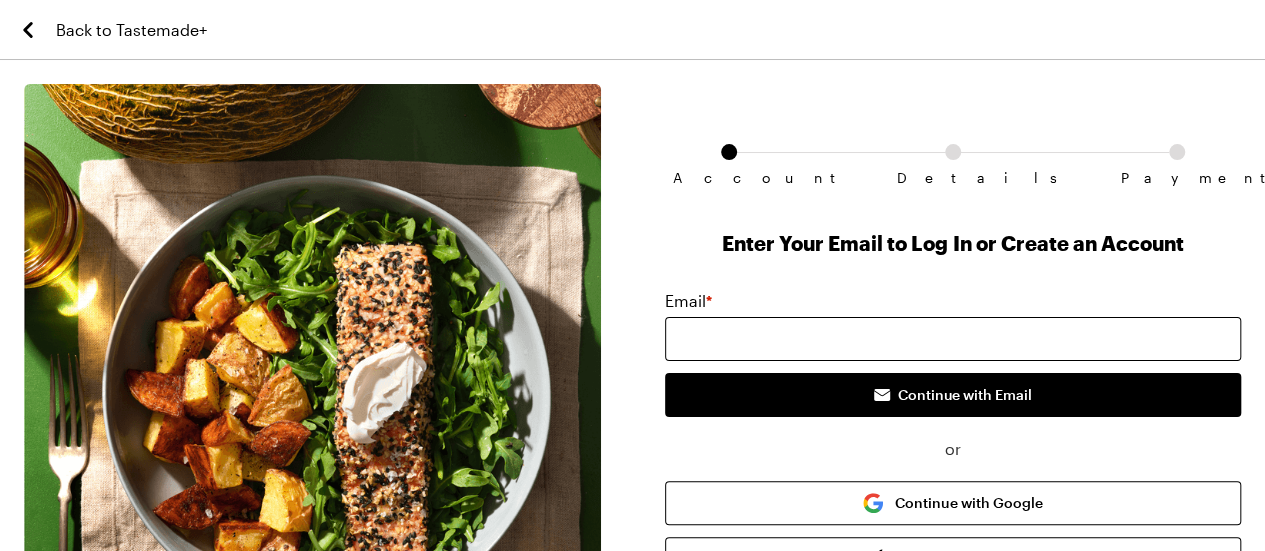 scroll, scrollTop: 288, scrollLeft: 0, axis: vertical 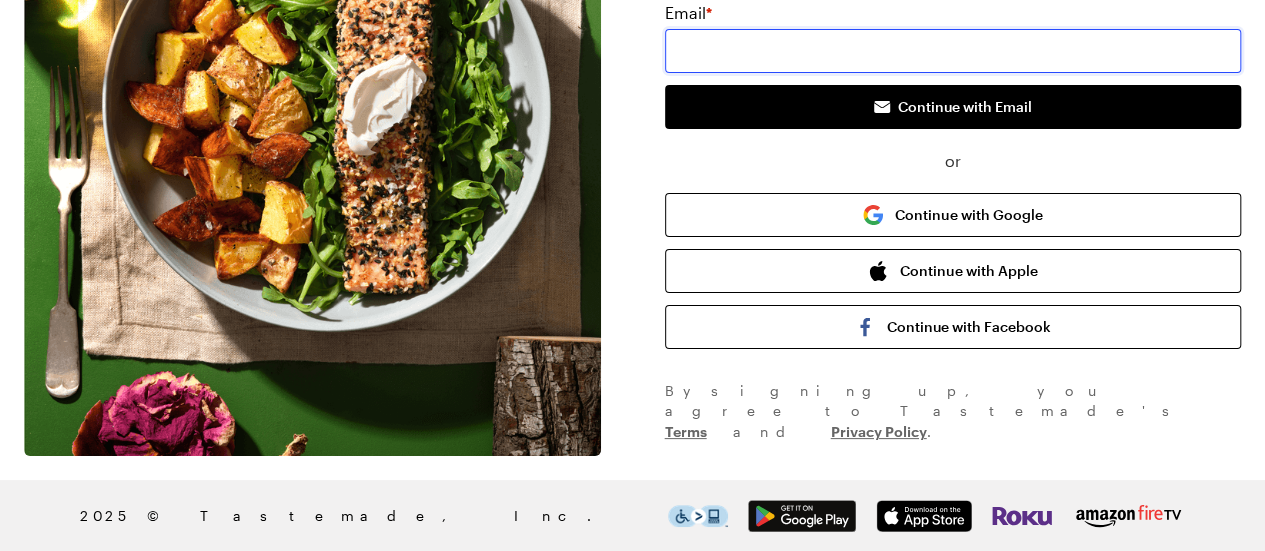 click at bounding box center (953, 51) 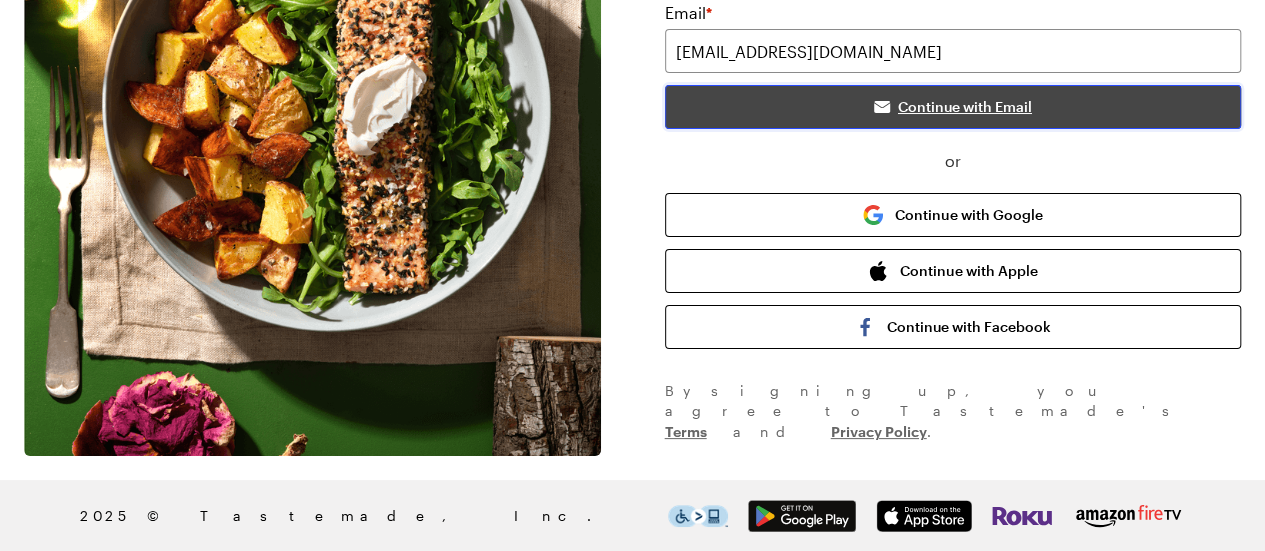 click on "Continue with Email" at bounding box center [965, 107] 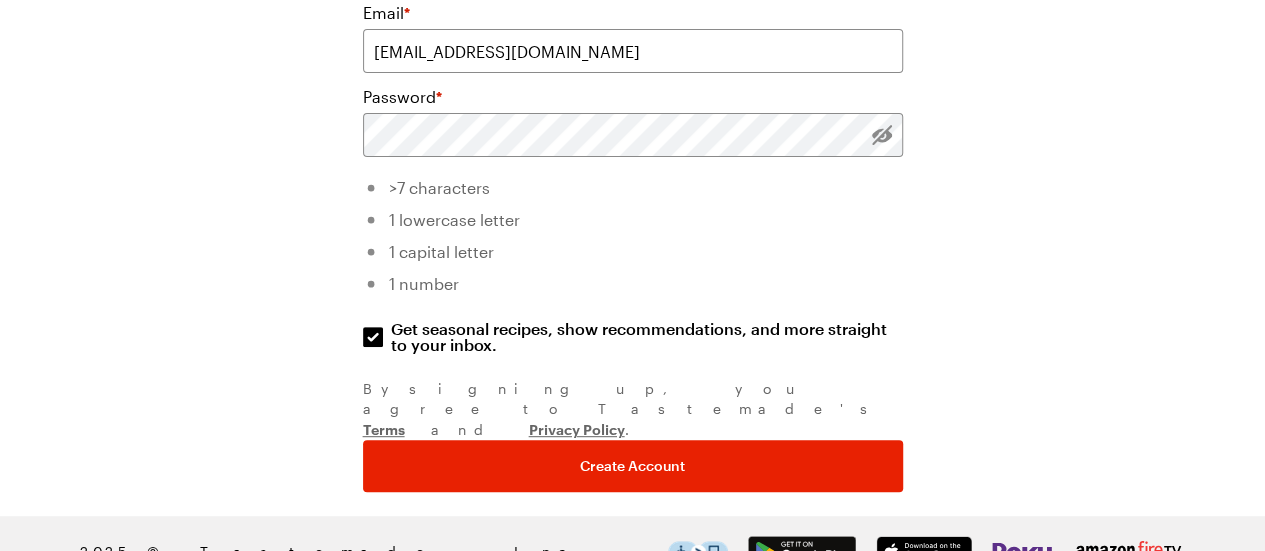 scroll, scrollTop: 0, scrollLeft: 0, axis: both 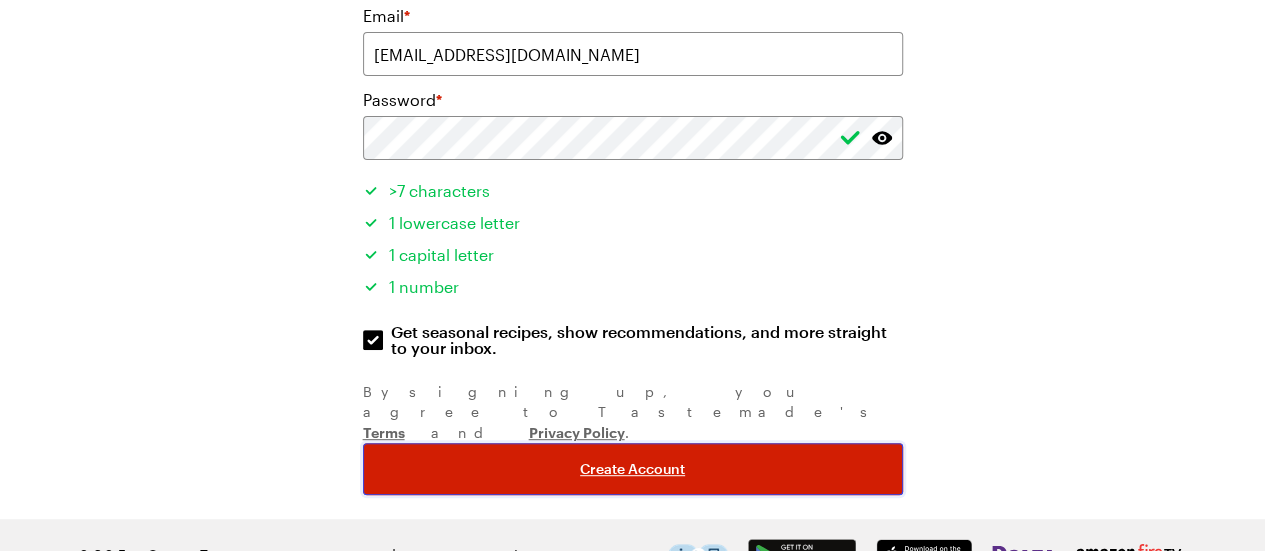 click on "Create Account" at bounding box center (632, 469) 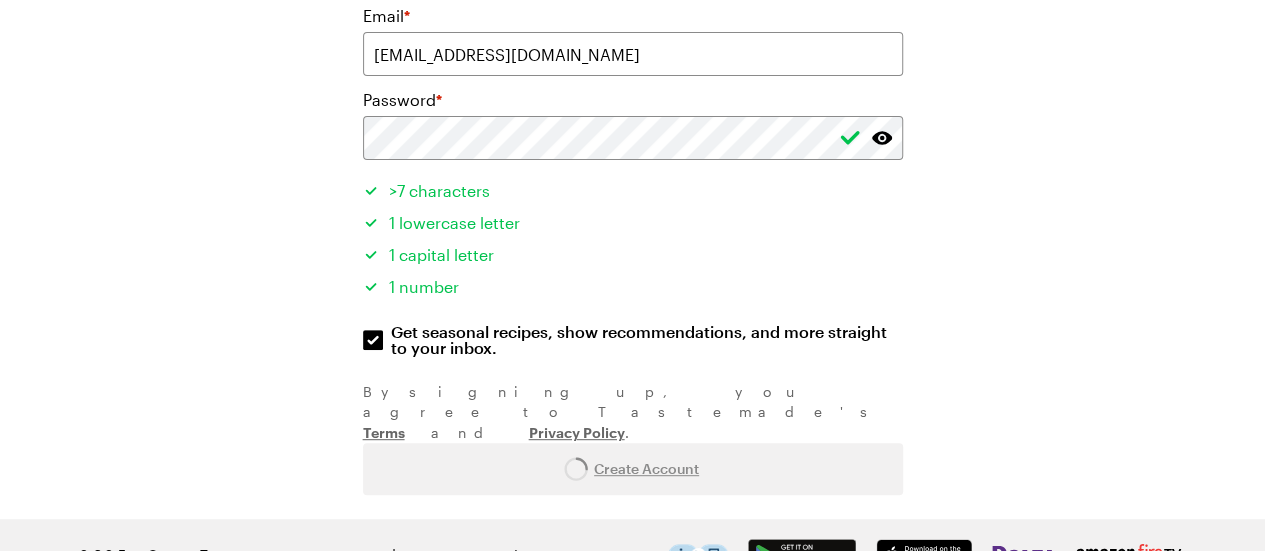 scroll, scrollTop: 0, scrollLeft: 0, axis: both 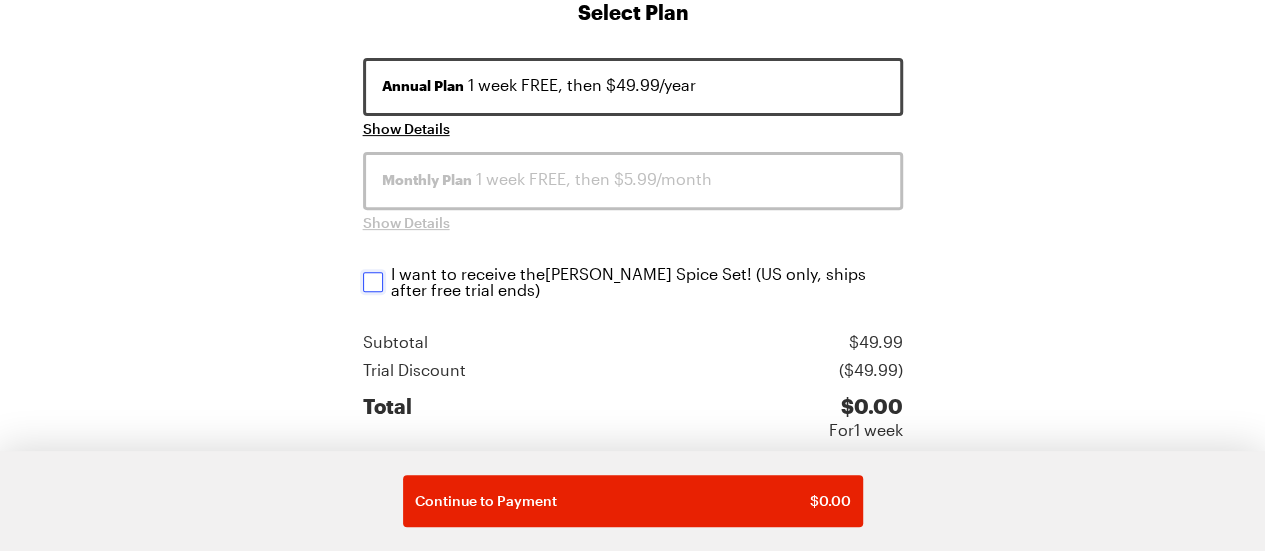 click on "I want to receive the  Andrew Zimmern Spice Set ! (US only, ships after free trial ends) I want to receive the  Andrew Zimmern Spice Set ! (US only, ships after free trial ends)" at bounding box center [373, 282] 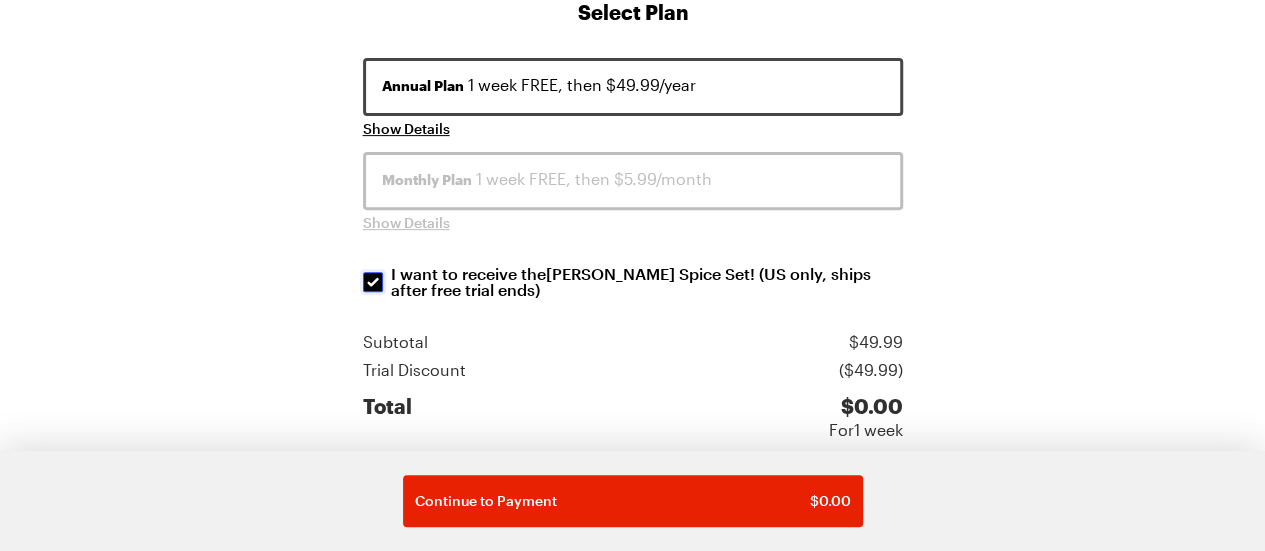 scroll, scrollTop: 400, scrollLeft: 0, axis: vertical 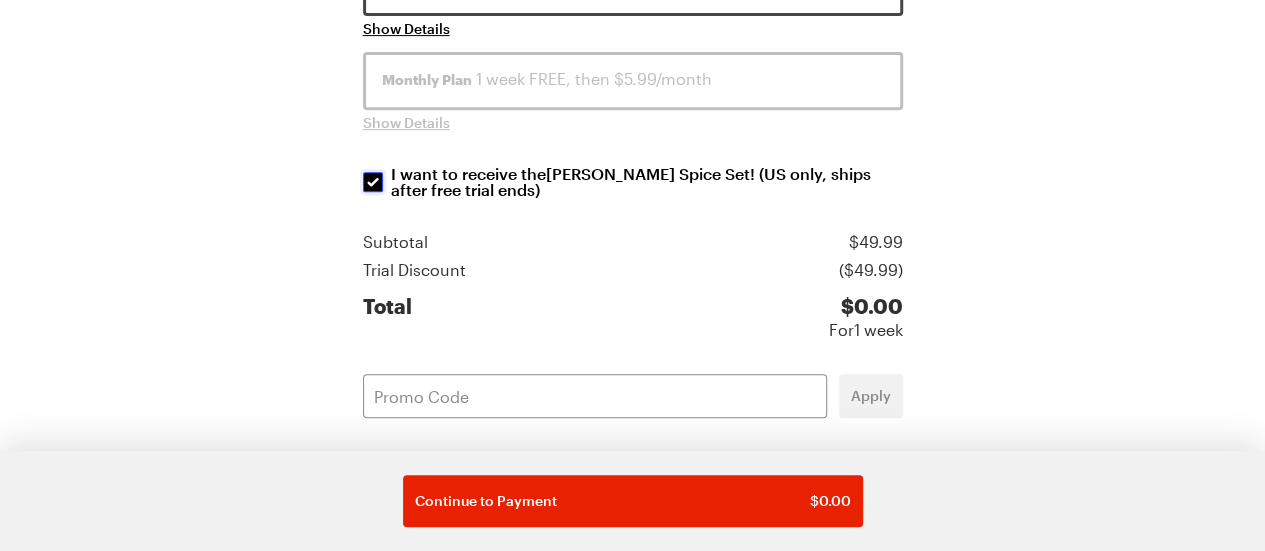 click on "I want to receive the  Andrew Zimmern Spice Set ! (US only, ships after free trial ends) I want to receive the  Andrew Zimmern Spice Set ! (US only, ships after free trial ends)" at bounding box center (373, 182) 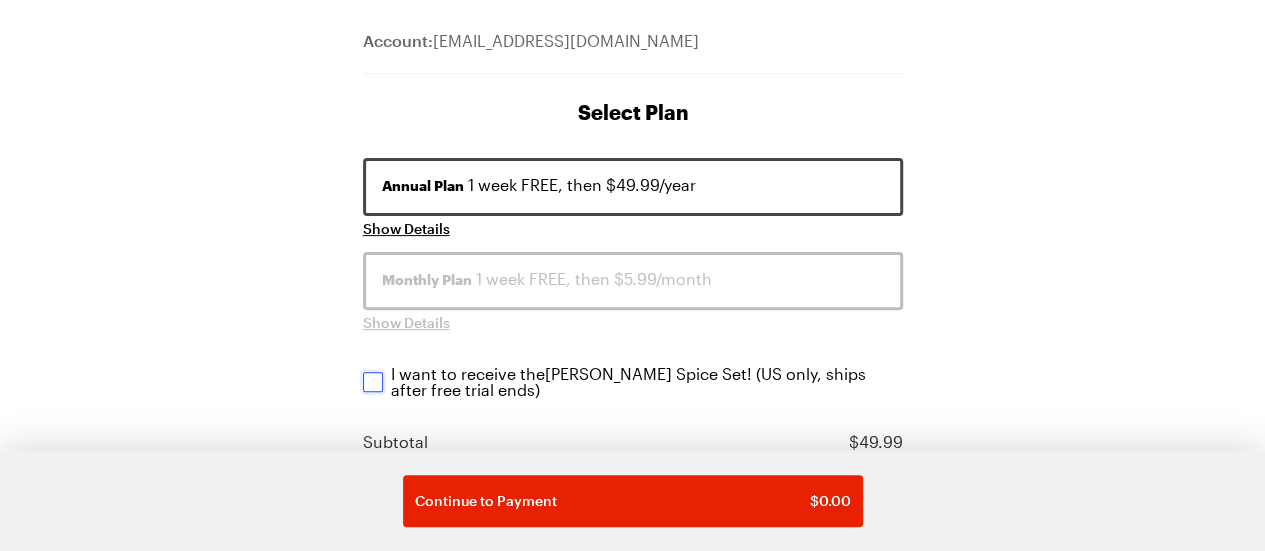 scroll, scrollTop: 100, scrollLeft: 0, axis: vertical 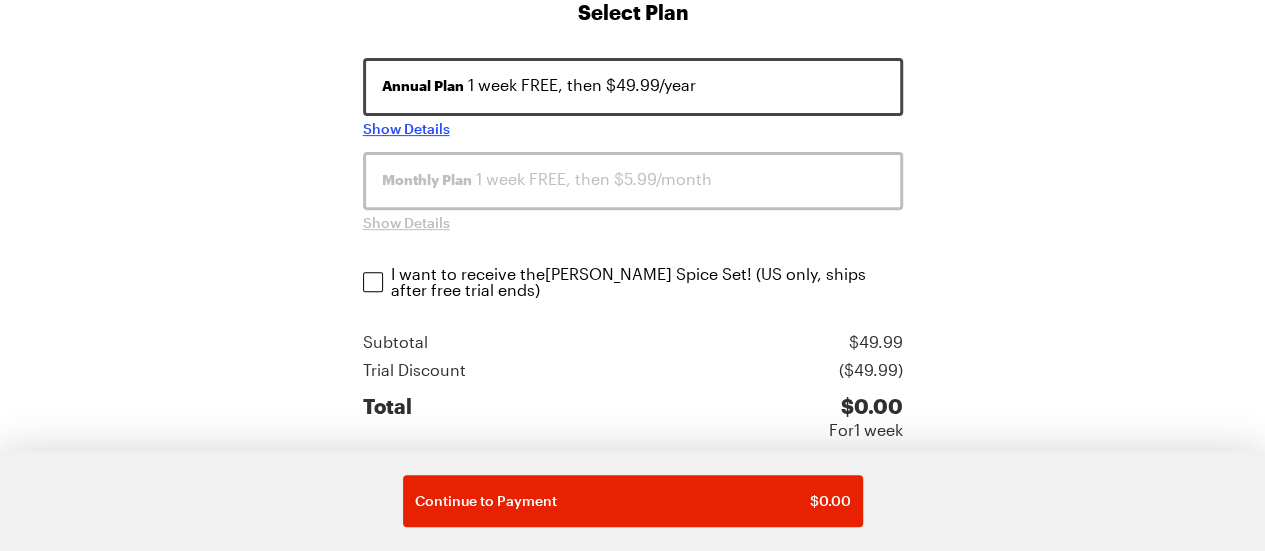 click on "Show Details" at bounding box center [406, 129] 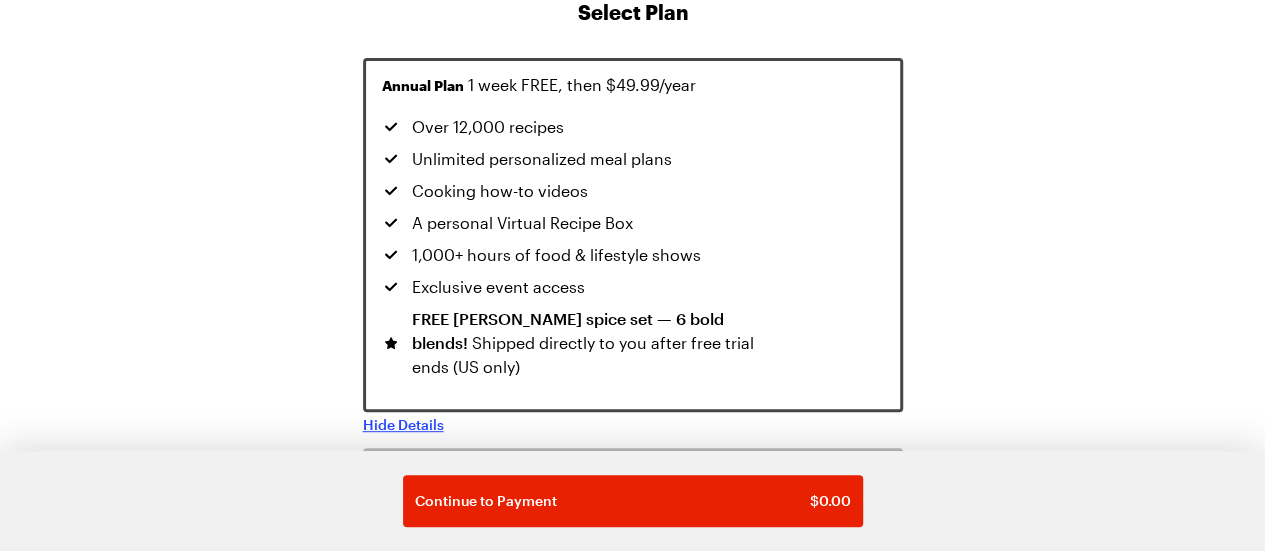 scroll, scrollTop: 0, scrollLeft: 0, axis: both 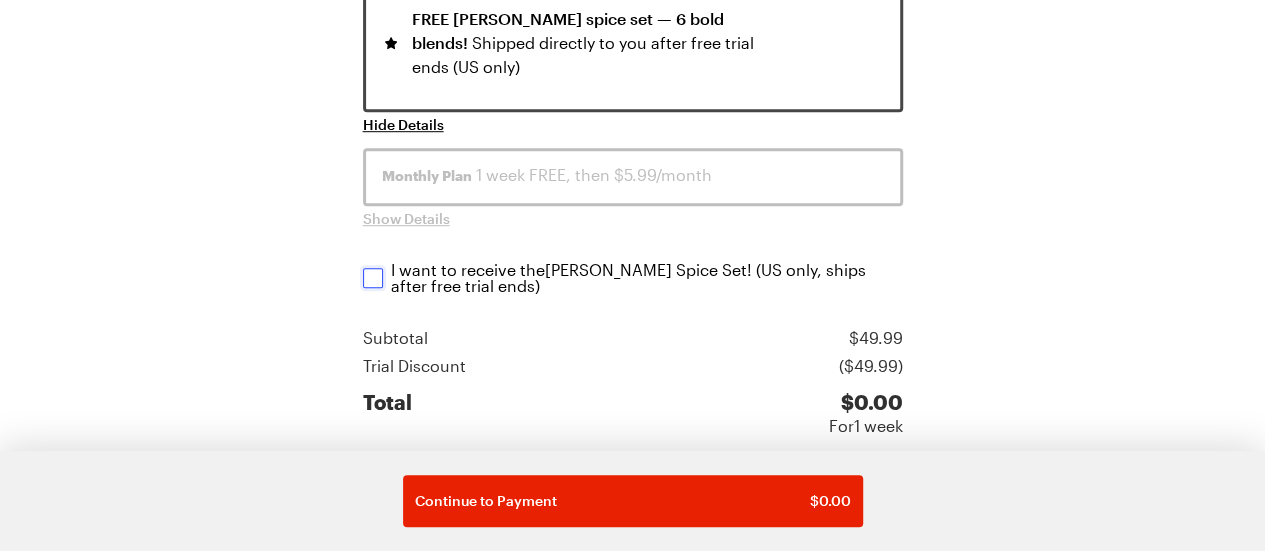 click on "I want to receive the  Andrew Zimmern Spice Set ! (US only, ships after free trial ends) I want to receive the  Andrew Zimmern Spice Set ! (US only, ships after free trial ends)" at bounding box center (373, 278) 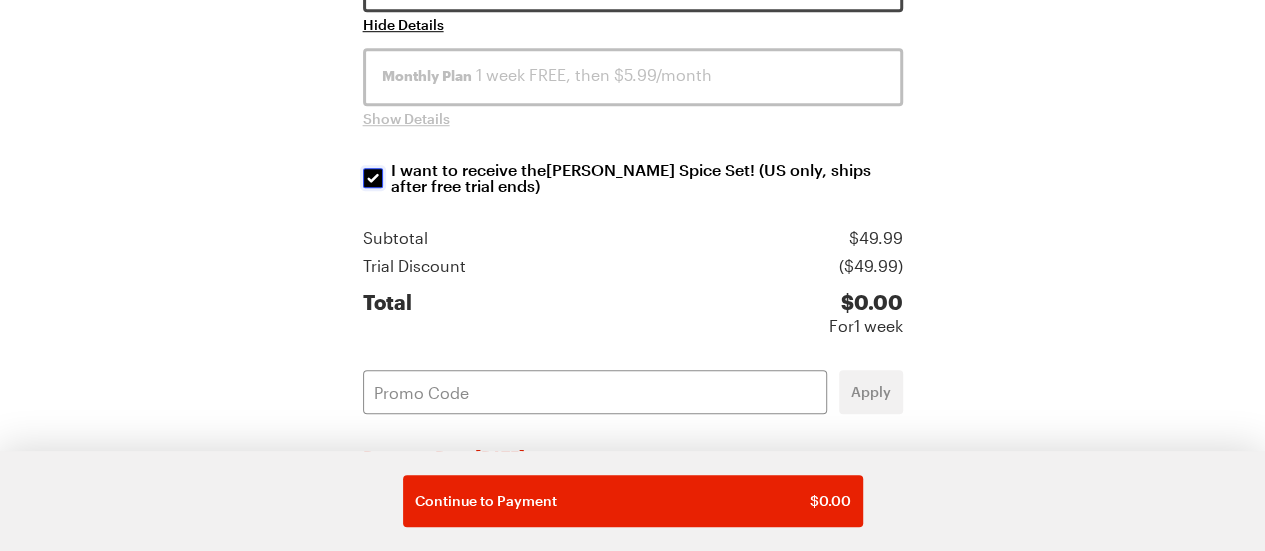 scroll, scrollTop: 800, scrollLeft: 0, axis: vertical 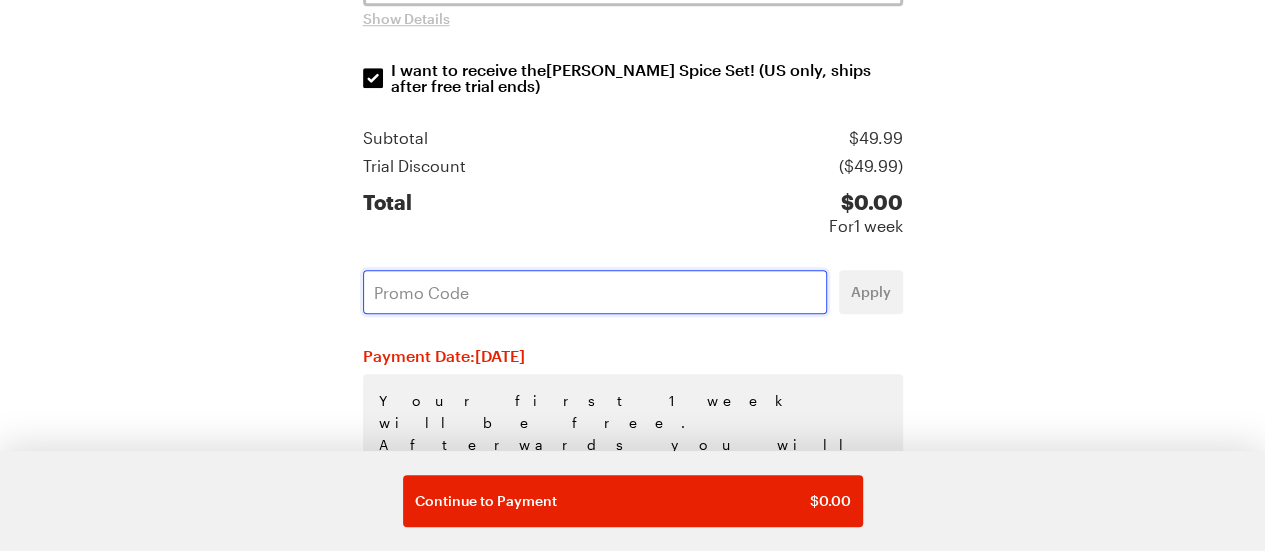 click at bounding box center [595, 292] 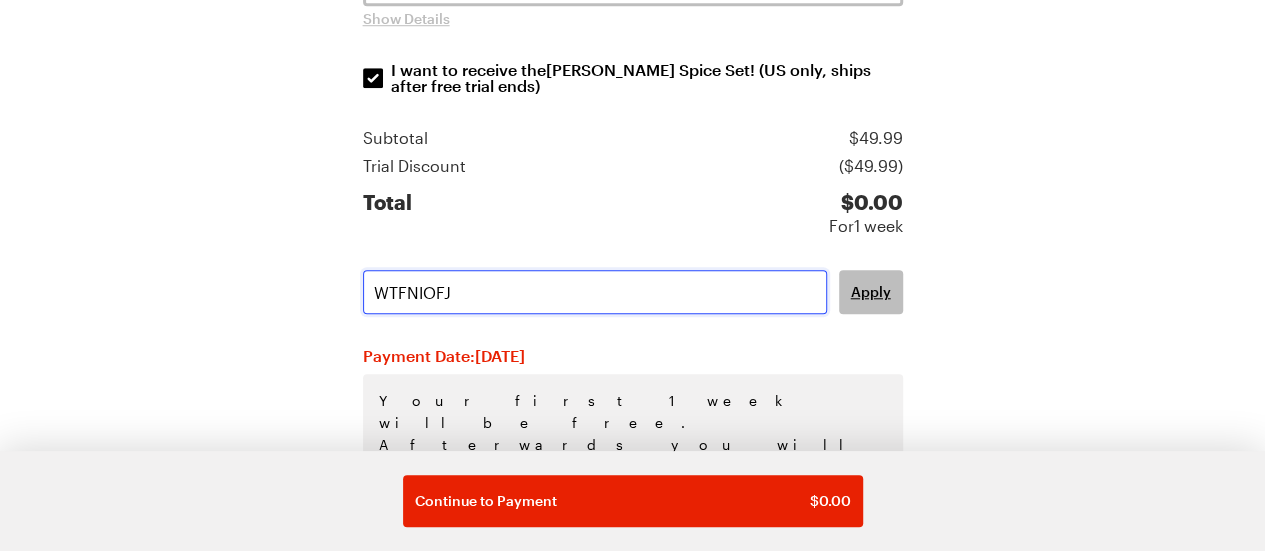 type on "WTFNIOFJ" 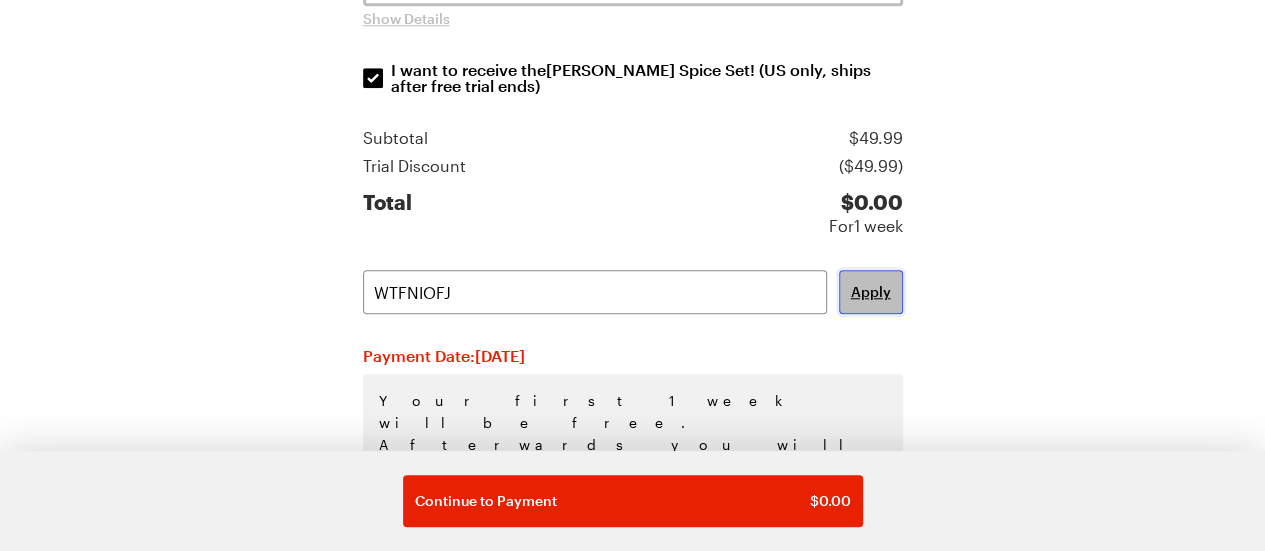 click on "Apply" at bounding box center [871, 292] 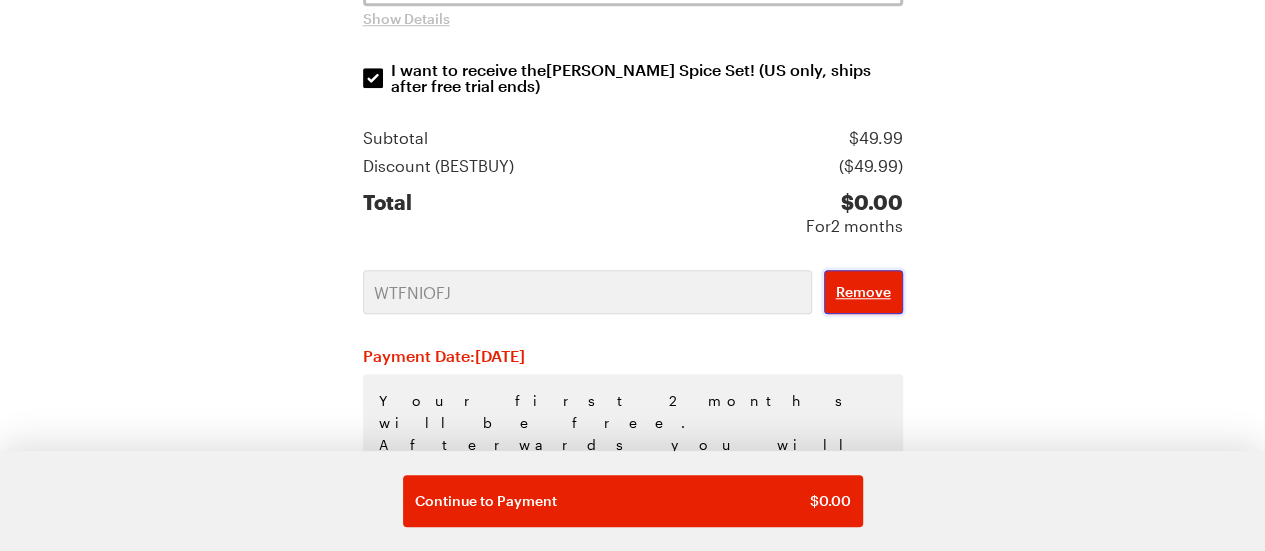 scroll, scrollTop: 892, scrollLeft: 0, axis: vertical 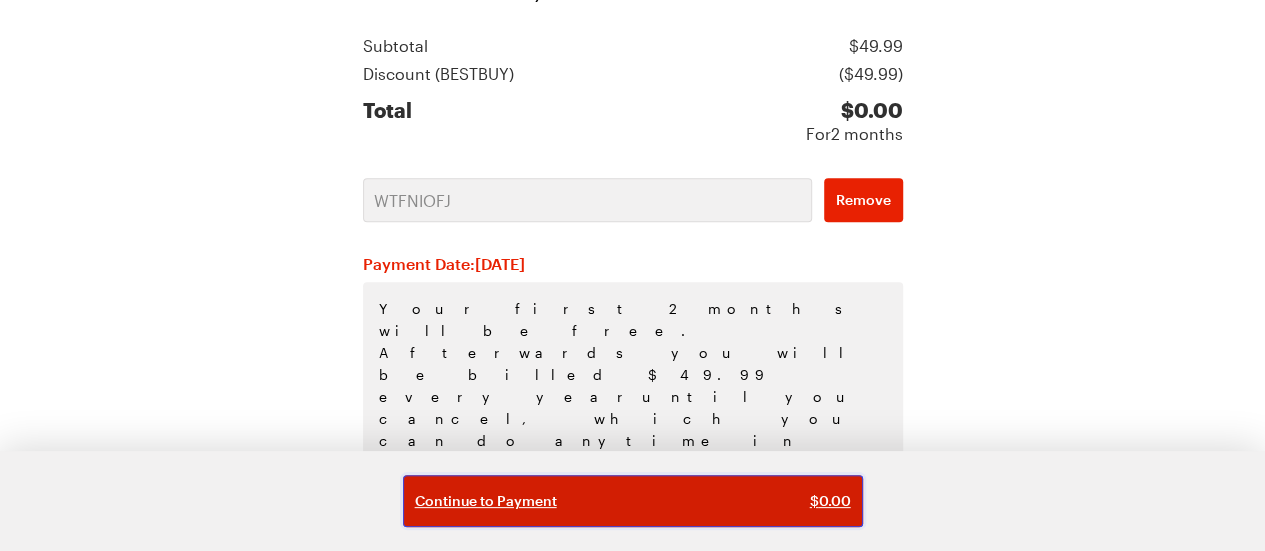 click on "Continue to Payment $ 0.00" at bounding box center [633, 501] 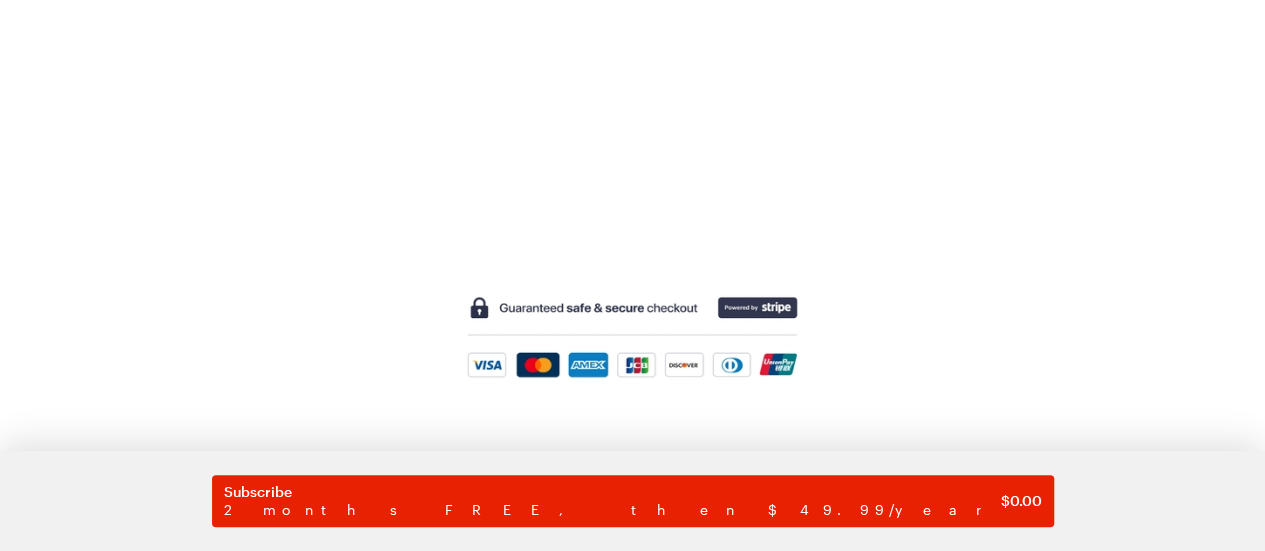 scroll, scrollTop: 278, scrollLeft: 0, axis: vertical 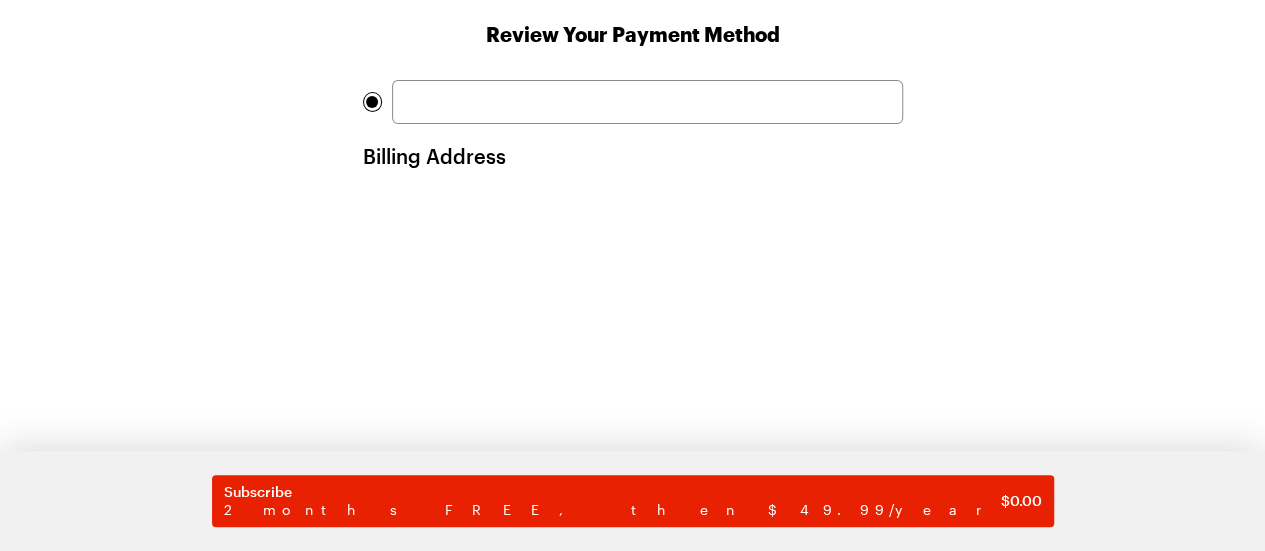 click at bounding box center (647, 102) 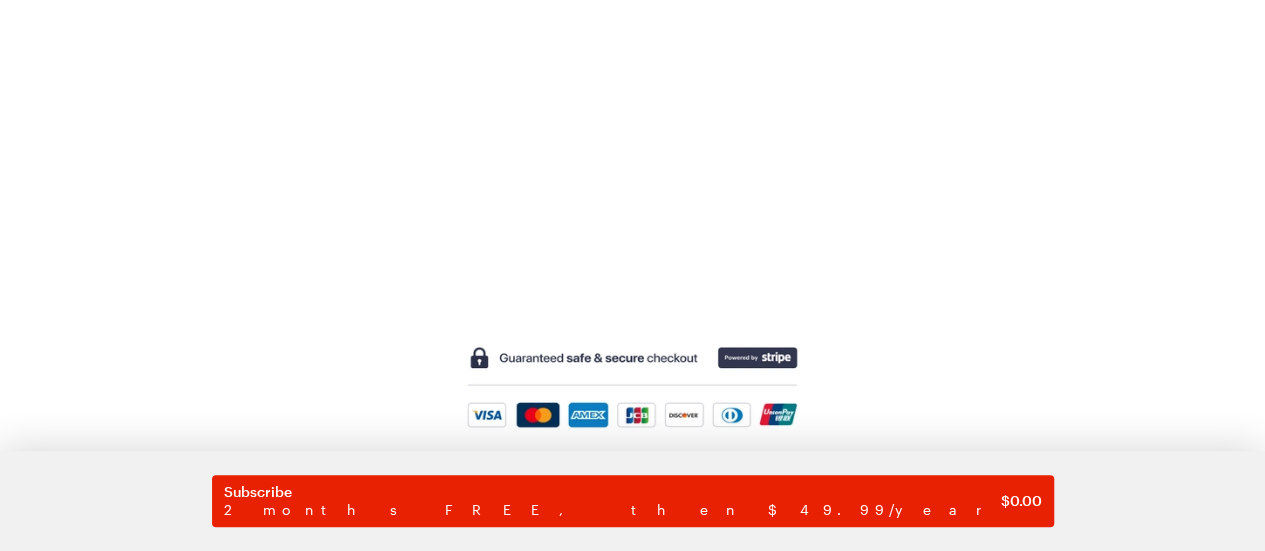 scroll, scrollTop: 278, scrollLeft: 0, axis: vertical 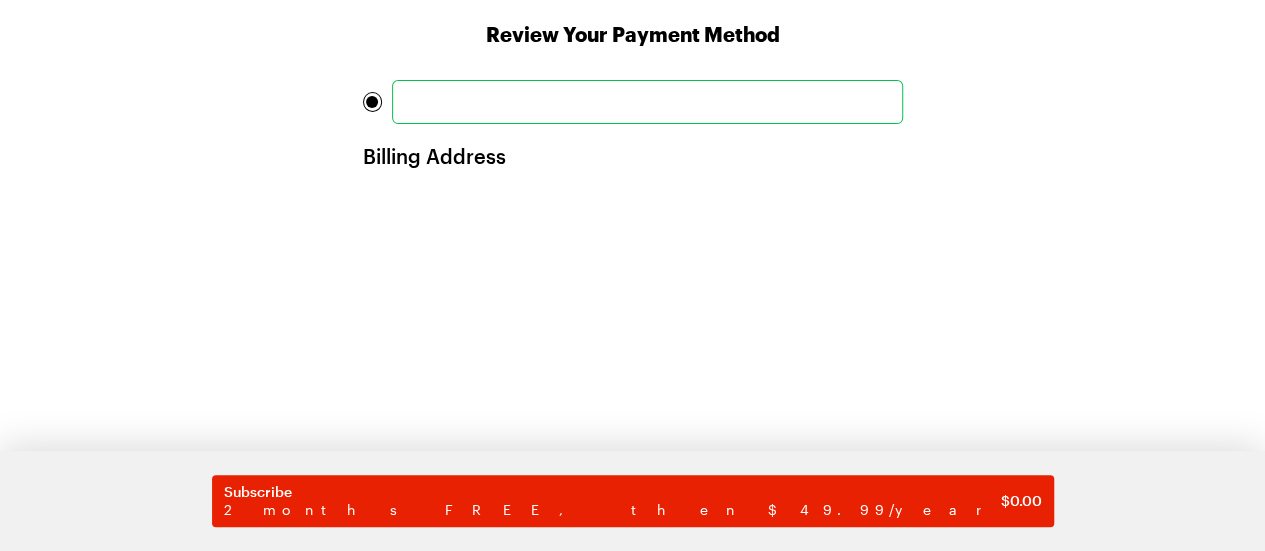 click on "Account Details Payment Account:  steph28k@yahoo.com Review Your Payment Method Billing Address Subscribe 2 months FREE, then $49.99/year $ 0.00" at bounding box center [632, 404] 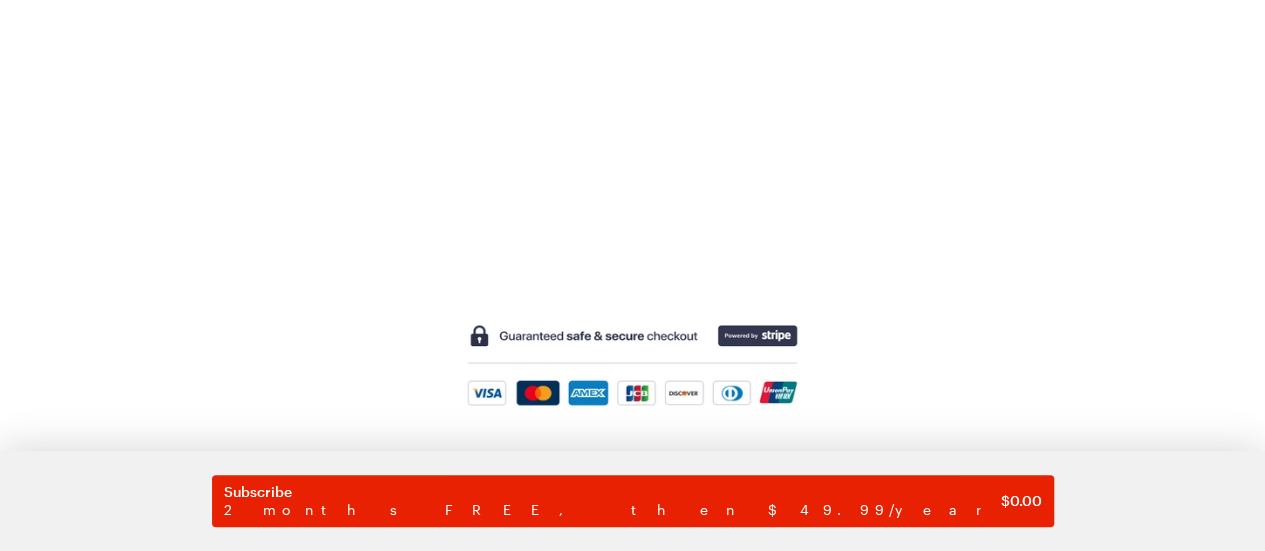 scroll, scrollTop: 728, scrollLeft: 0, axis: vertical 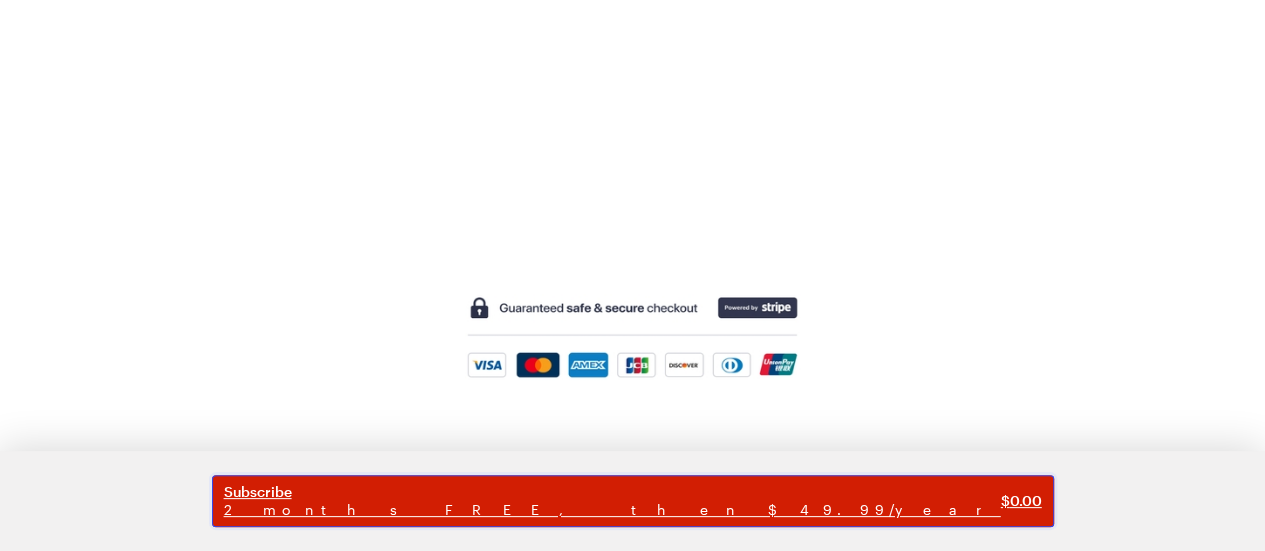 click on "Subscribe" at bounding box center [612, 492] 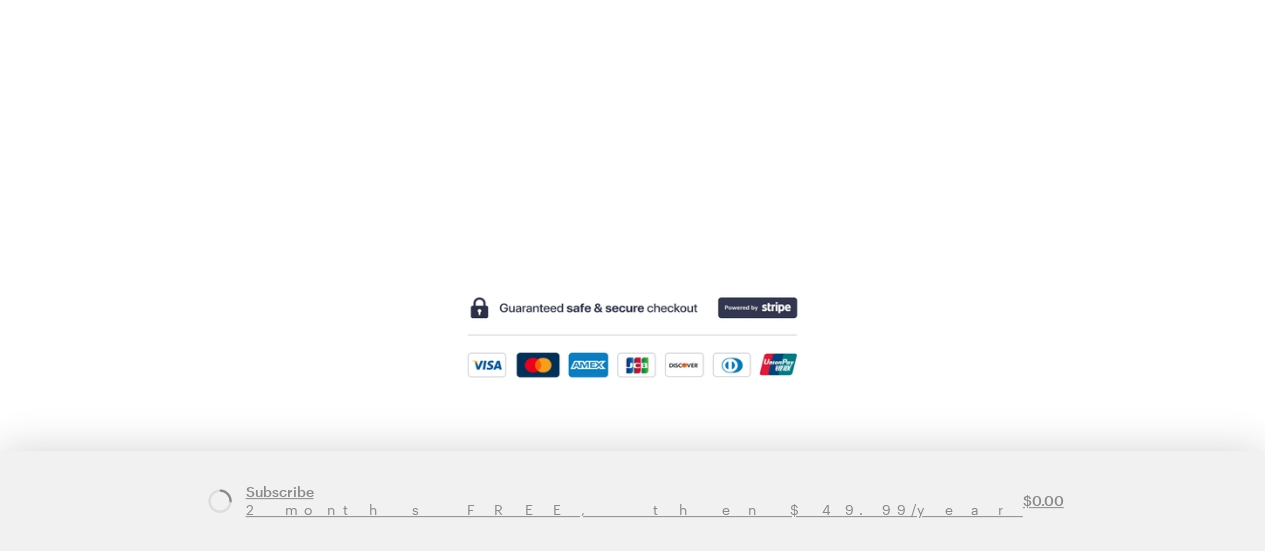 scroll, scrollTop: 0, scrollLeft: 0, axis: both 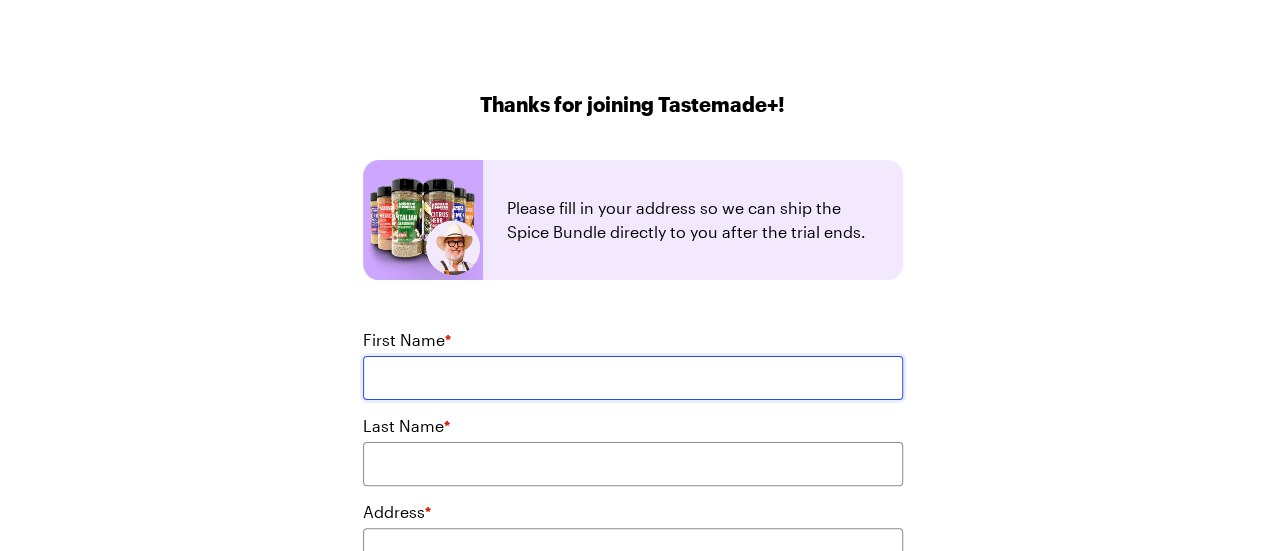 click on "First Name  *" at bounding box center [633, 378] 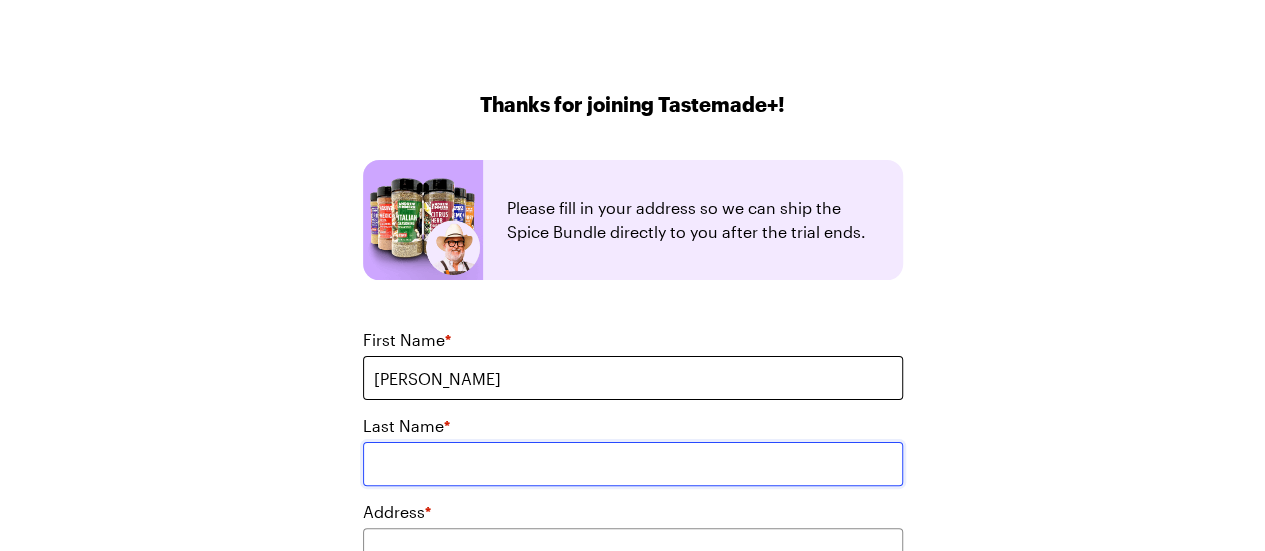 type on "Burroughs" 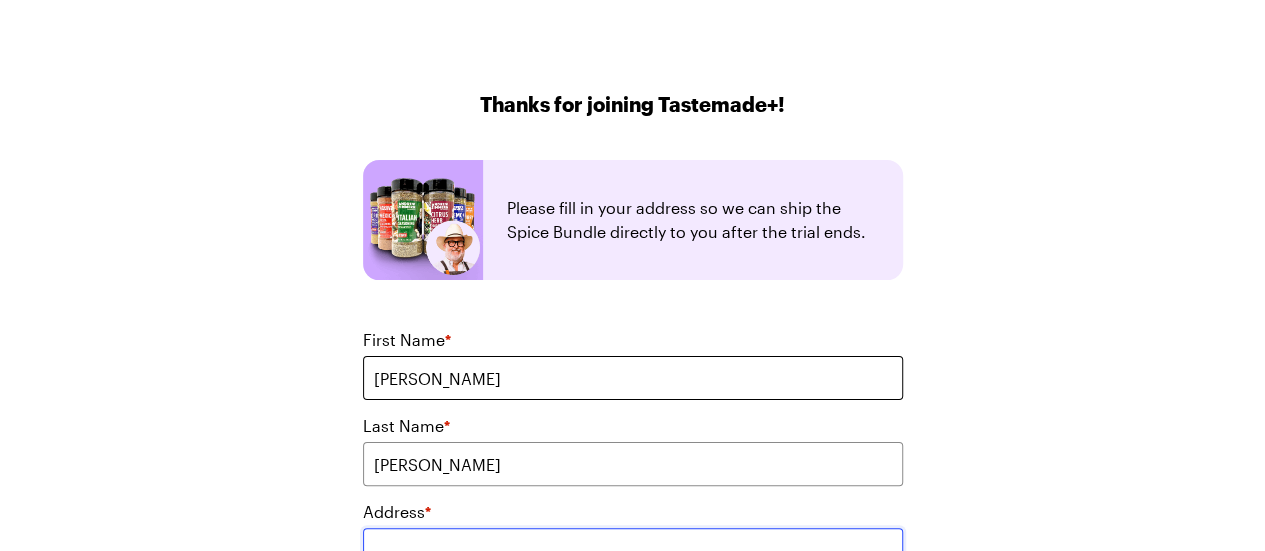 type on "5500 Holmes Run Pkwy" 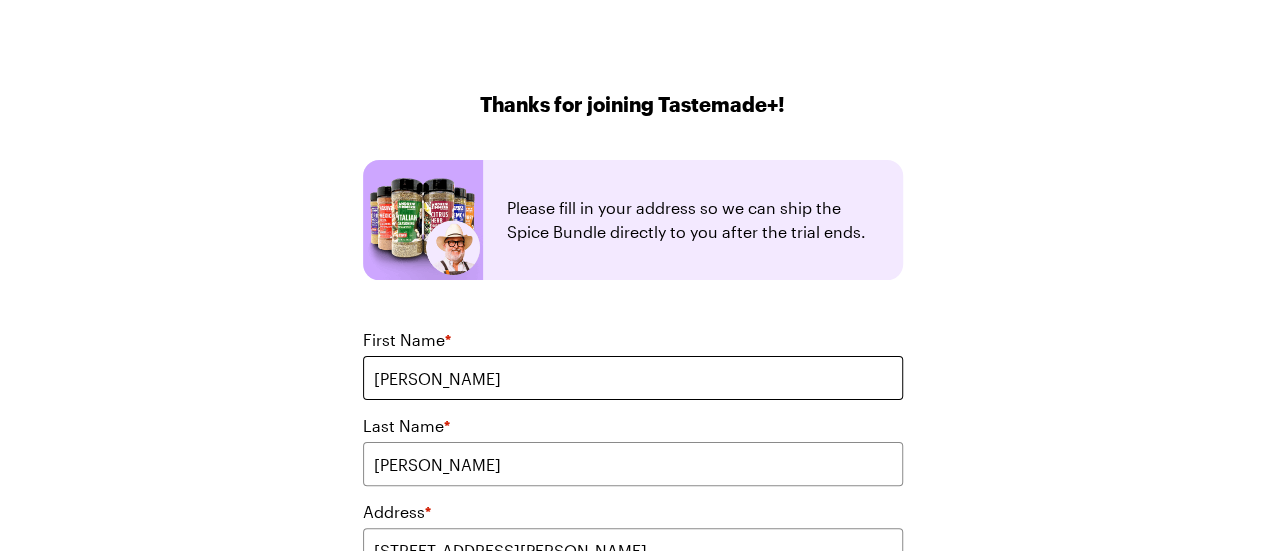 type on "apt 905" 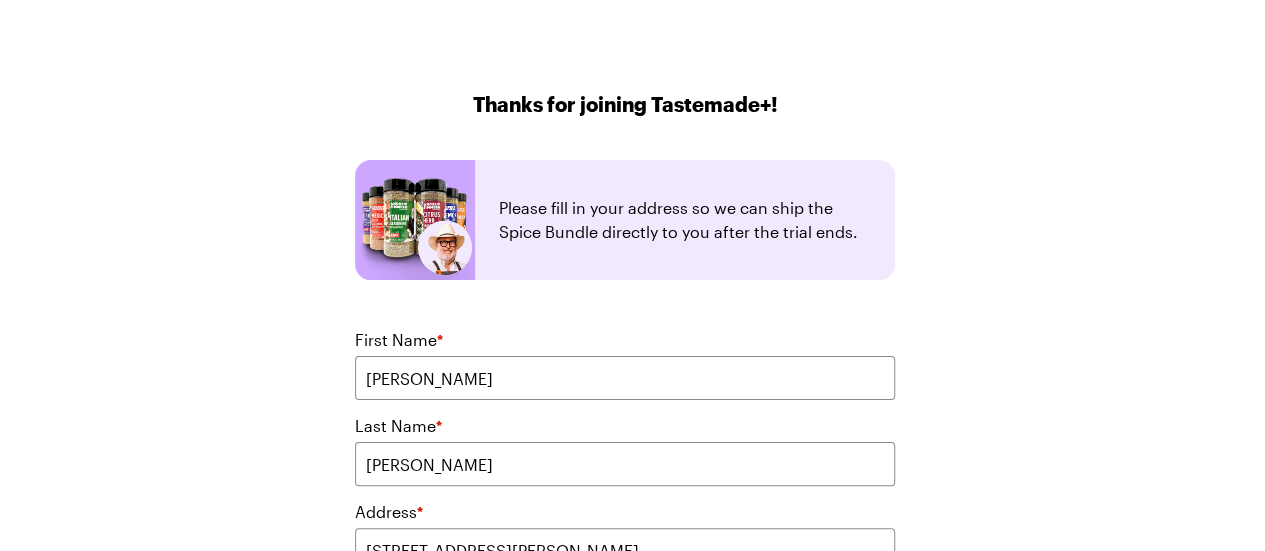 scroll, scrollTop: 76, scrollLeft: 0, axis: vertical 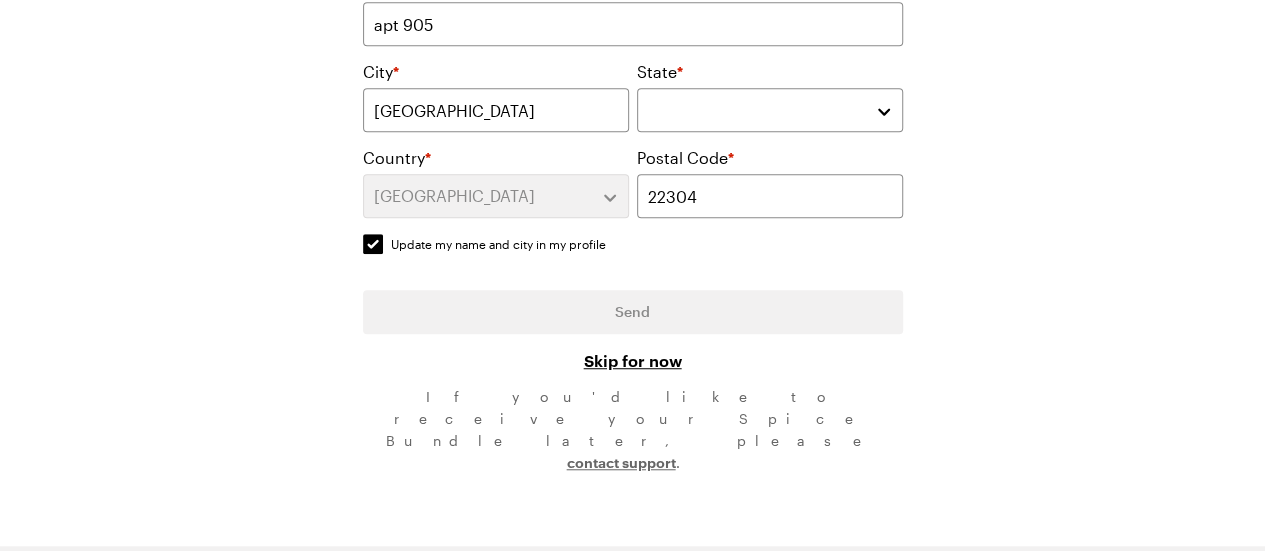 click on "First Name  * Stephanie Last Name  * Burroughs Address  * 5500 Holmes Run Pkwy apt 905 City  * Alexandria State  * Country  * United States Postal Code  * 22304 Update my name and city in my profile Update my name and city in my profile Send" at bounding box center (633, 39) 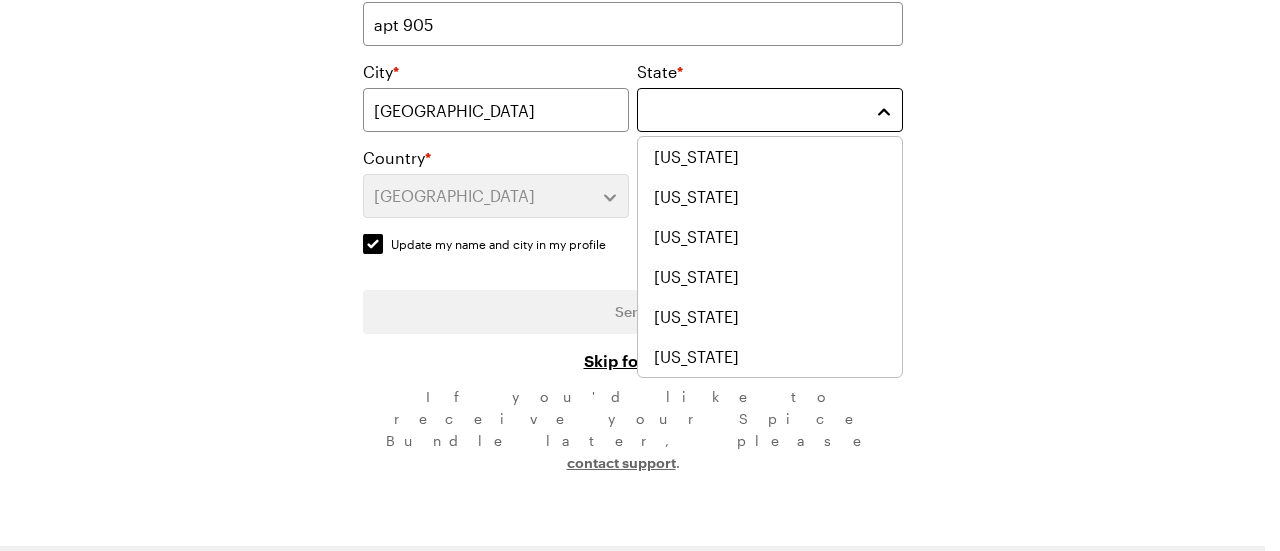 click at bounding box center [770, 110] 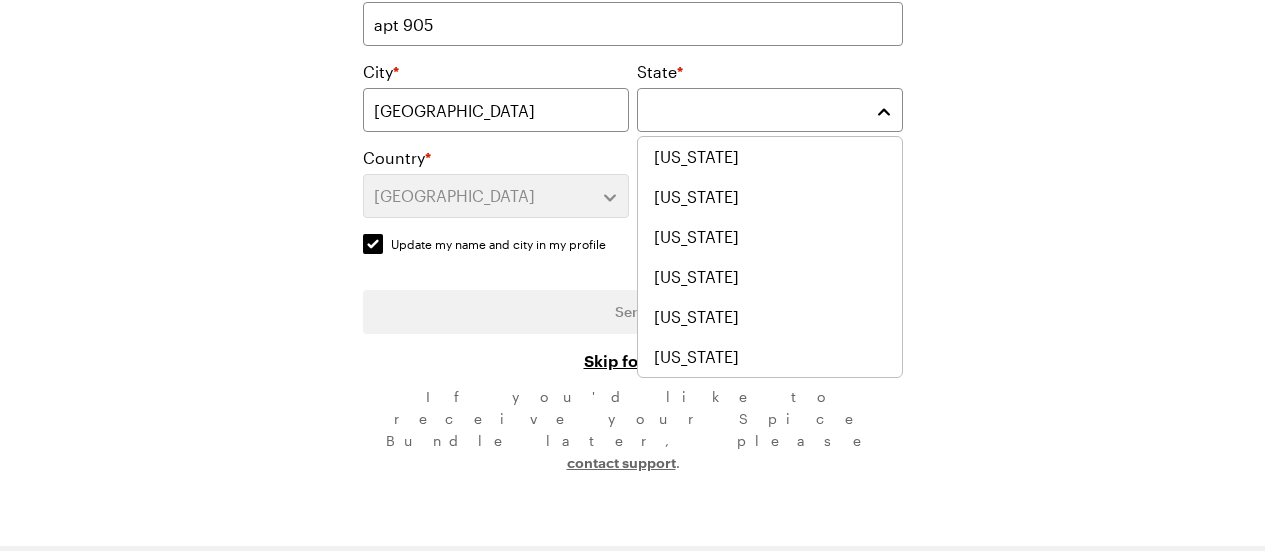 scroll, scrollTop: 0, scrollLeft: 0, axis: both 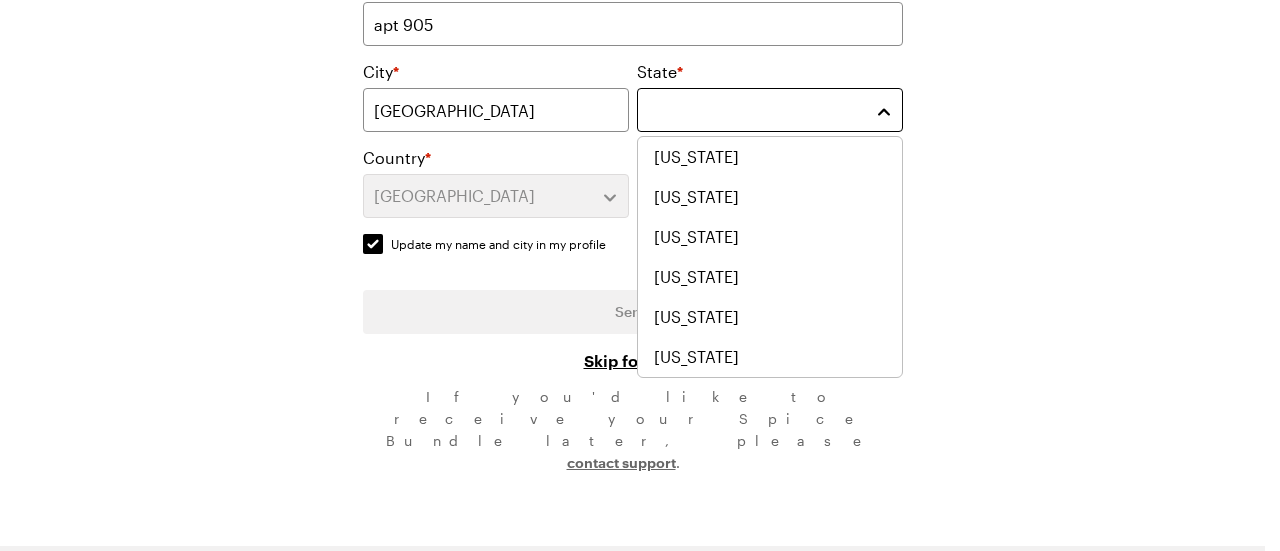 click at bounding box center (770, 110) 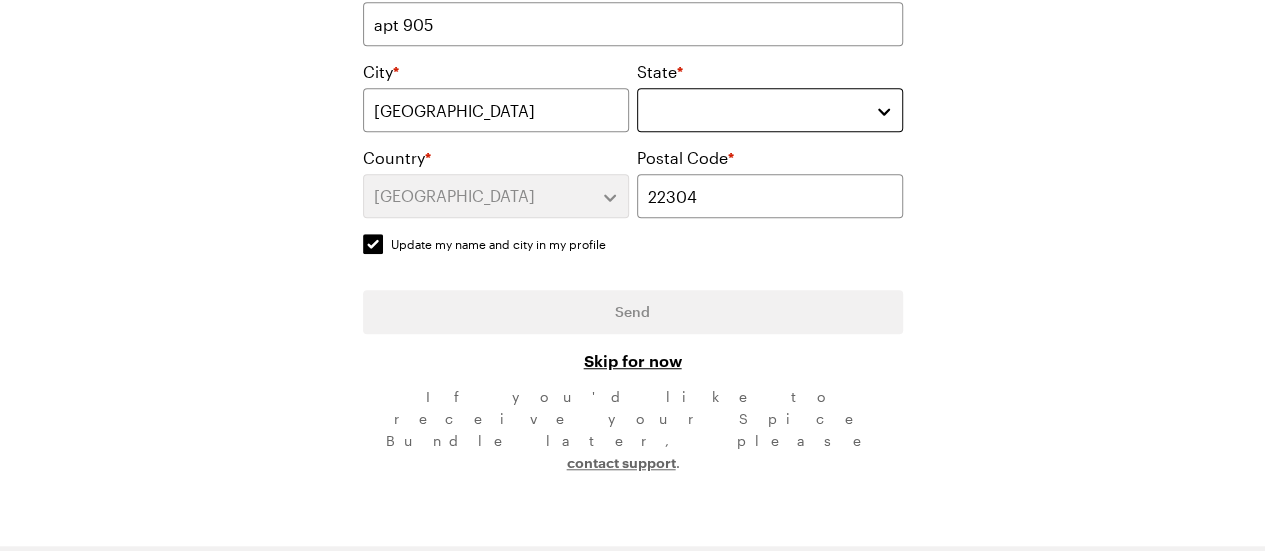 type 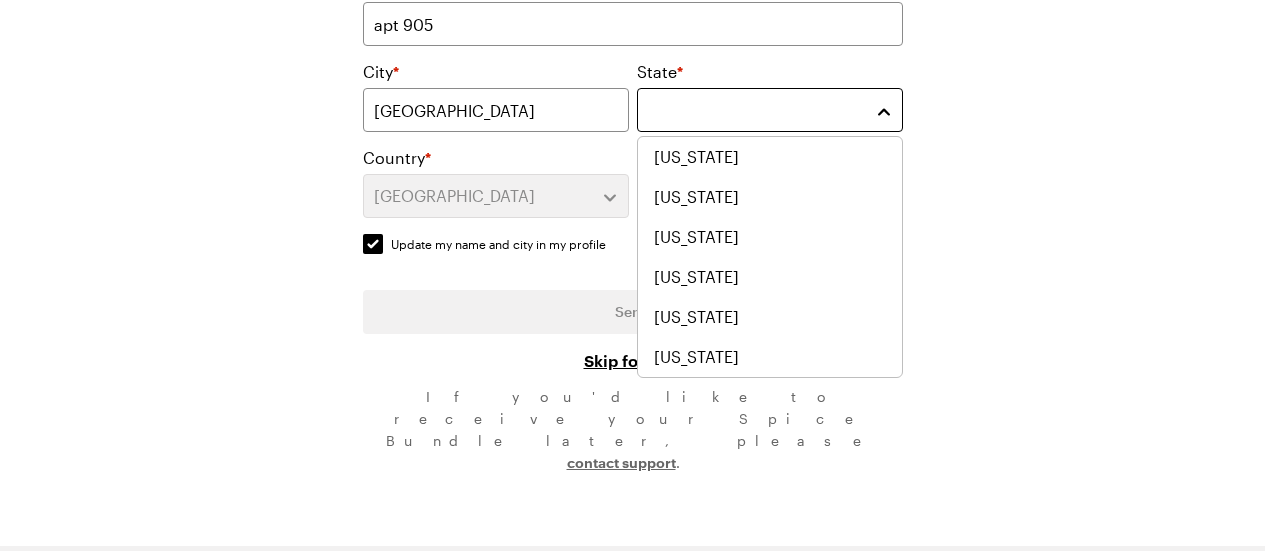 scroll, scrollTop: 1560, scrollLeft: 0, axis: vertical 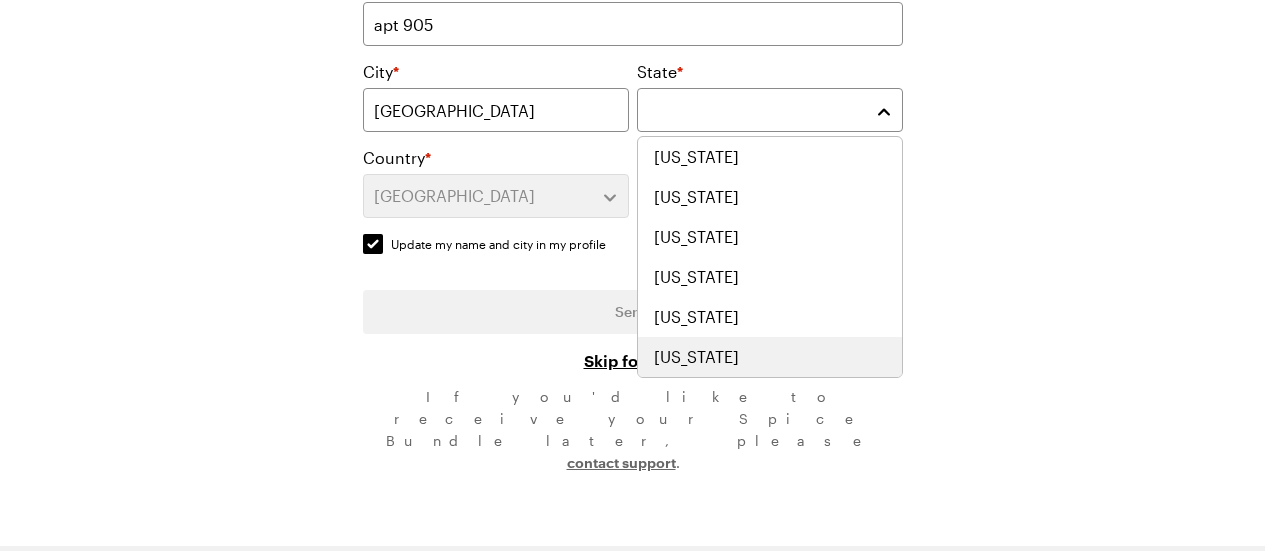 click on "Virginia" at bounding box center (770, 357) 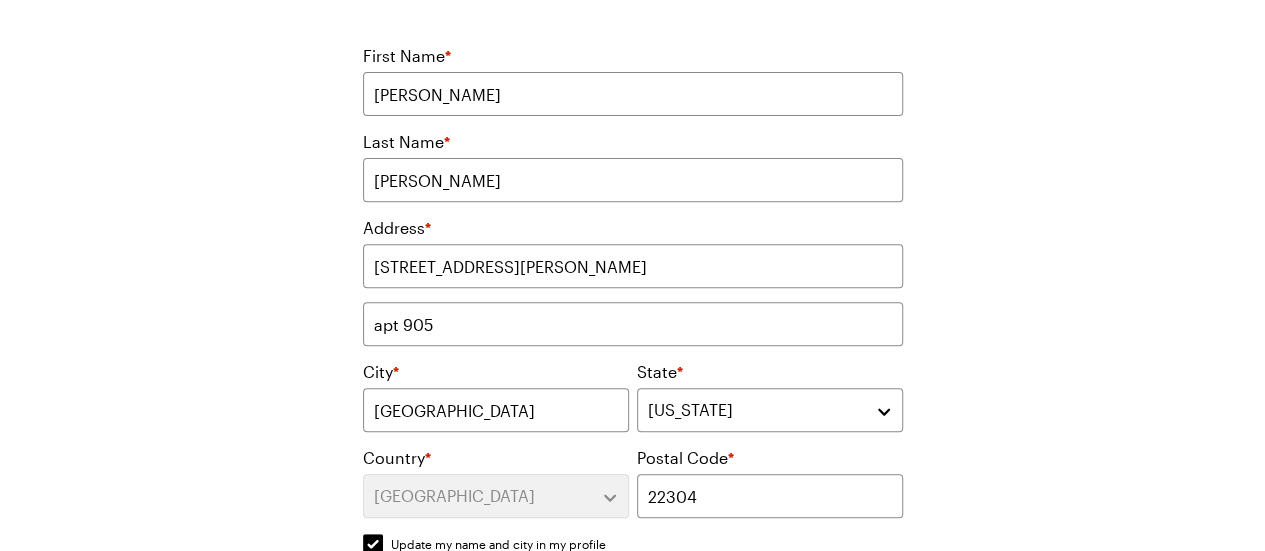 scroll, scrollTop: 584, scrollLeft: 0, axis: vertical 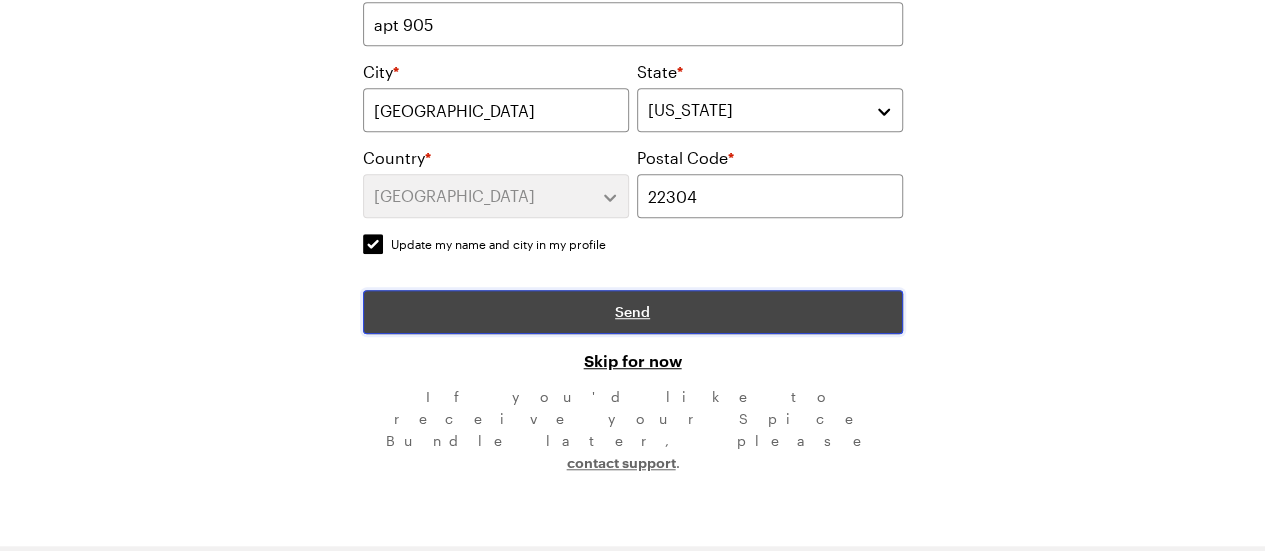 click on "Send" at bounding box center [632, 312] 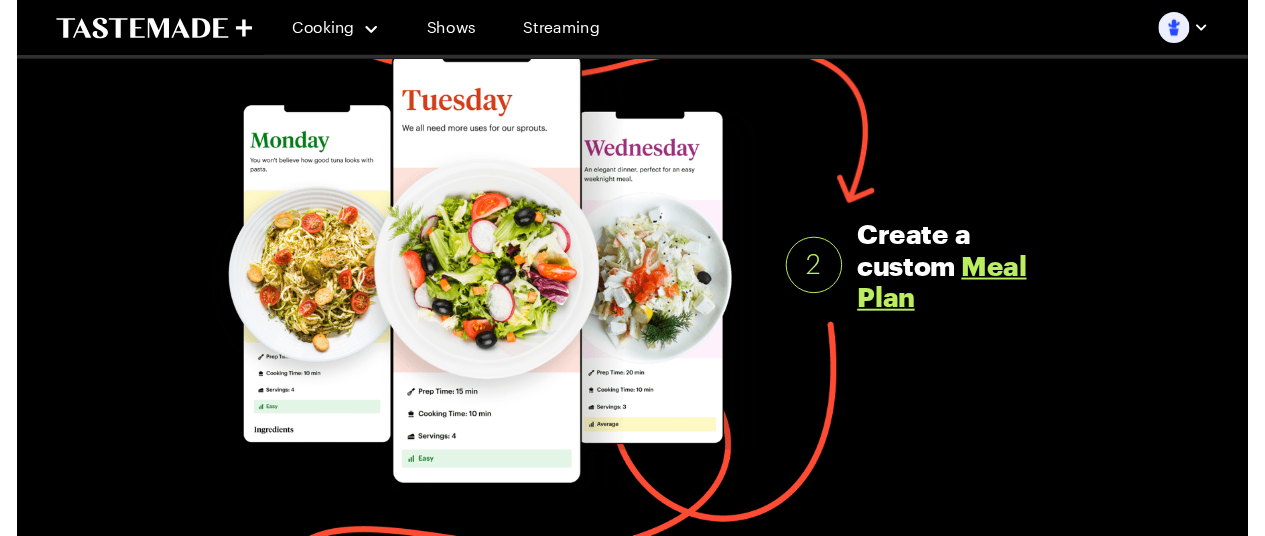 scroll, scrollTop: 0, scrollLeft: 0, axis: both 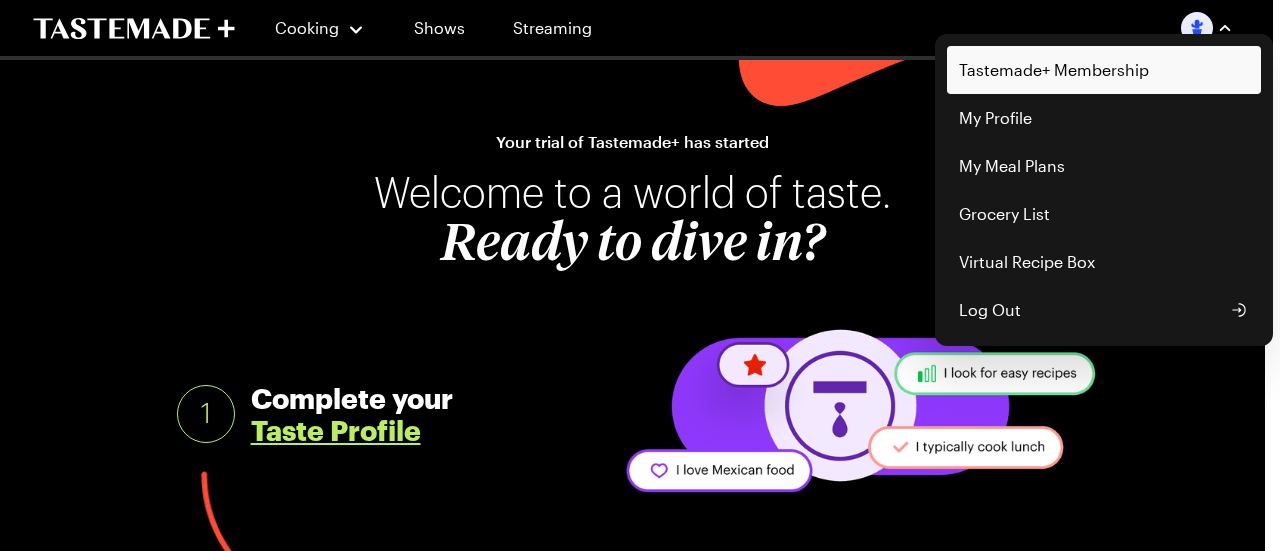 click on "Tastemade+ Membership" at bounding box center (1104, 70) 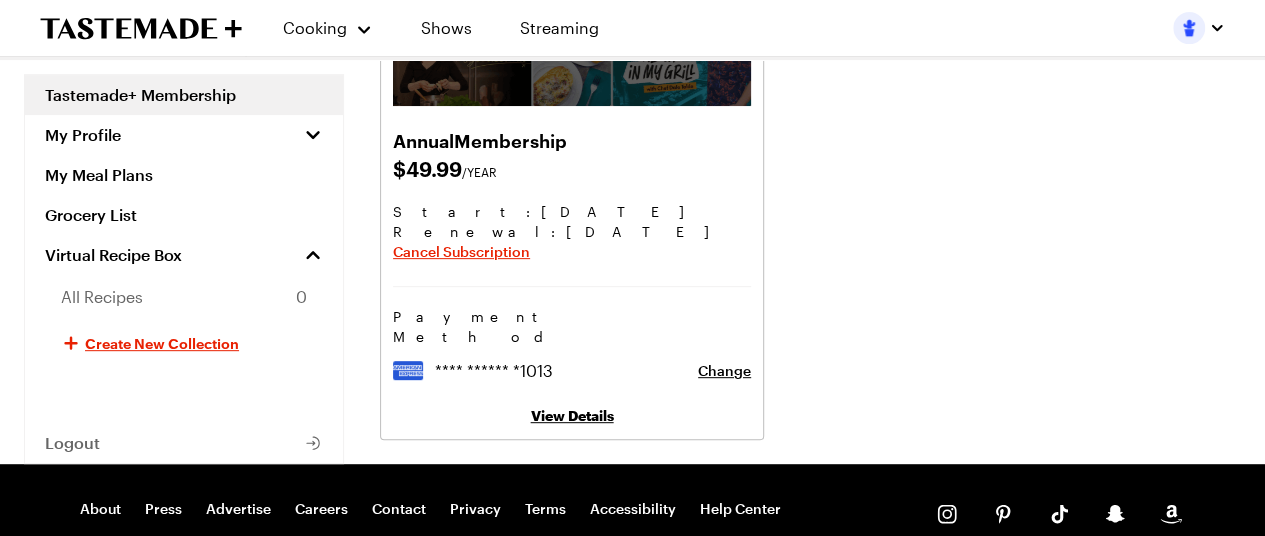 scroll, scrollTop: 200, scrollLeft: 0, axis: vertical 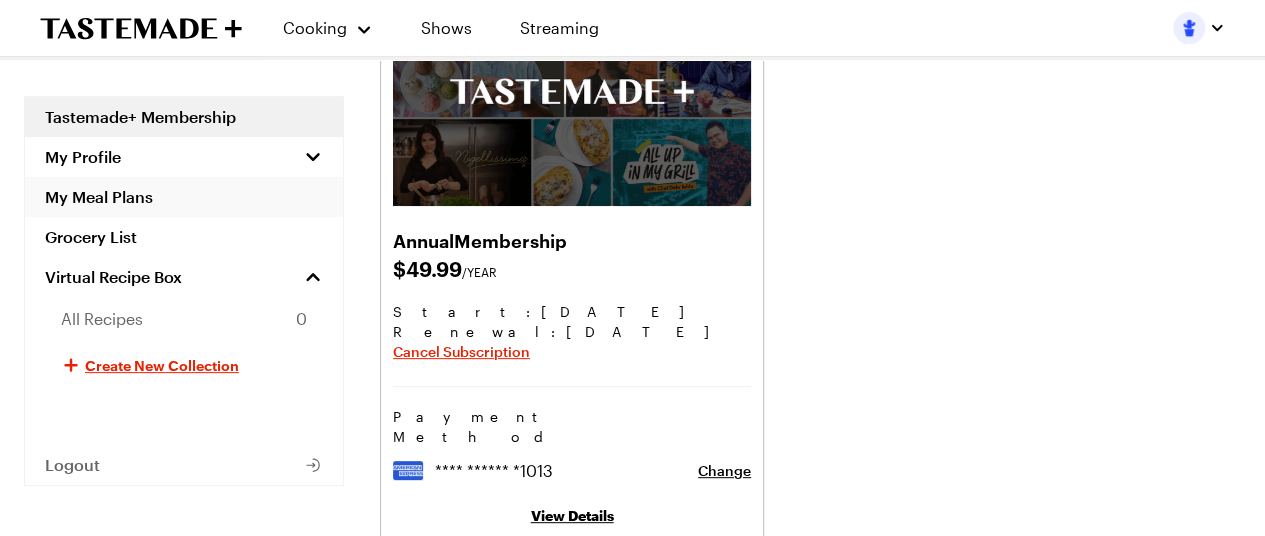 click on "My Meal Plans" at bounding box center (184, 197) 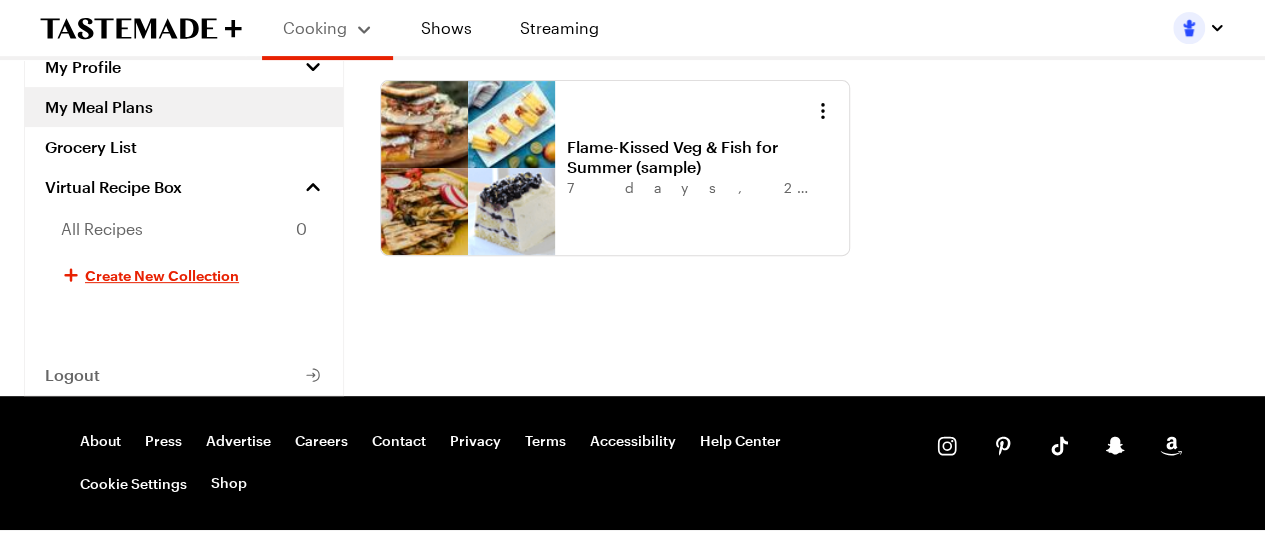 scroll, scrollTop: 0, scrollLeft: 0, axis: both 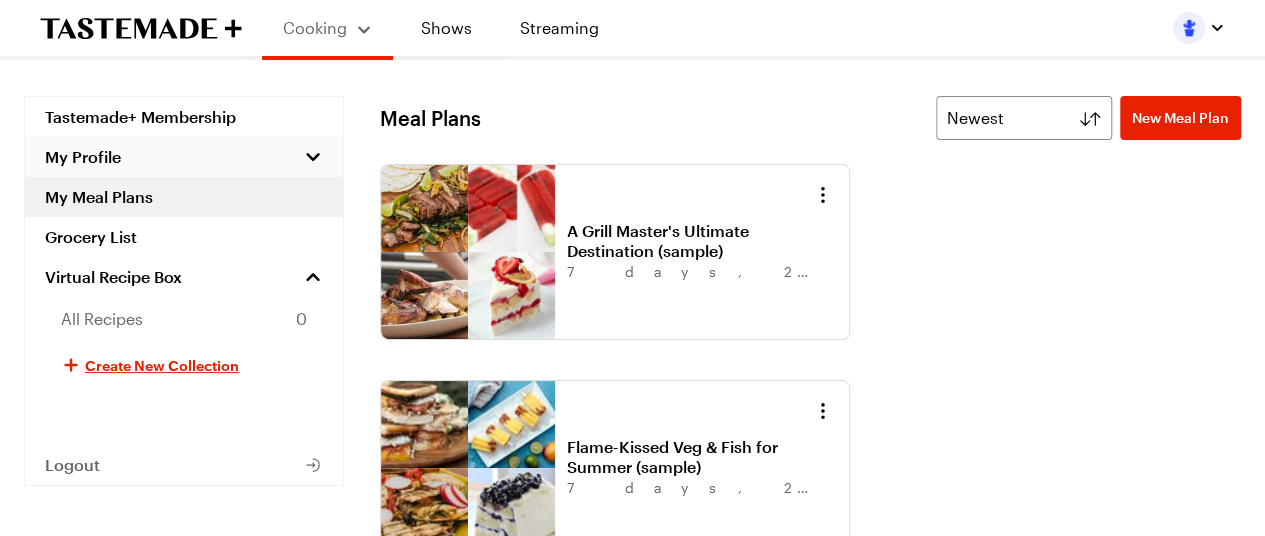 click on "My Profile" at bounding box center (184, 157) 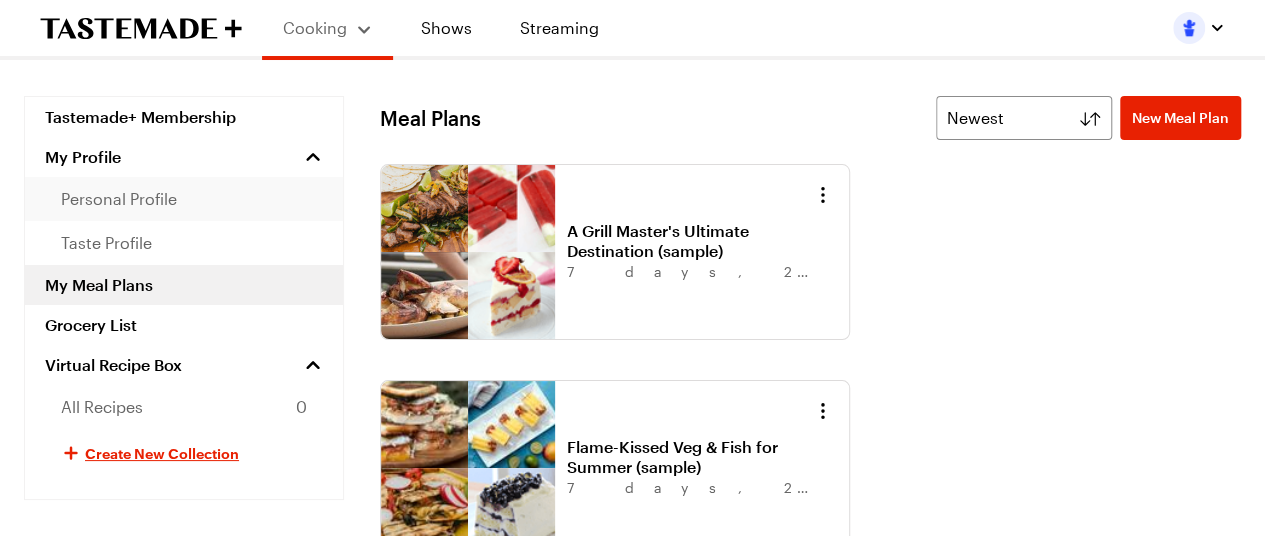 click on "personal profile" at bounding box center (119, 199) 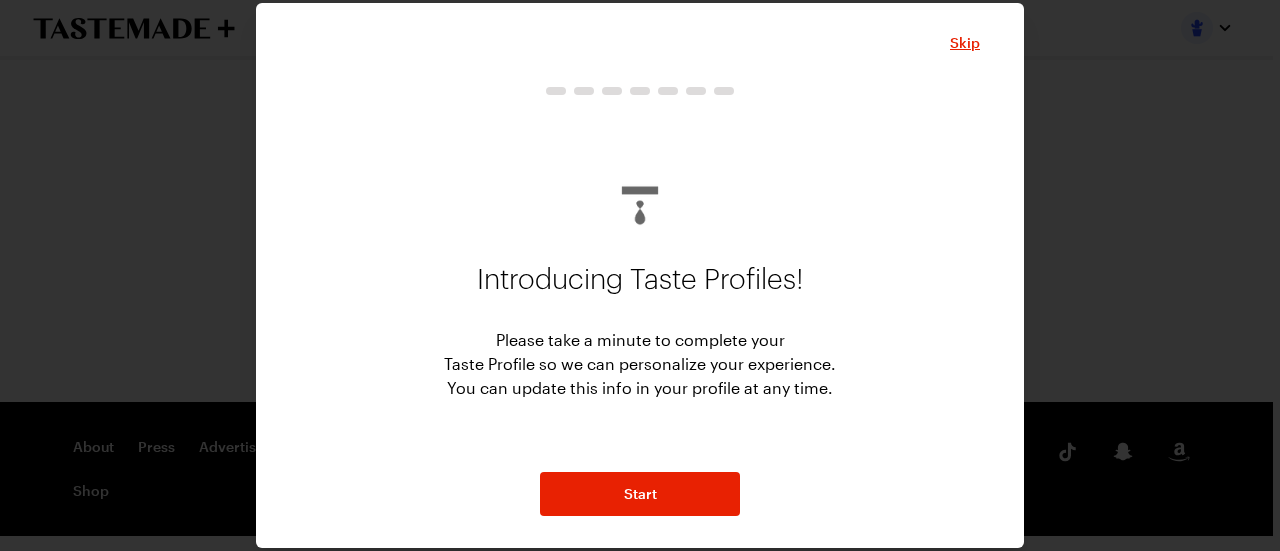 click on "Skip Introducing Taste Profiles! Please take a minute to complete your   Taste Profile so we can personalize your experience.   You can update this info in your profile at any time. Start Want to skip the Taste Profile setup? No worries! You can update this   information  in   your profile   at any time Create My Taste Profile Skip" at bounding box center (640, 275) 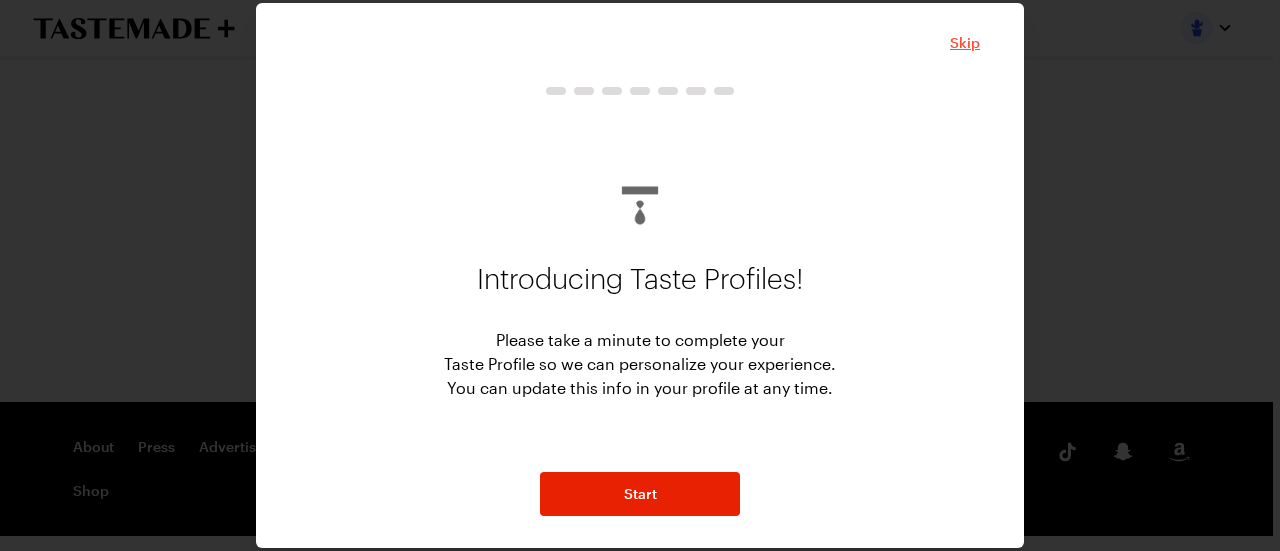 click on "Skip" at bounding box center (965, 43) 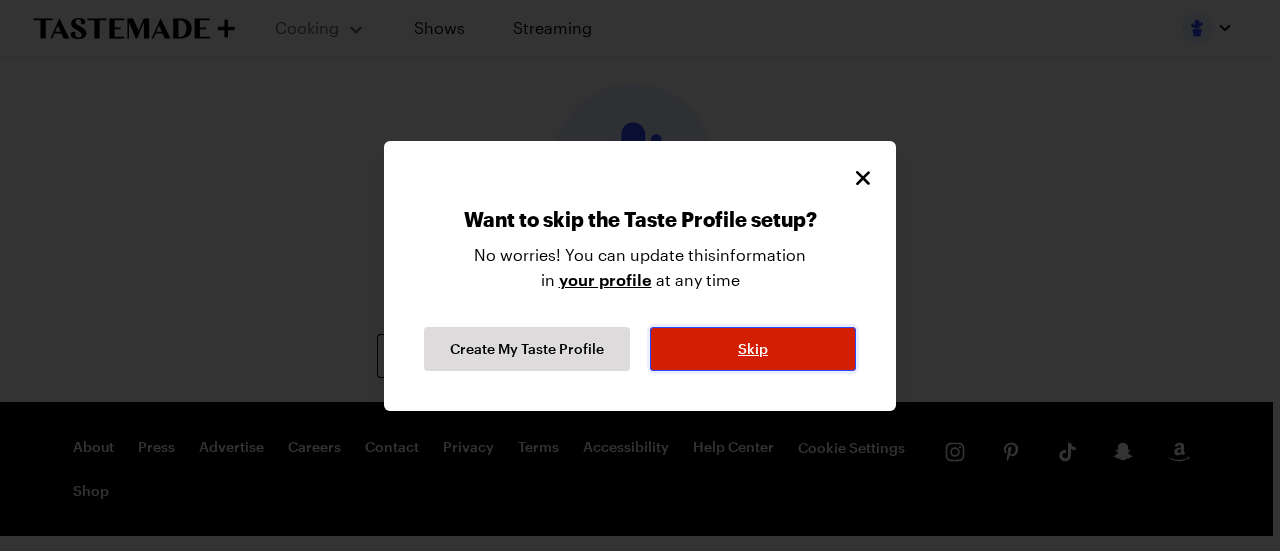 click on "Skip" at bounding box center (753, 349) 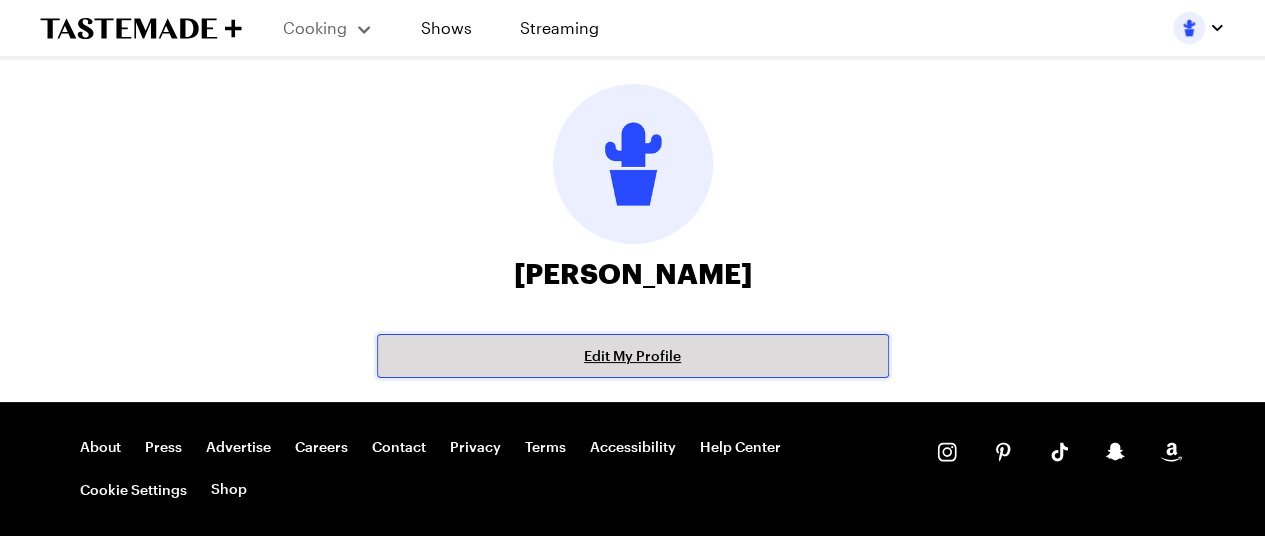 click on "Edit My Profile" at bounding box center (632, 356) 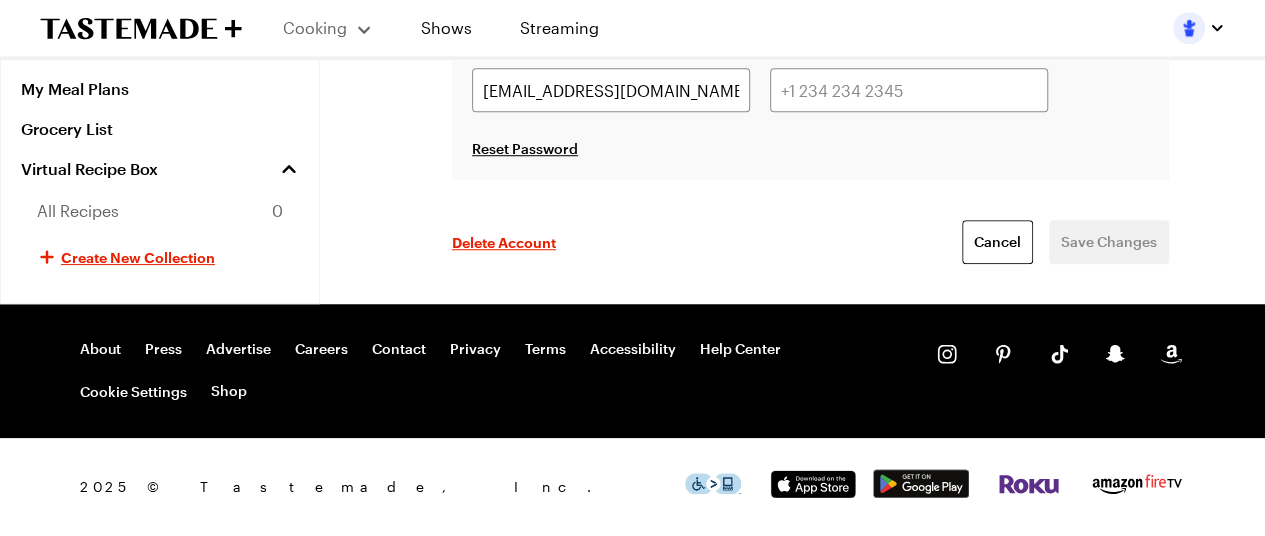 scroll, scrollTop: 484, scrollLeft: 0, axis: vertical 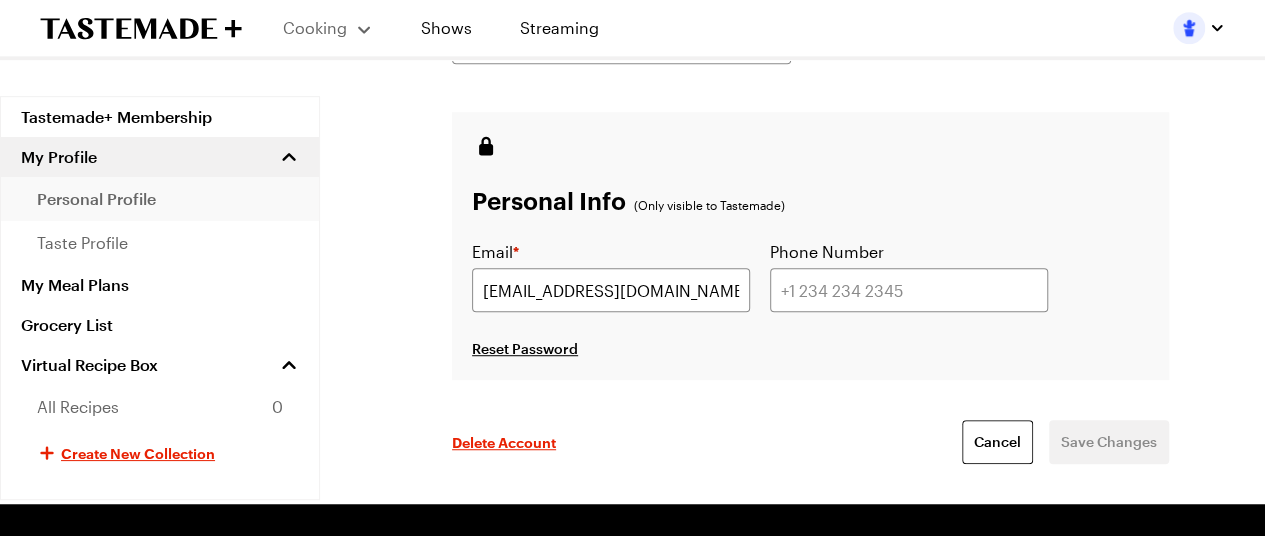 click on "personal profile" at bounding box center [96, 199] 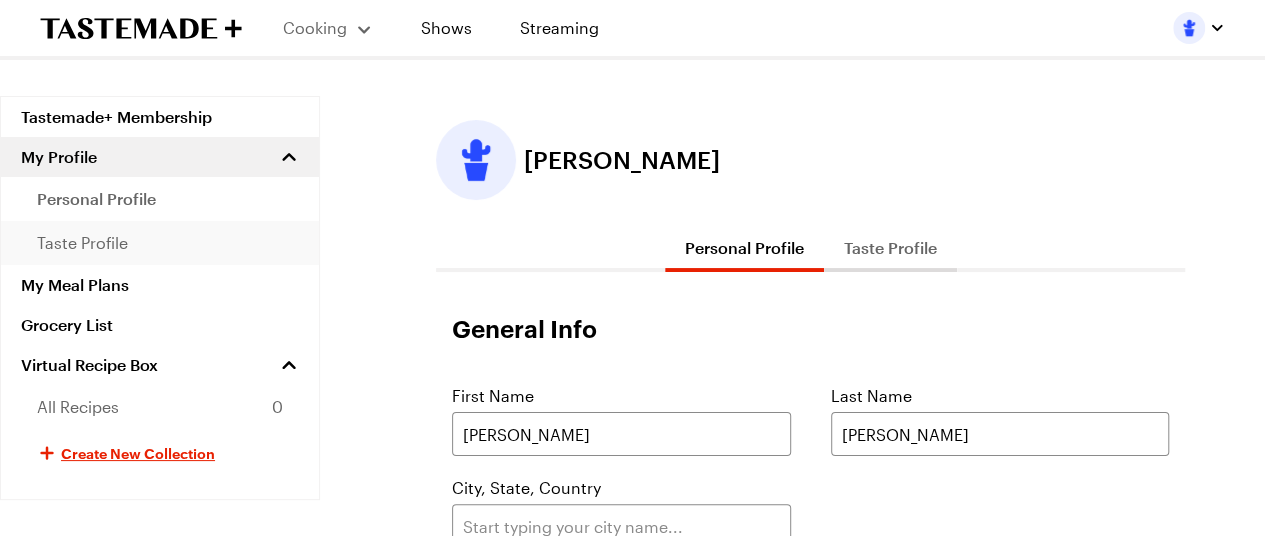 click on "taste profile" at bounding box center [82, 243] 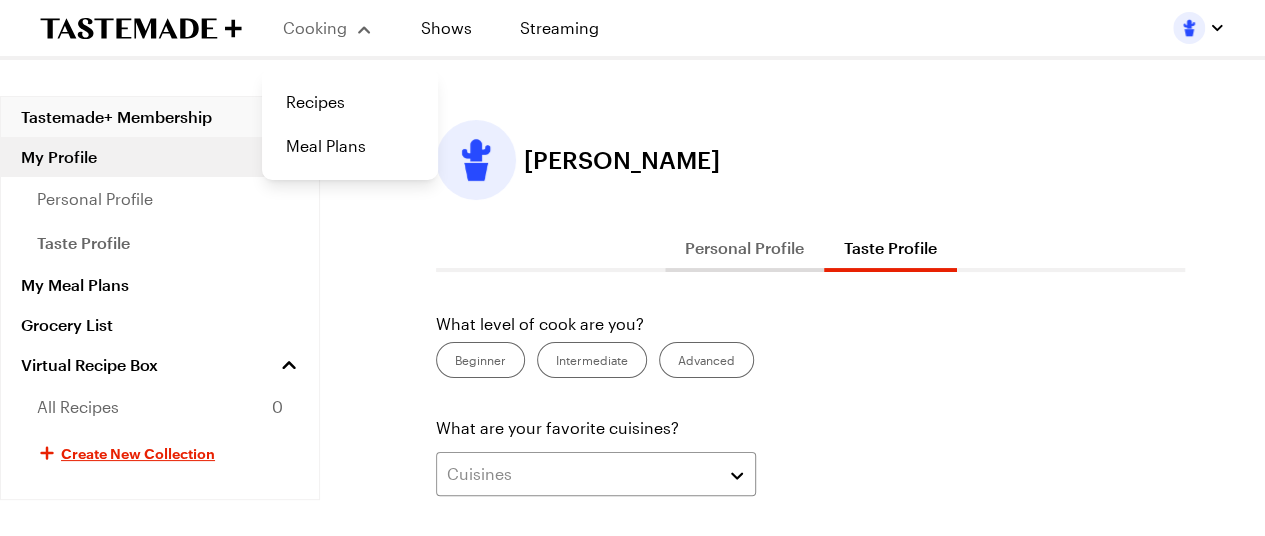 scroll, scrollTop: 58, scrollLeft: 0, axis: vertical 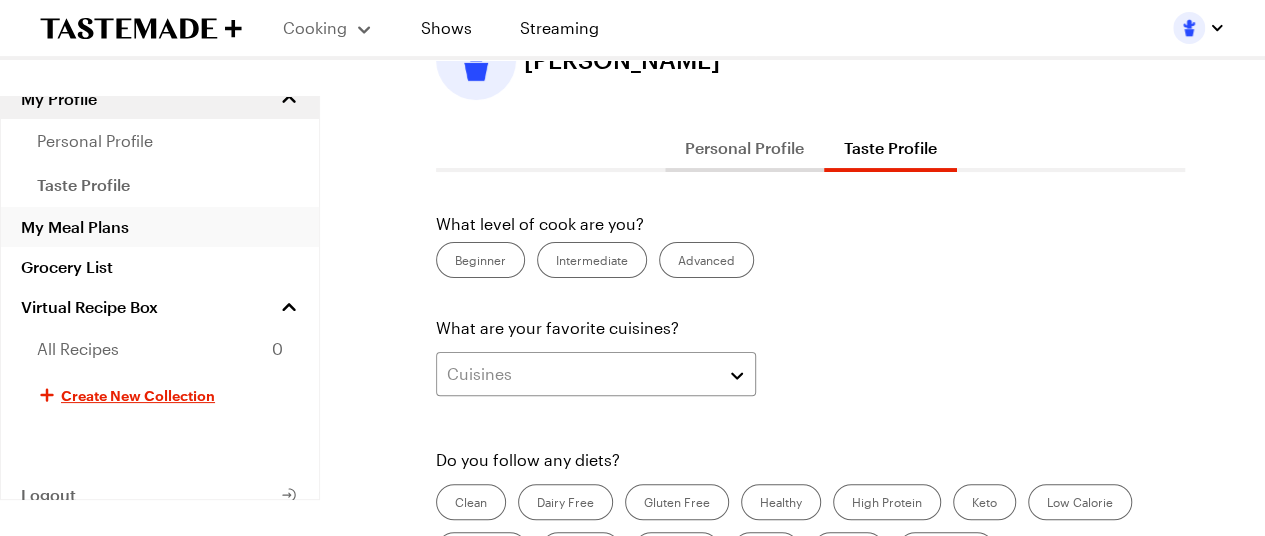 click on "My Meal Plans" at bounding box center (160, 227) 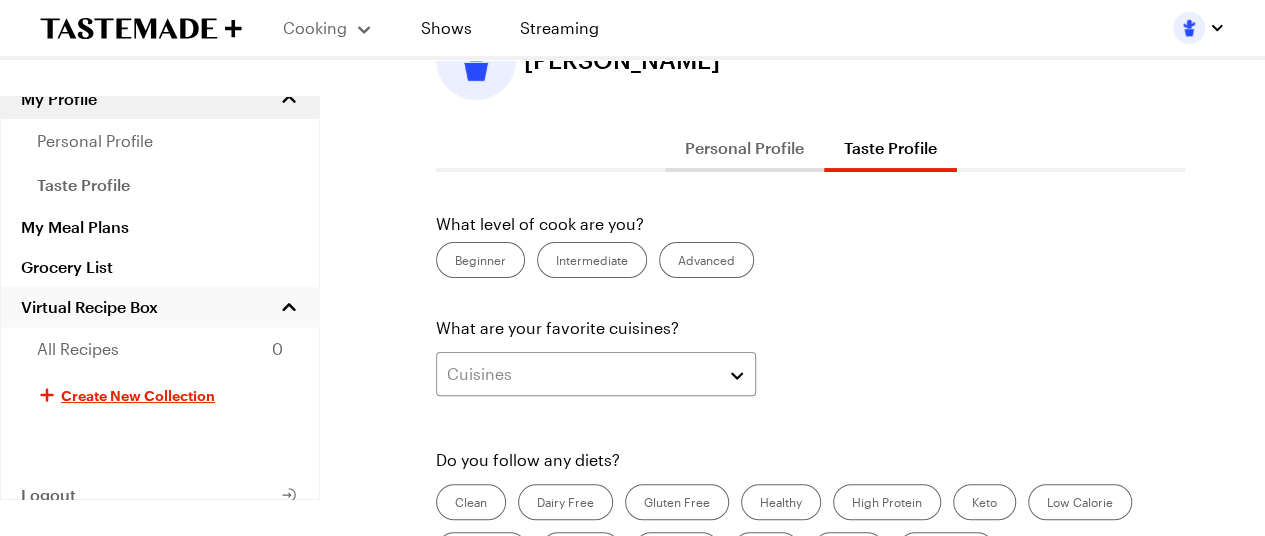 click on "Virtual Recipe Box" at bounding box center (89, 307) 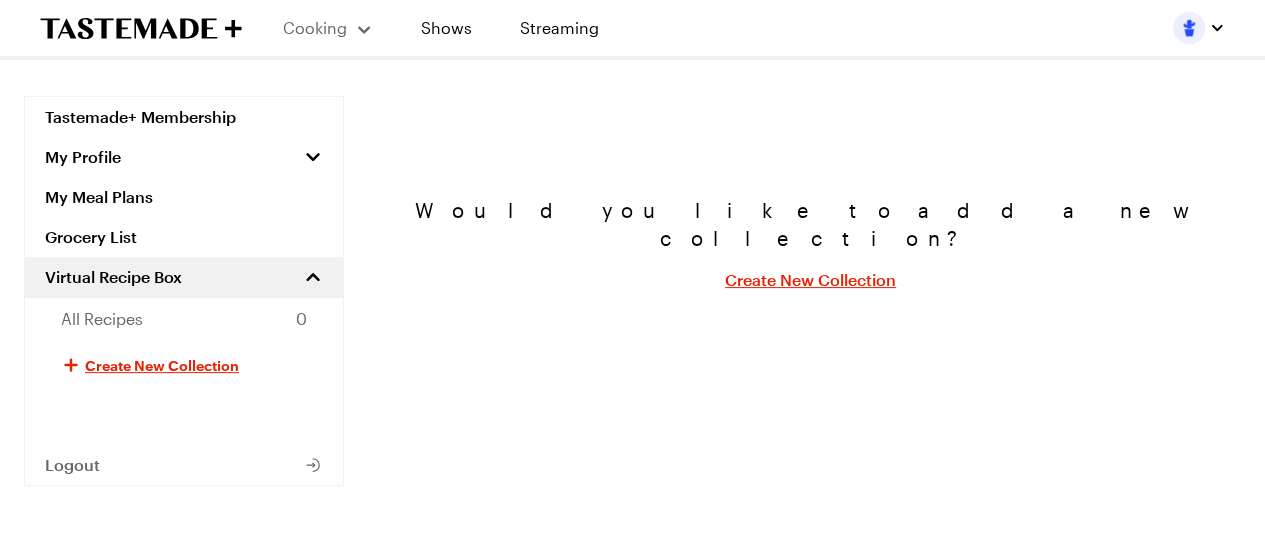 scroll, scrollTop: 0, scrollLeft: 0, axis: both 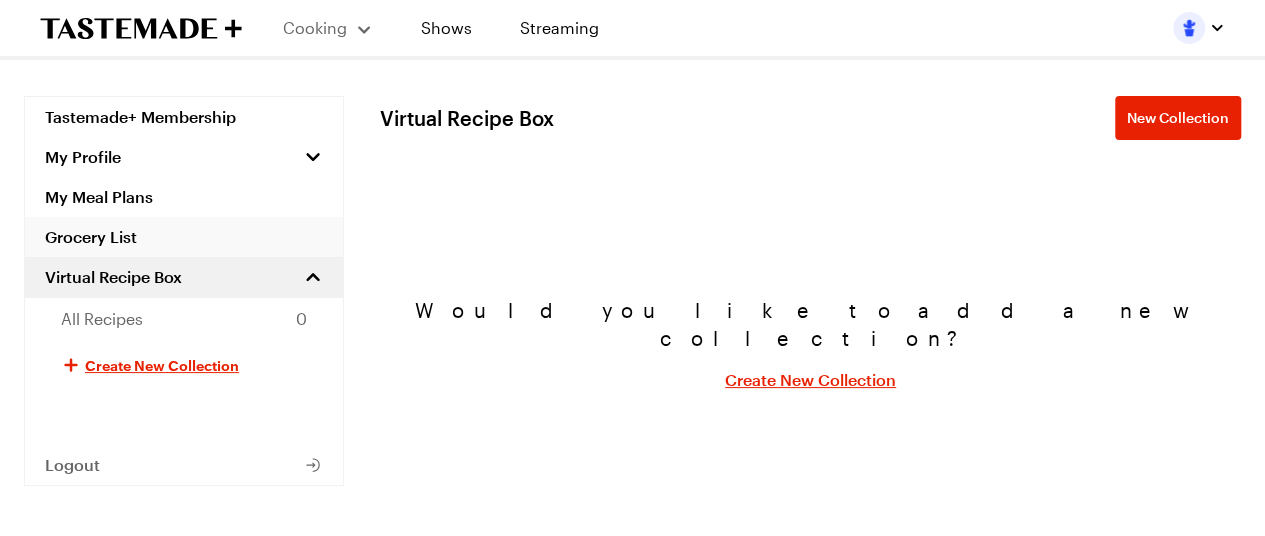 click on "Grocery List" at bounding box center (184, 237) 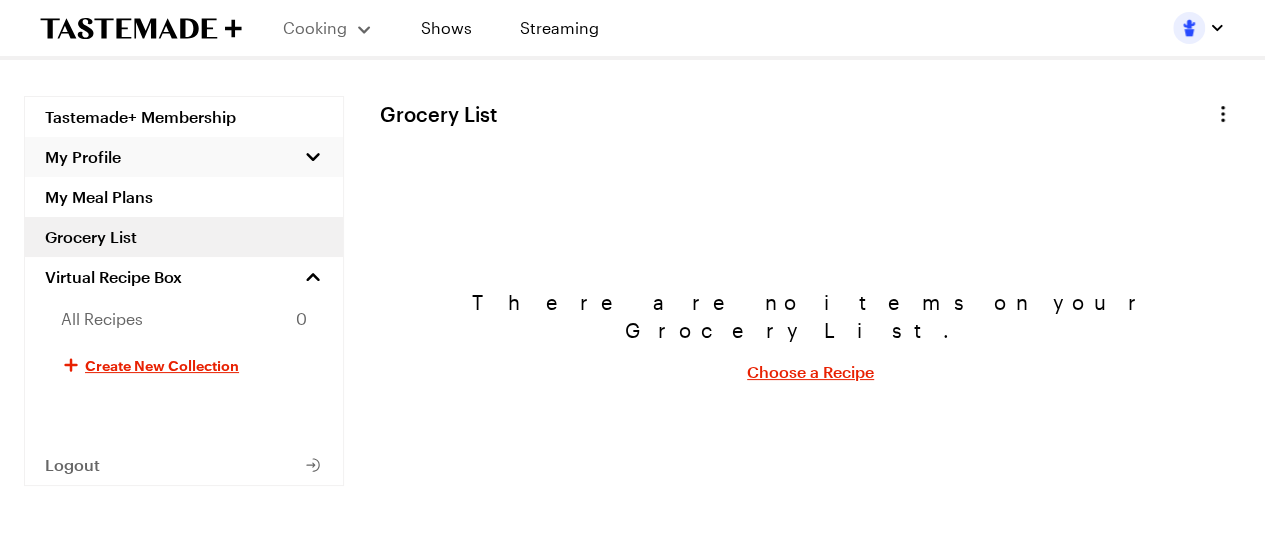 click on "My Profile" at bounding box center (83, 157) 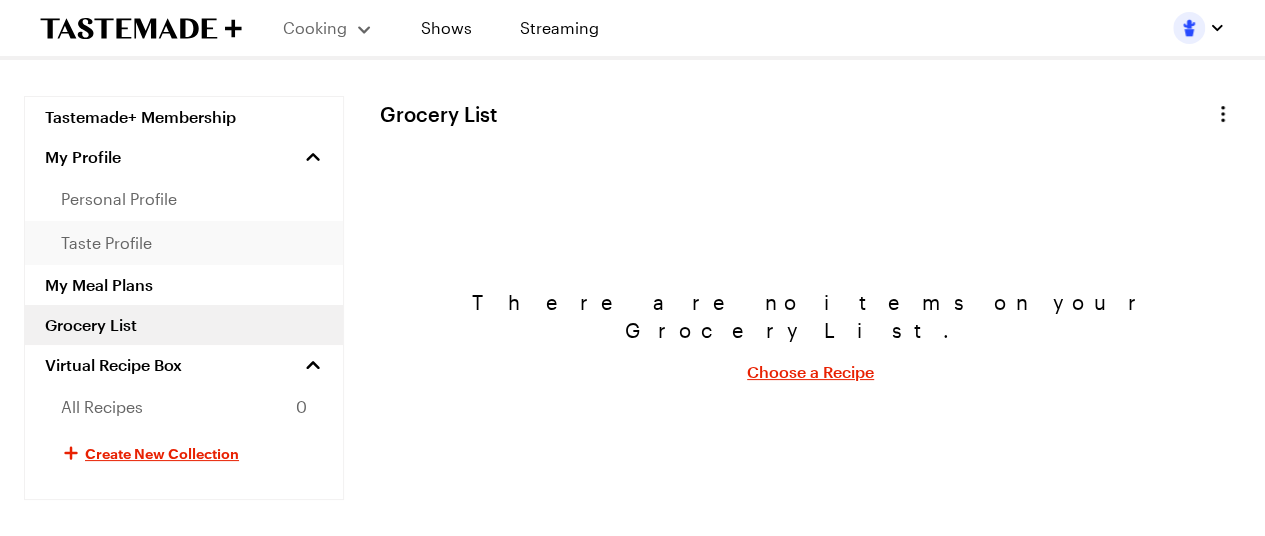 click on "taste profile" at bounding box center [106, 243] 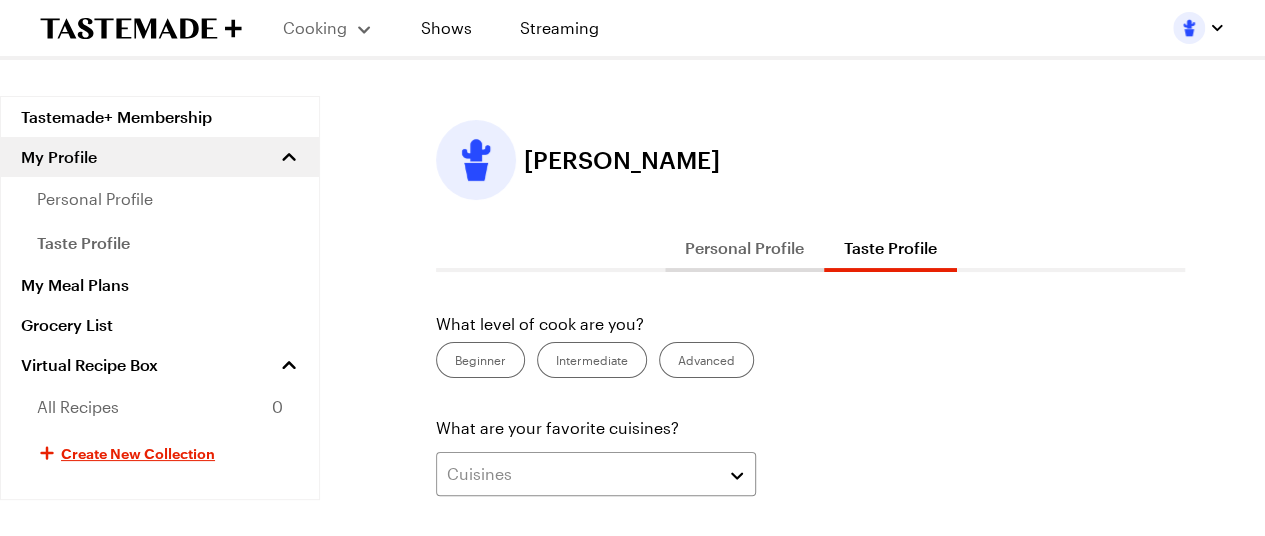 click on "Advanced" at bounding box center (706, 360) 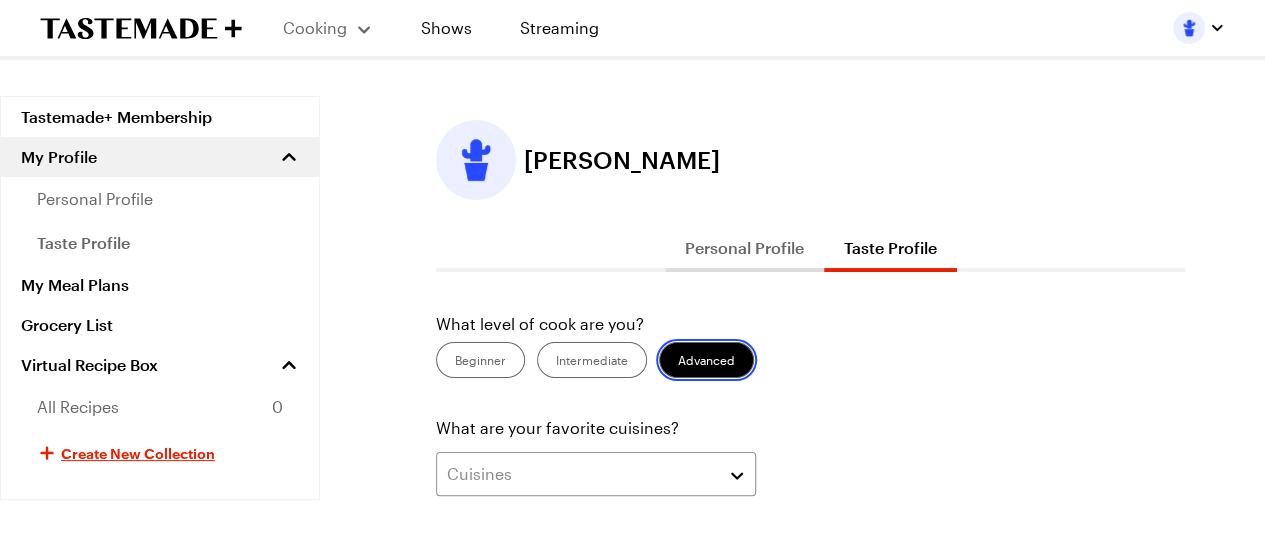 scroll, scrollTop: 200, scrollLeft: 0, axis: vertical 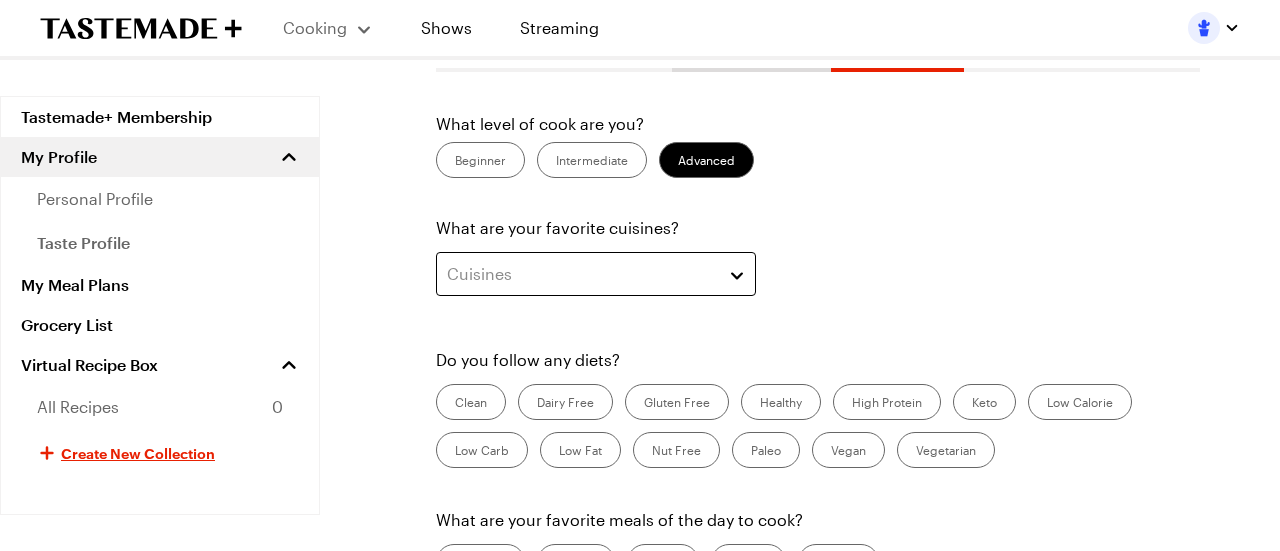 click on "Cuisines" at bounding box center [596, 274] 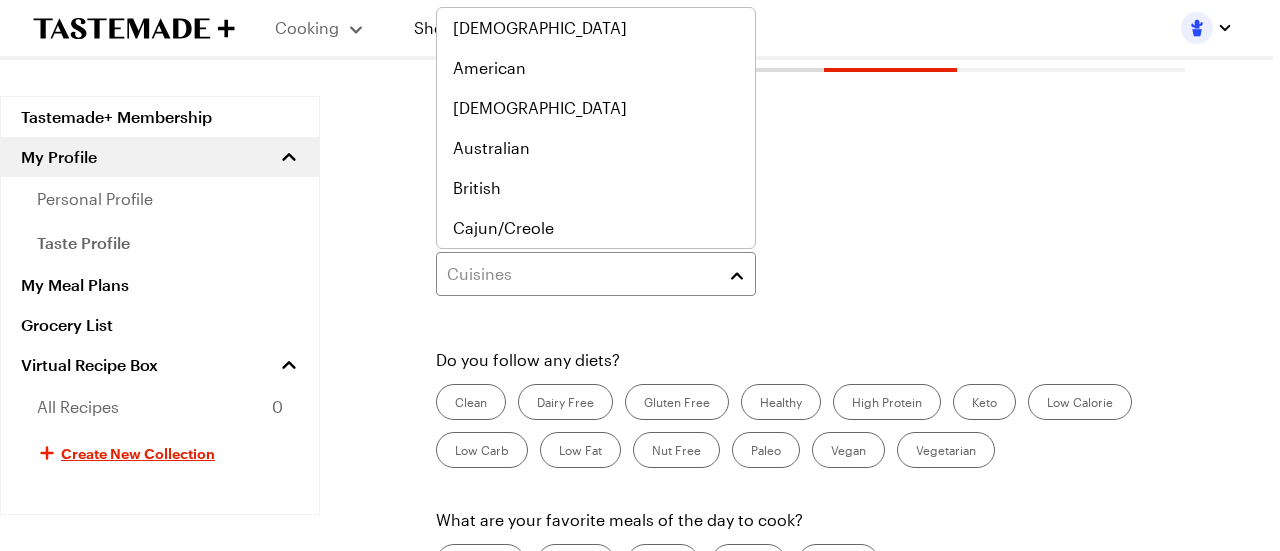 click on "What are your favorite cuisines? Cuisines" at bounding box center (810, 262) 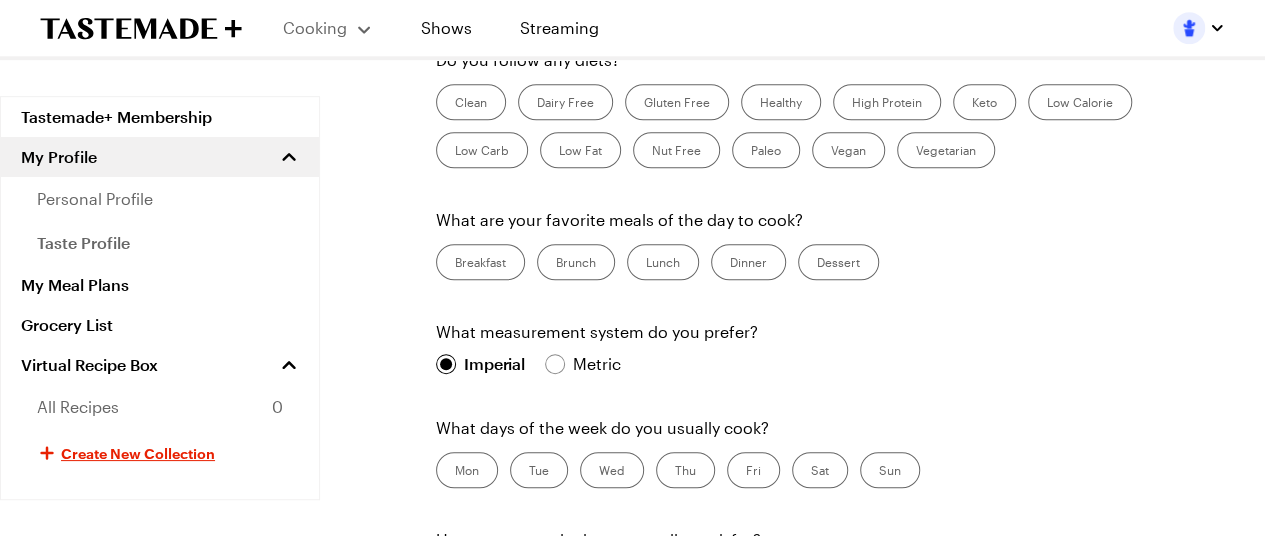 scroll, scrollTop: 700, scrollLeft: 0, axis: vertical 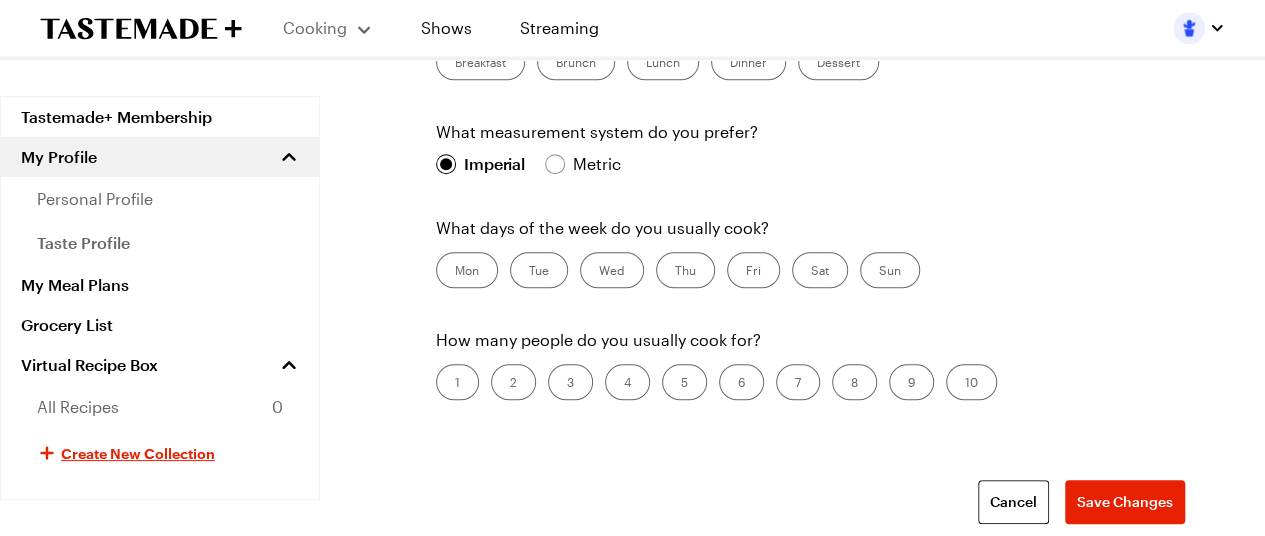 click on "Mon" at bounding box center [467, 270] 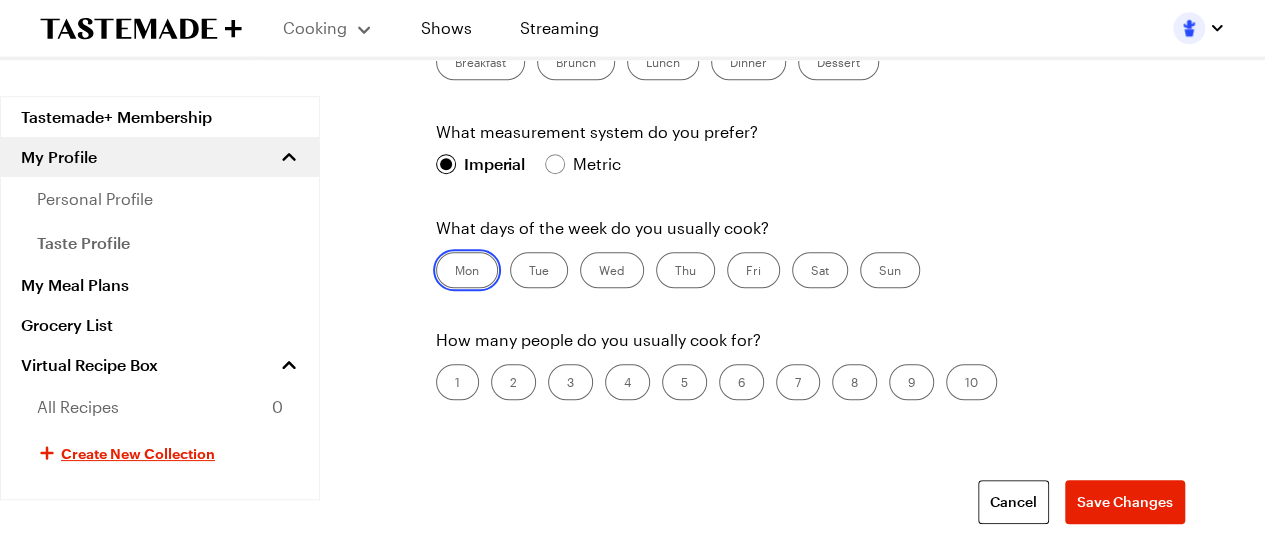 click on "Mon" at bounding box center (455, 272) 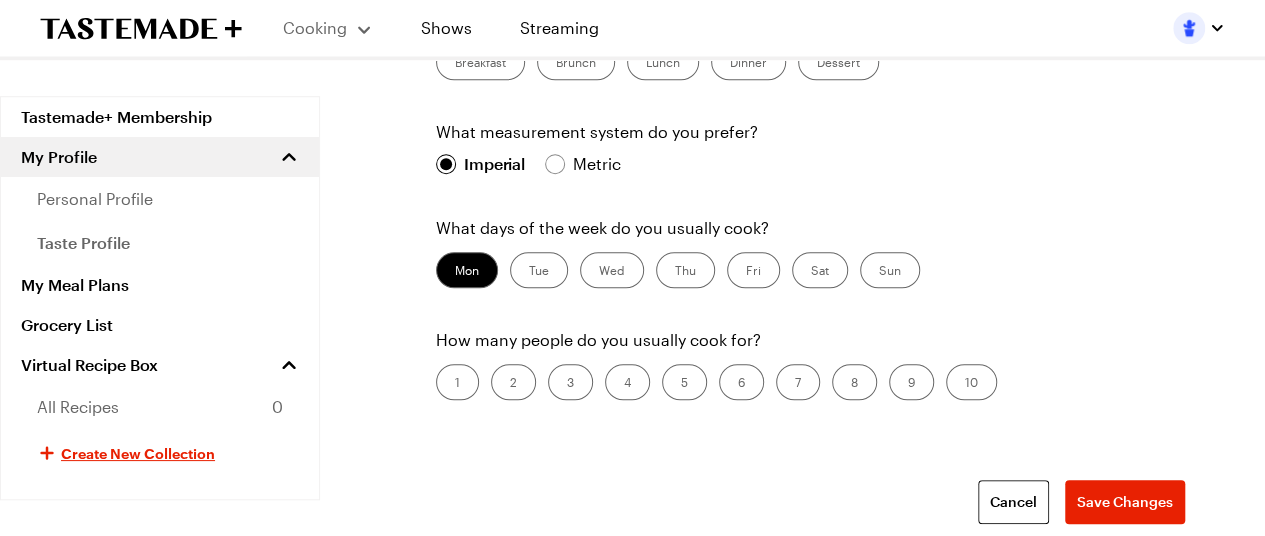 click on "Tue" at bounding box center (539, 270) 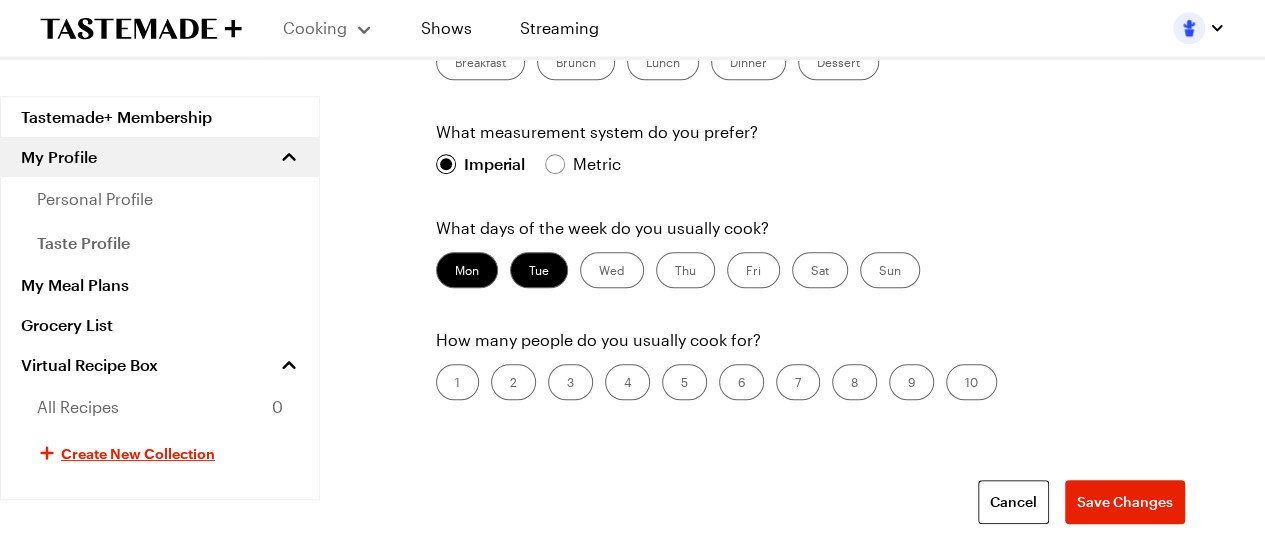 click on "Wed" at bounding box center [612, 270] 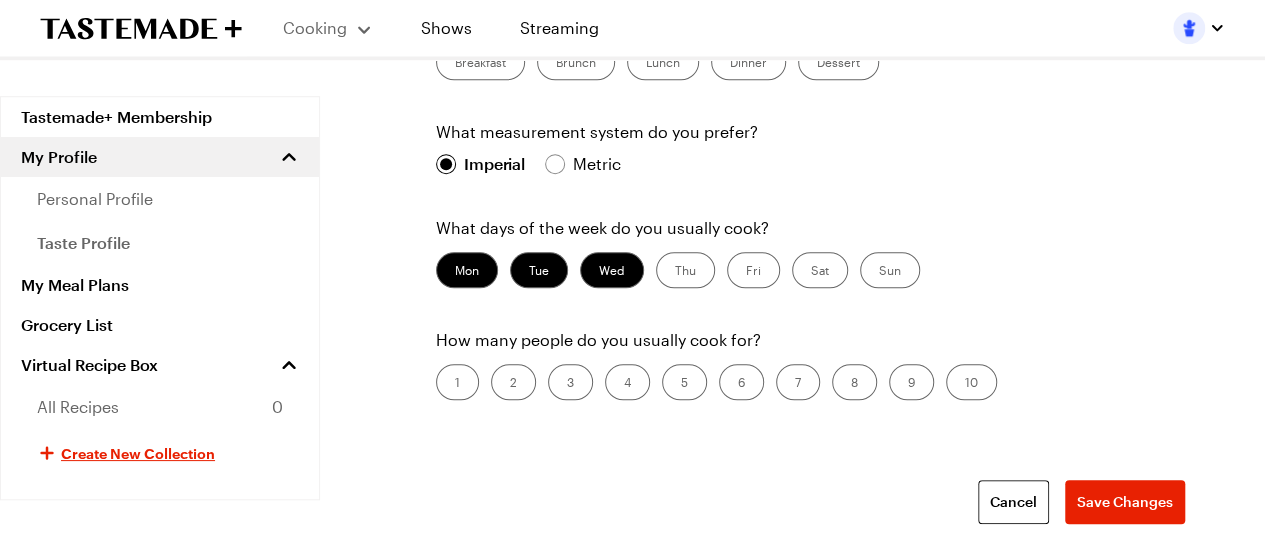 click on "Thu" at bounding box center (685, 270) 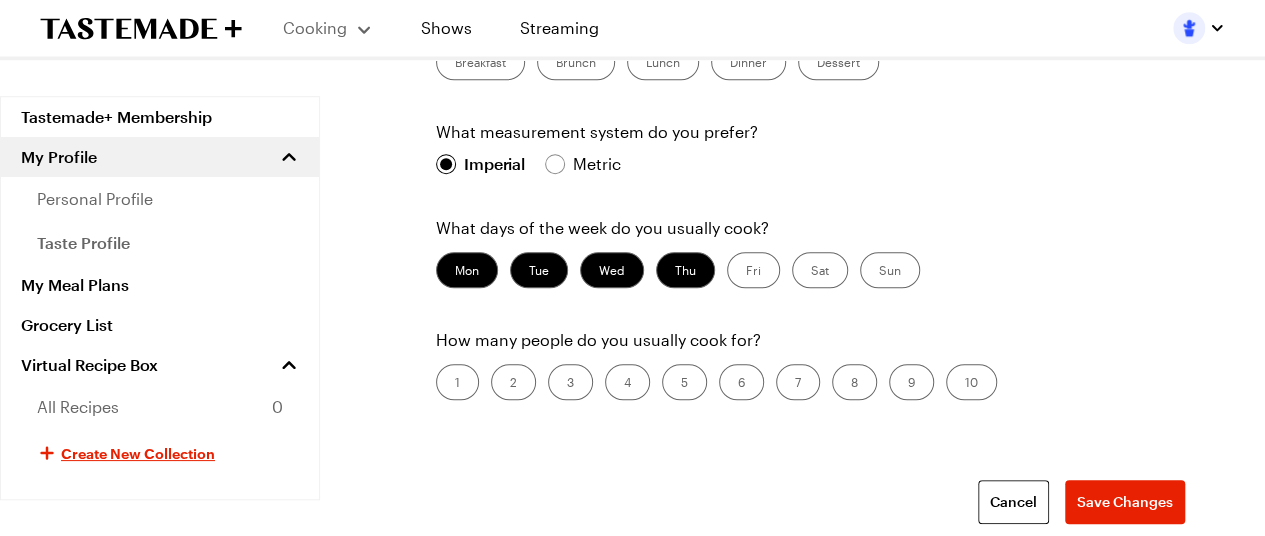 click on "2" at bounding box center (513, 382) 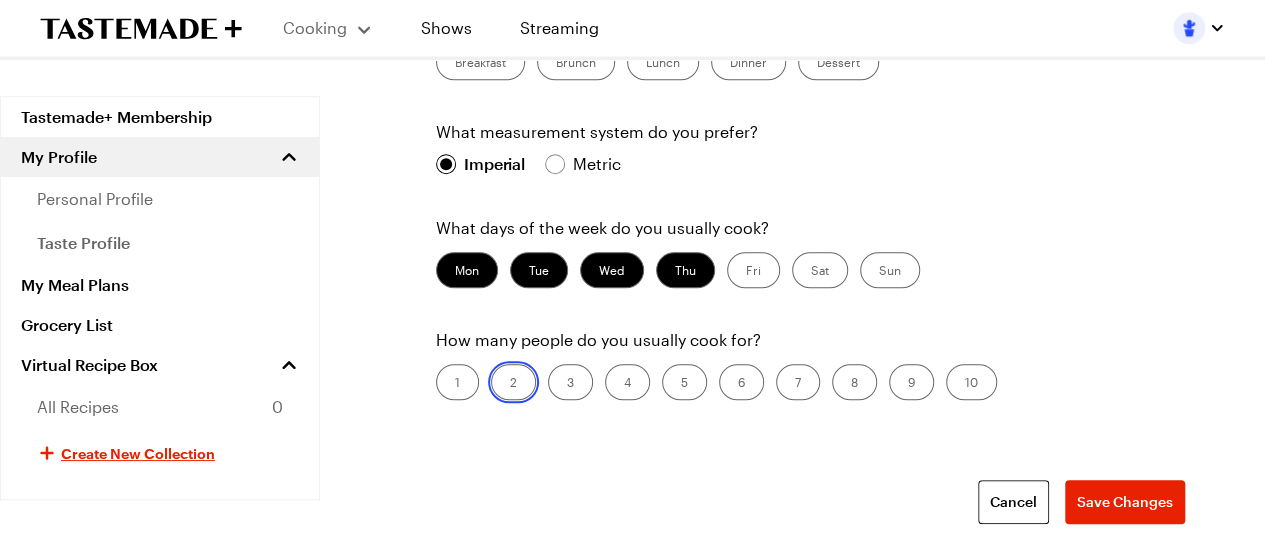 click on "2" at bounding box center (510, 384) 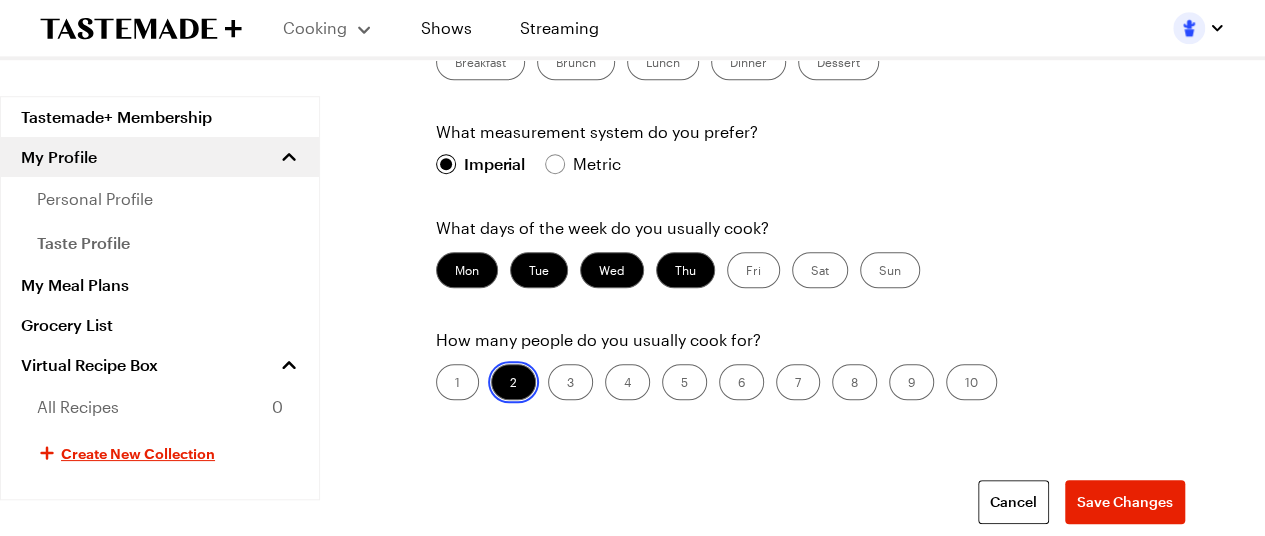 scroll, scrollTop: 500, scrollLeft: 0, axis: vertical 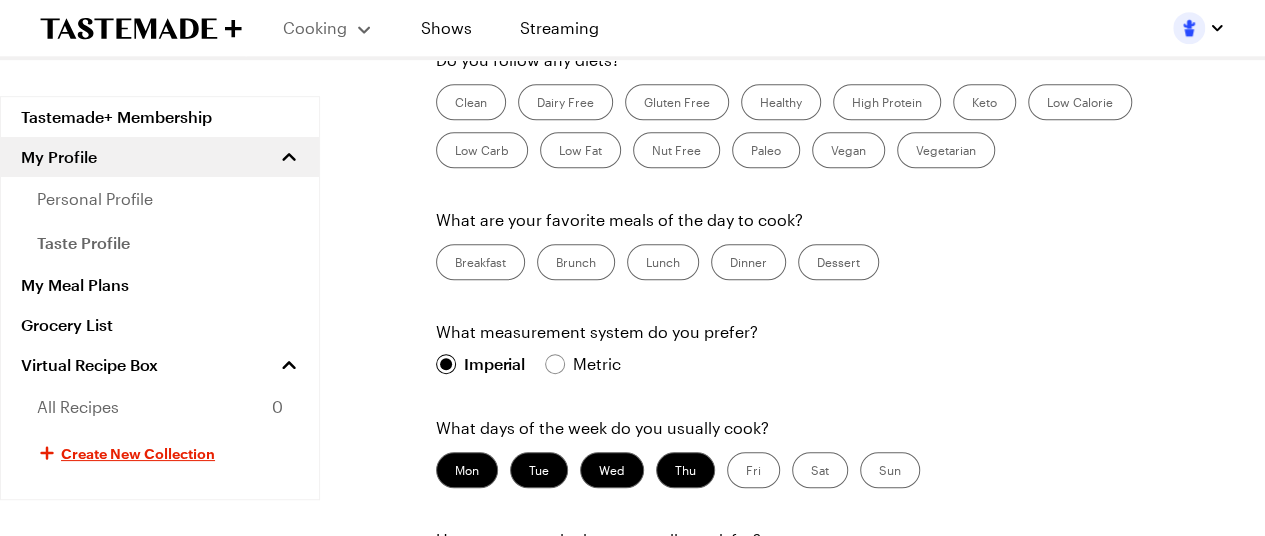 click on "Breakfast" at bounding box center [480, 262] 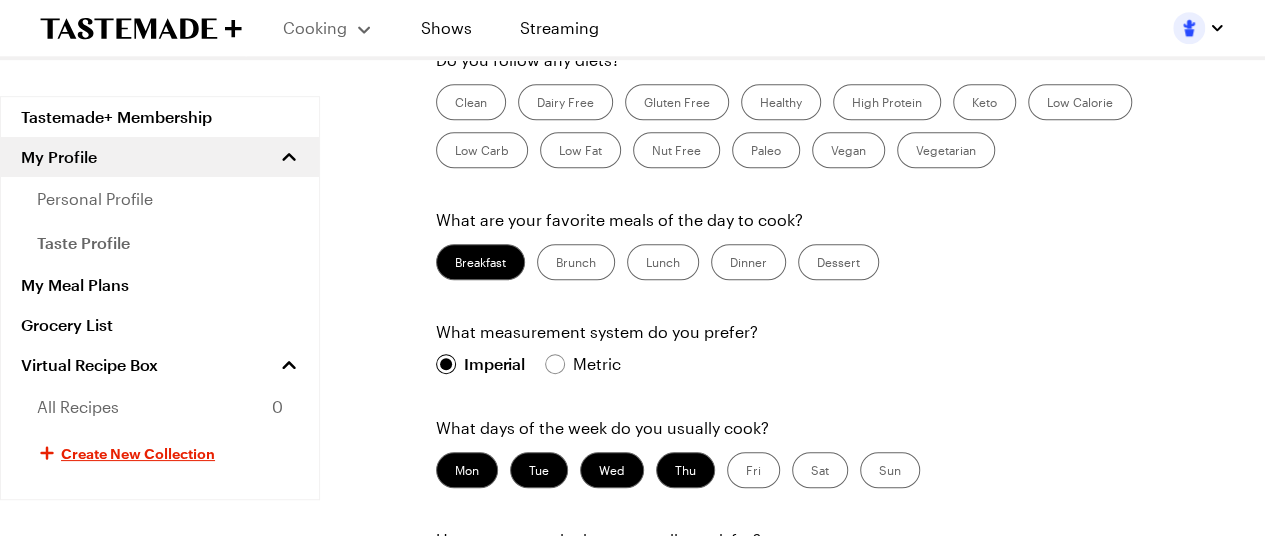 click on "Brunch" at bounding box center [576, 262] 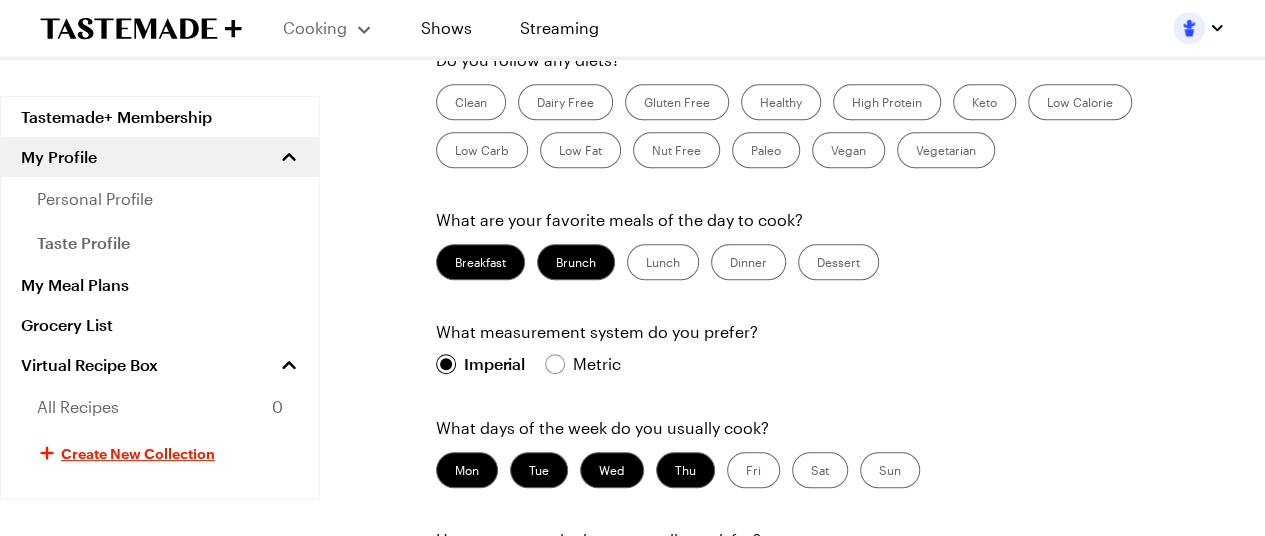 click on "Lunch" at bounding box center (663, 262) 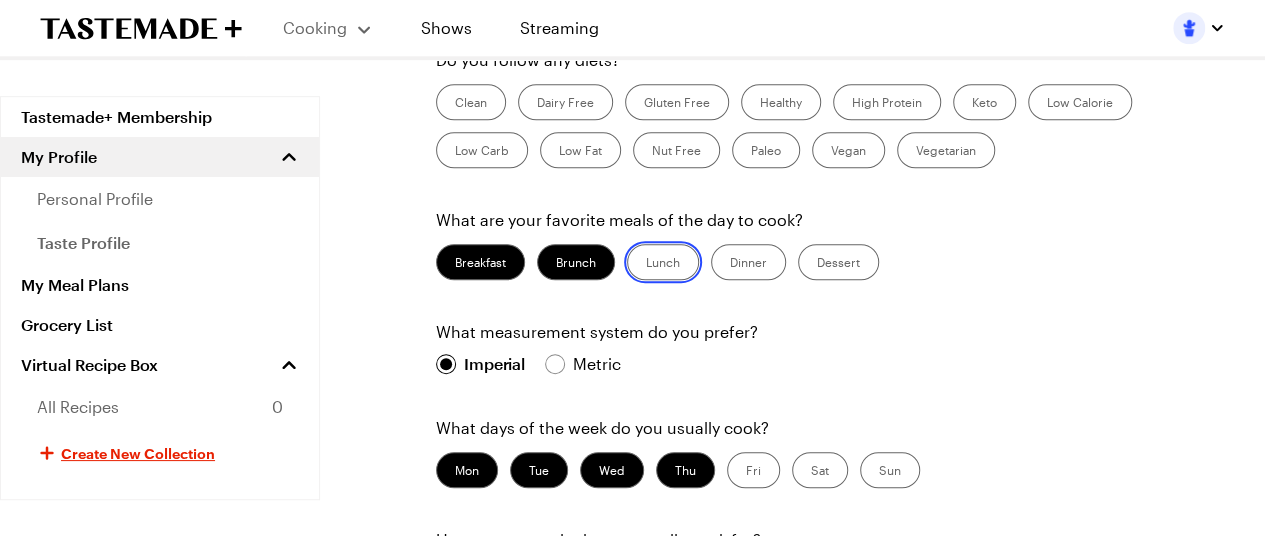 click on "Lunch" at bounding box center (646, 264) 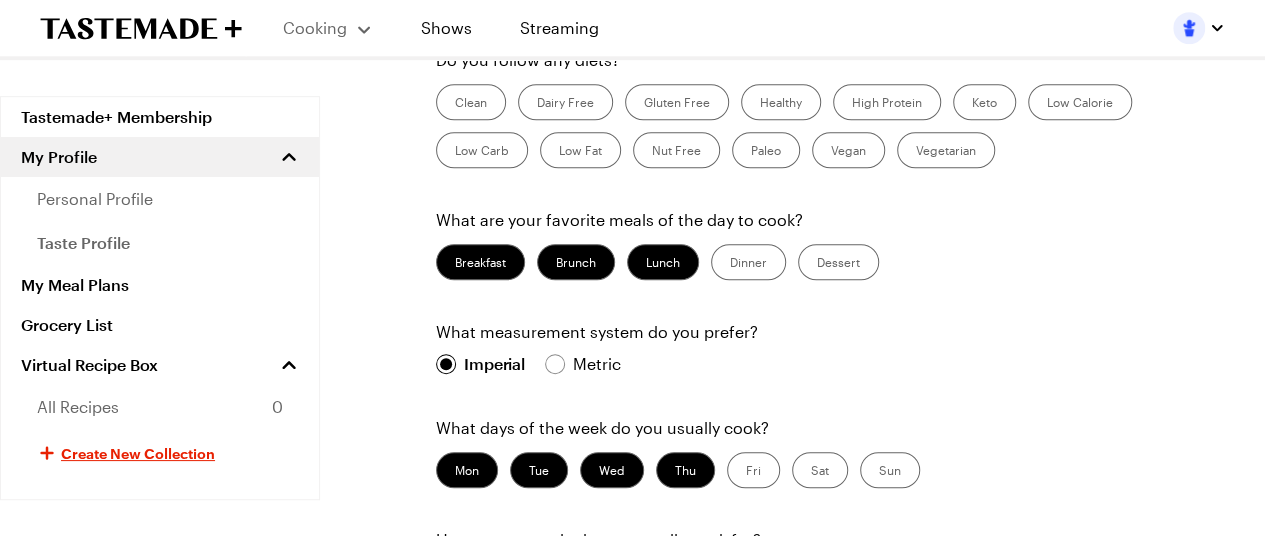 click on "Dinner" at bounding box center (748, 262) 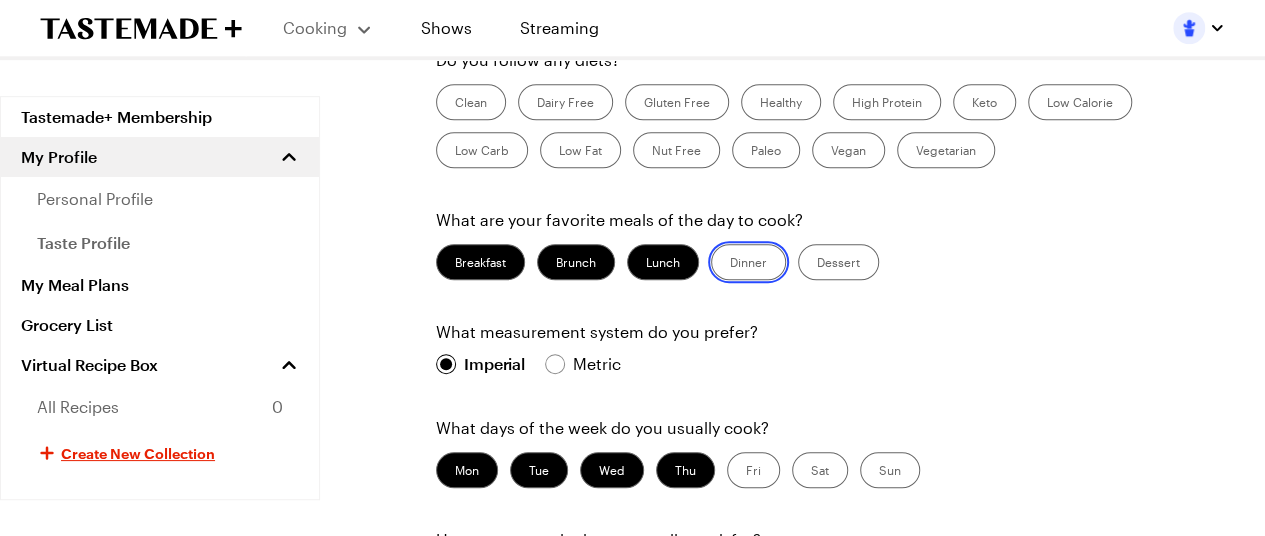 click on "Dinner" at bounding box center [730, 264] 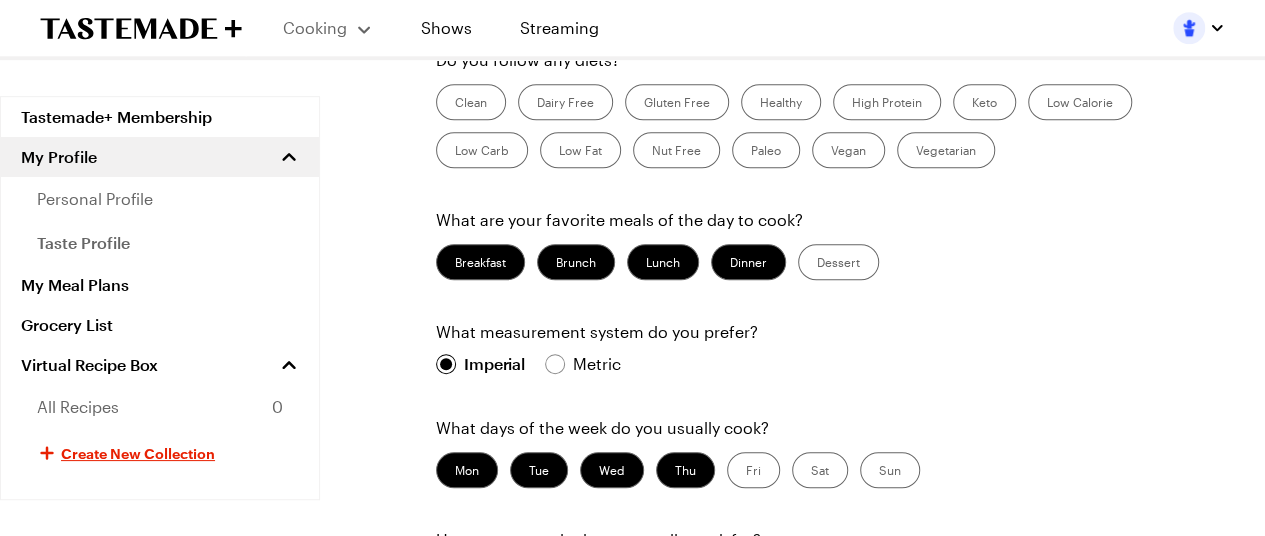 click on "Dessert" at bounding box center [838, 262] 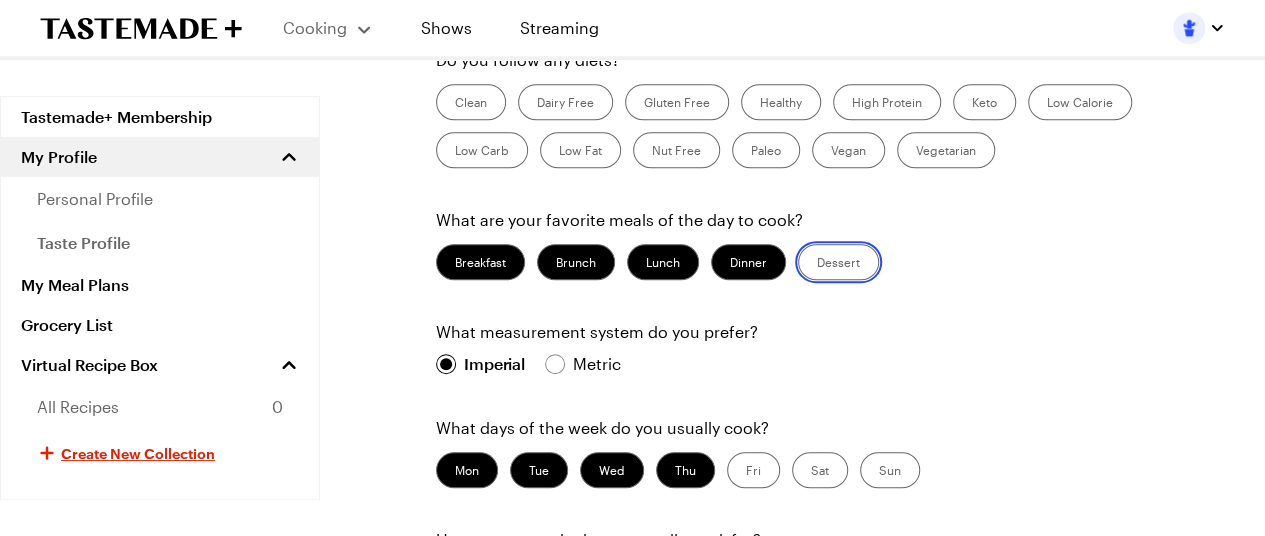 click on "Dessert" at bounding box center [817, 264] 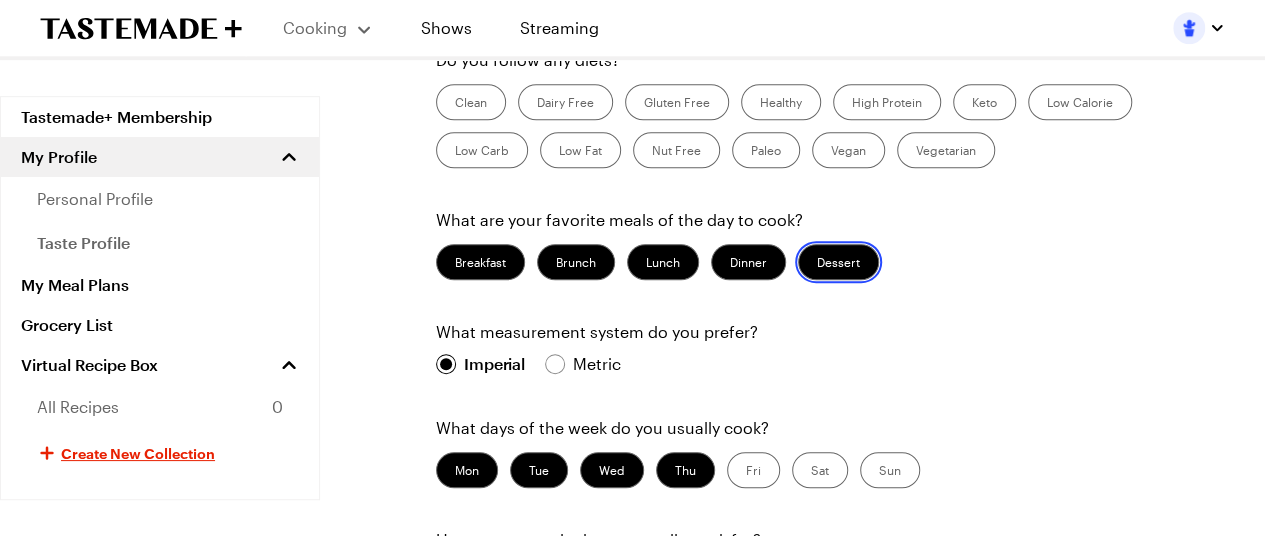 scroll, scrollTop: 400, scrollLeft: 0, axis: vertical 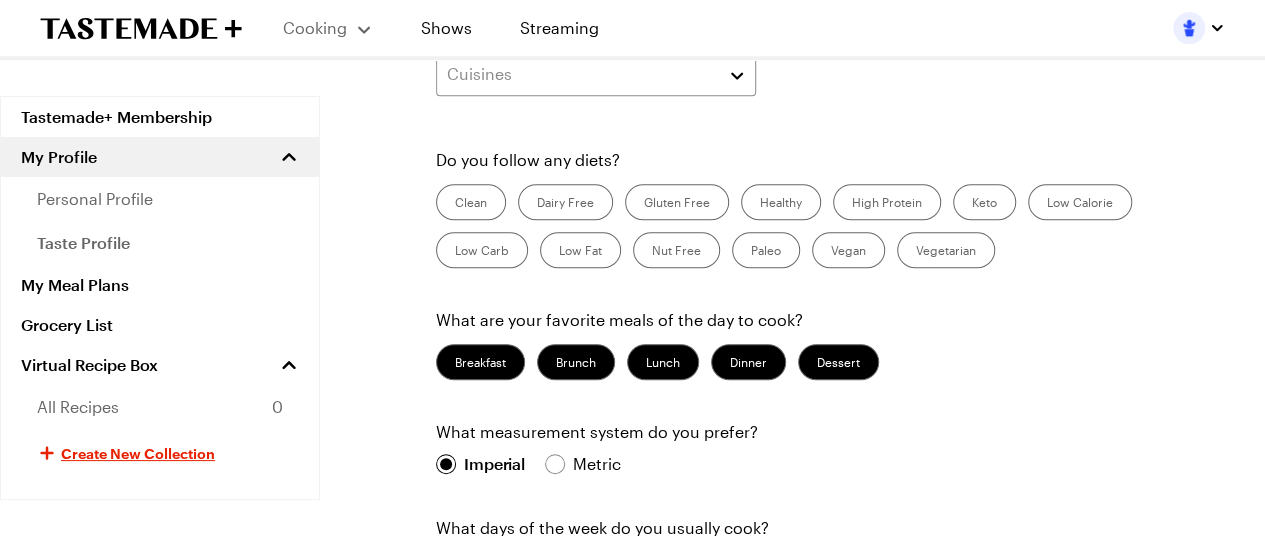 click on "Clean" at bounding box center (471, 202) 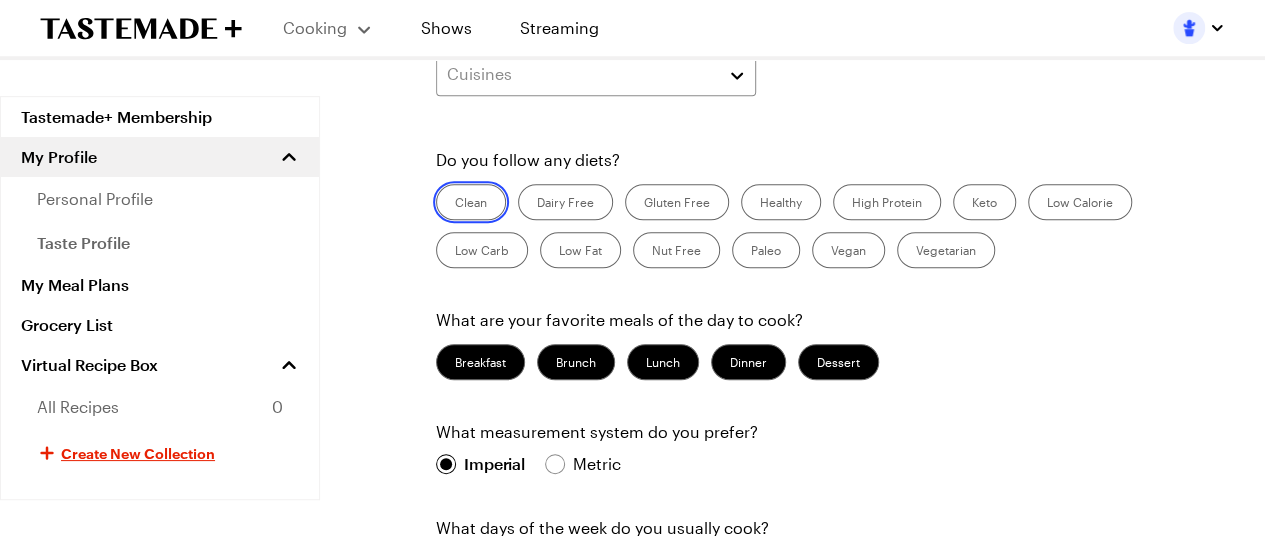 click on "Clean" at bounding box center (455, 204) 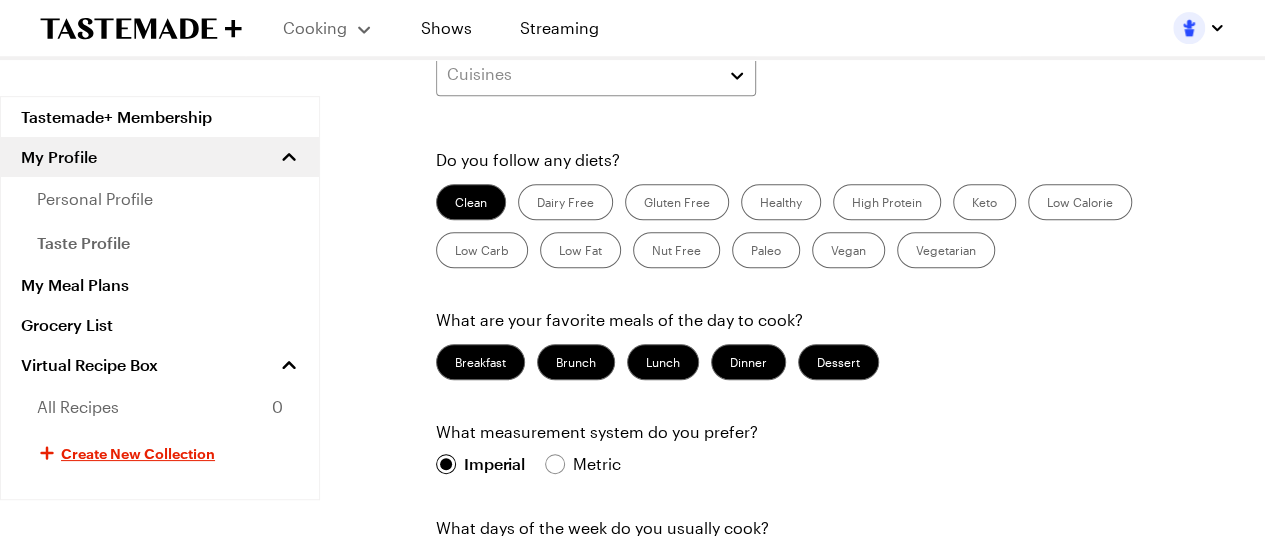 click on "Healthy" at bounding box center [781, 202] 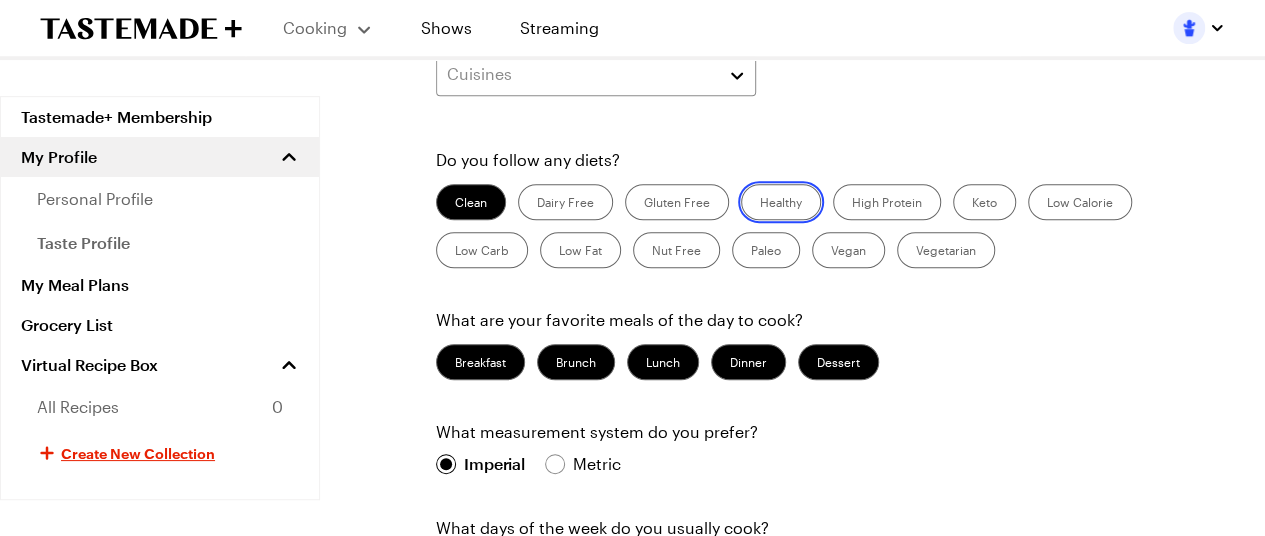 click on "Healthy" at bounding box center [760, 204] 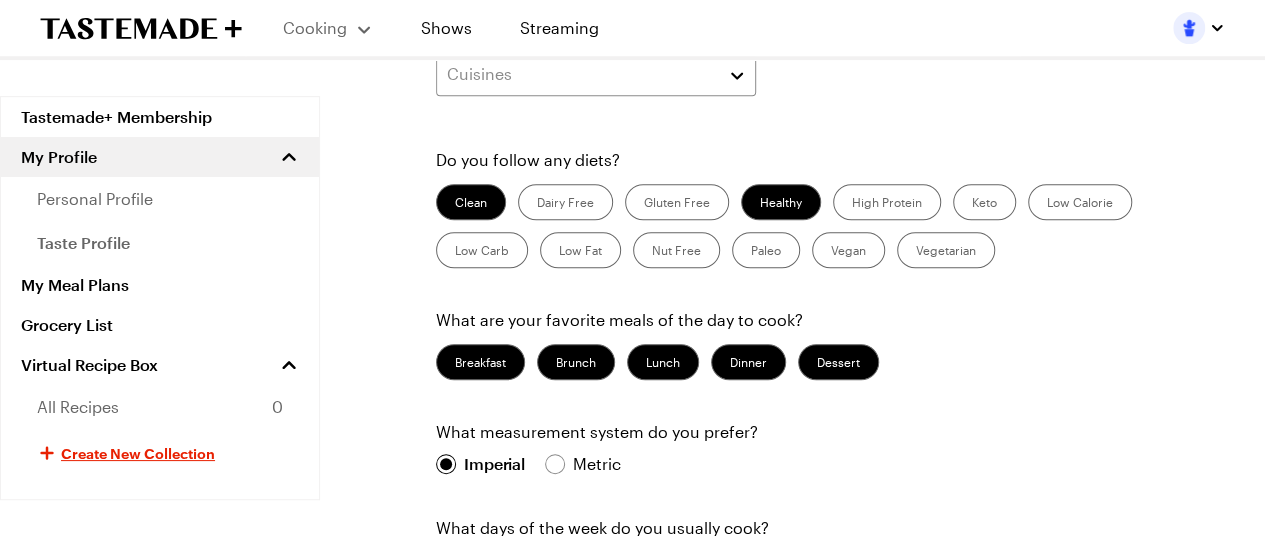 click on "High Protein" at bounding box center (887, 202) 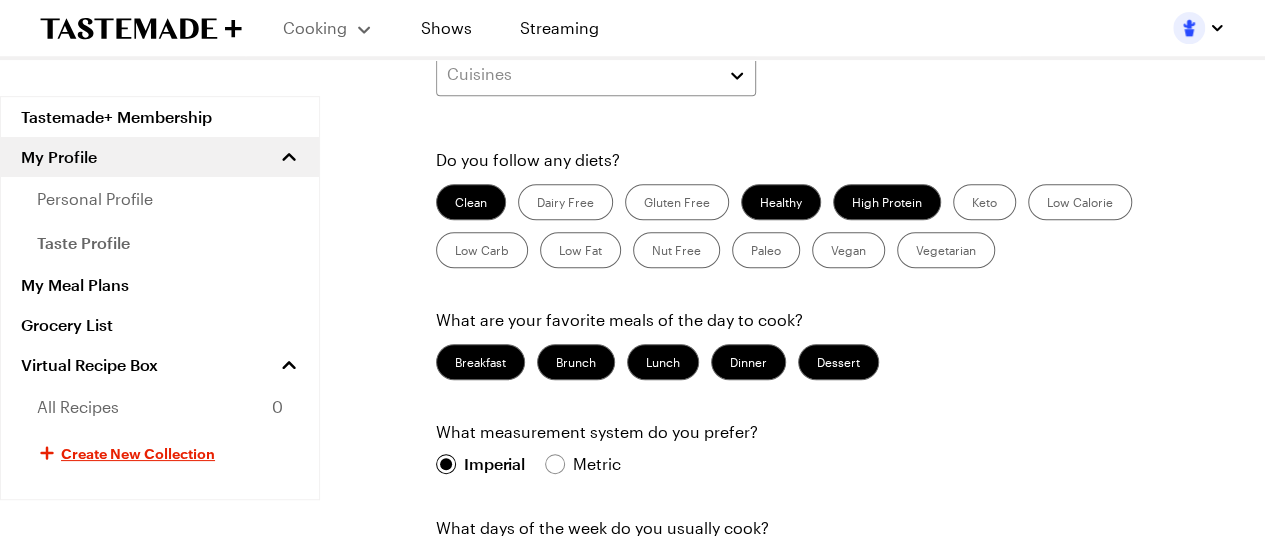 click on "Keto" at bounding box center [984, 202] 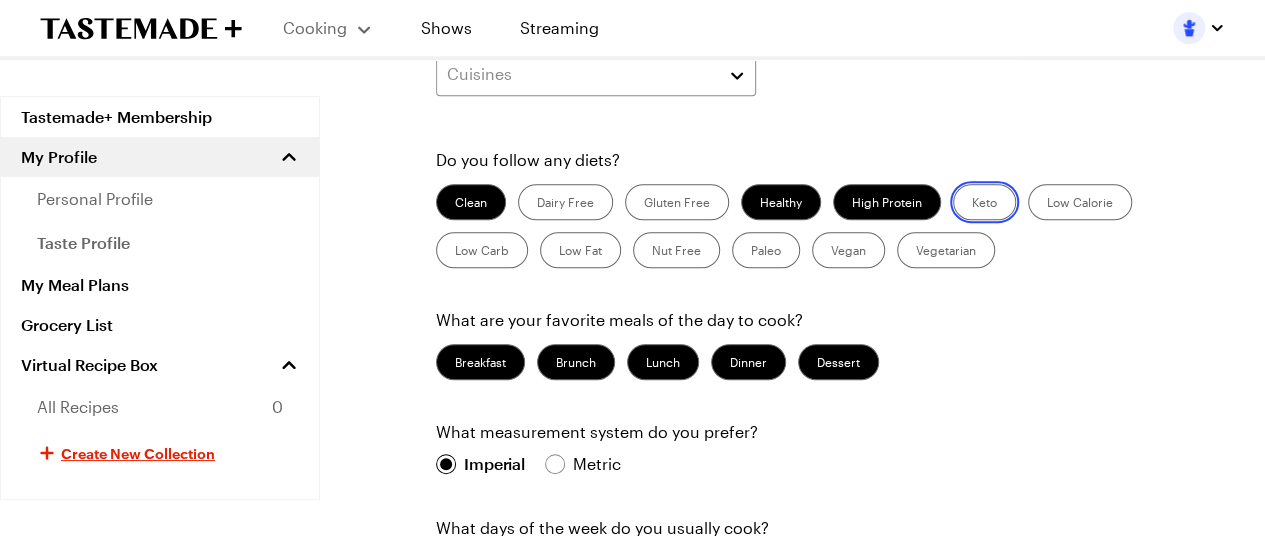 click on "Keto" at bounding box center [972, 204] 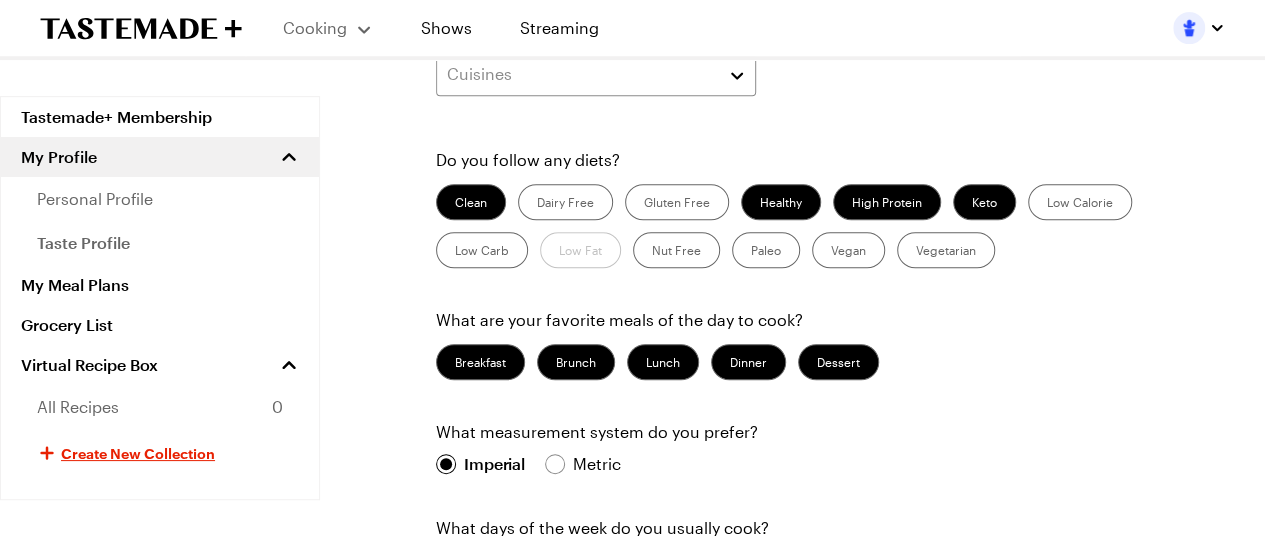 click on "Low Calorie" at bounding box center (1080, 202) 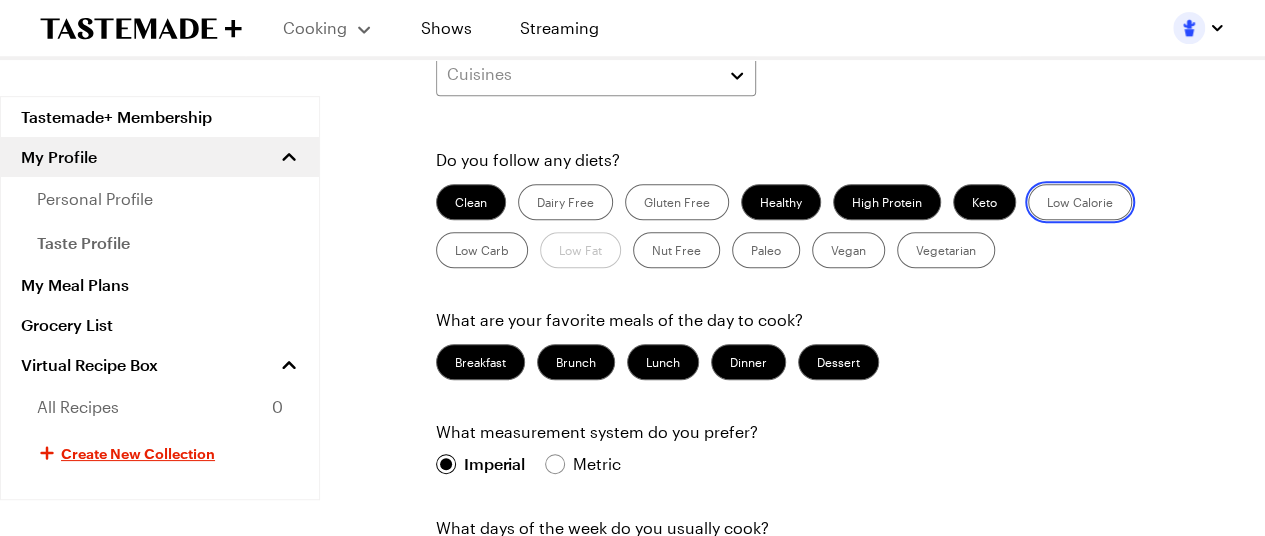 click on "Low Calorie" at bounding box center (1047, 204) 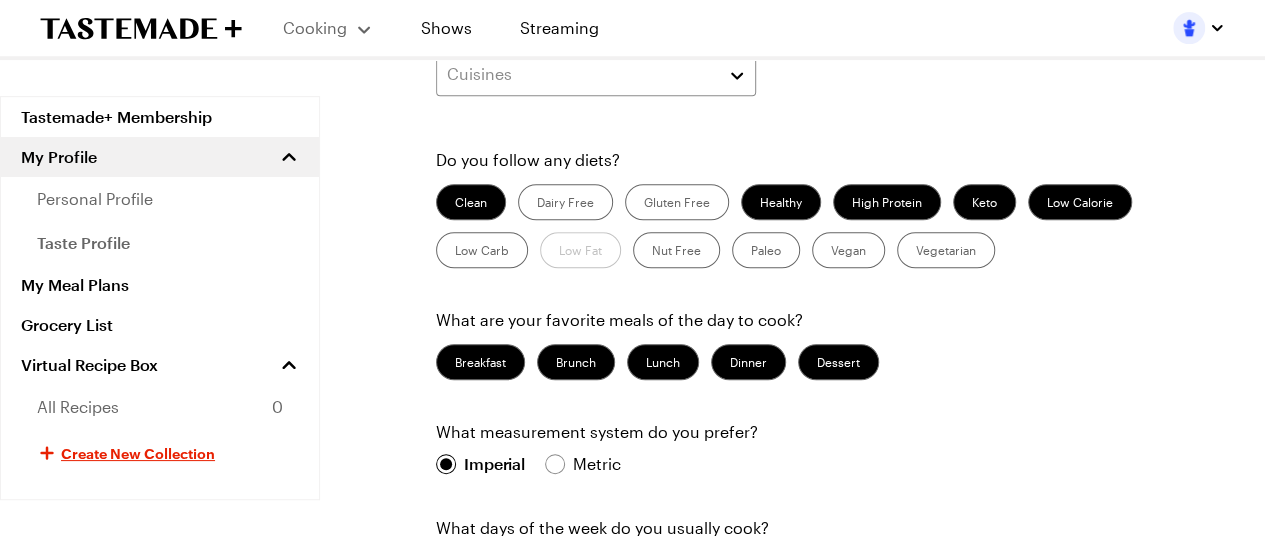 click on "Clean Dairy Free Gluten Free Healthy High Protein Keto Low Calorie Low Carb Low Fat Nut Free Paleo Vegan Vegetarian" at bounding box center [810, 226] 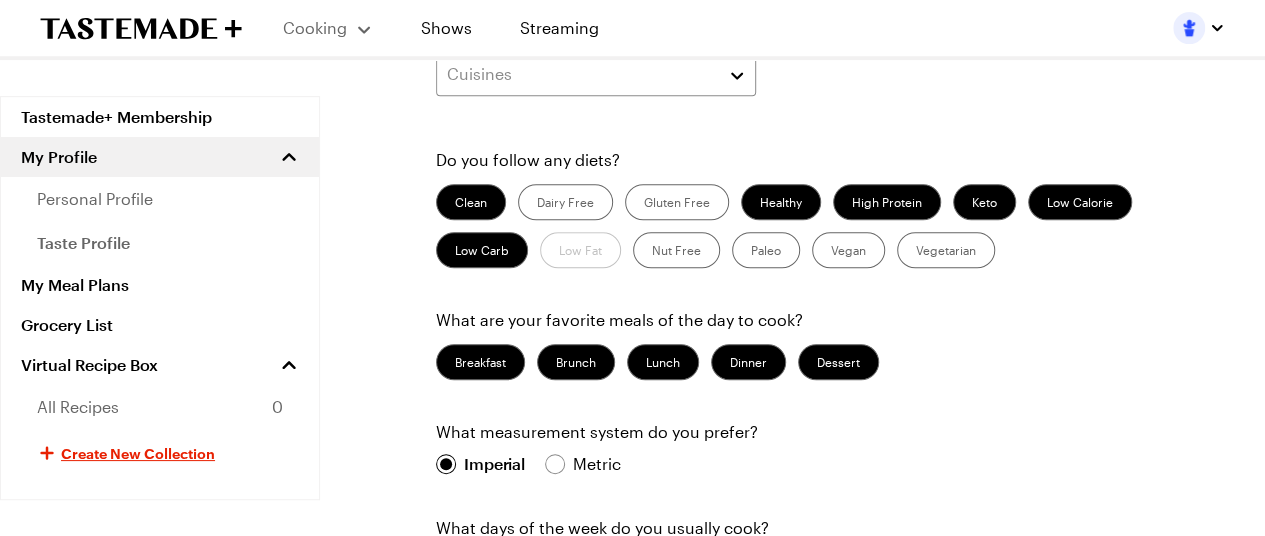 click on "Paleo" at bounding box center (766, 250) 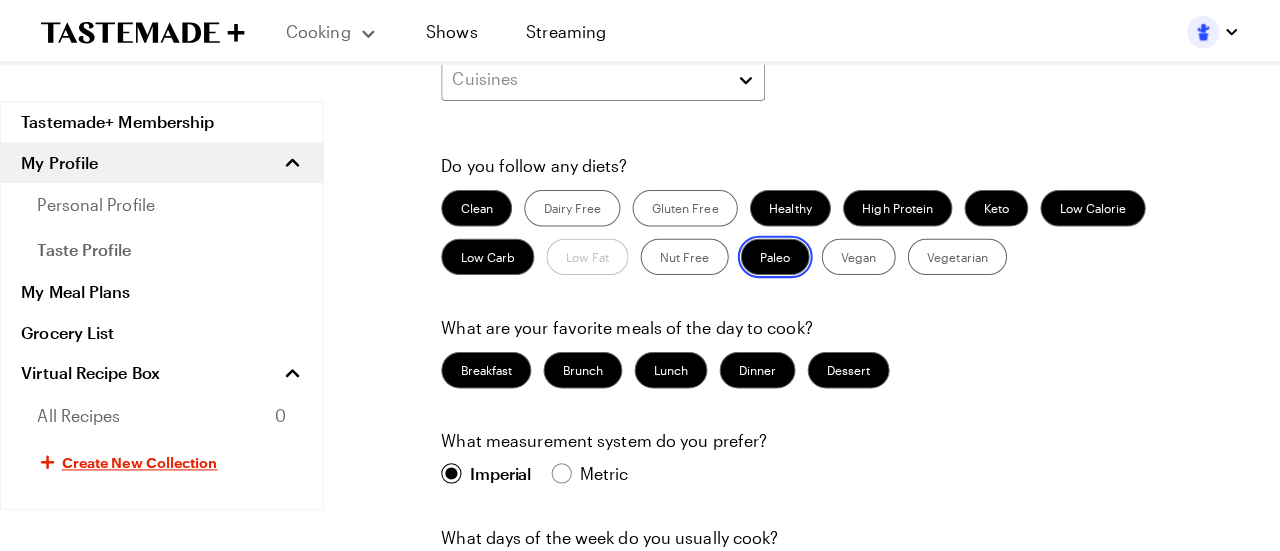 scroll, scrollTop: 200, scrollLeft: 0, axis: vertical 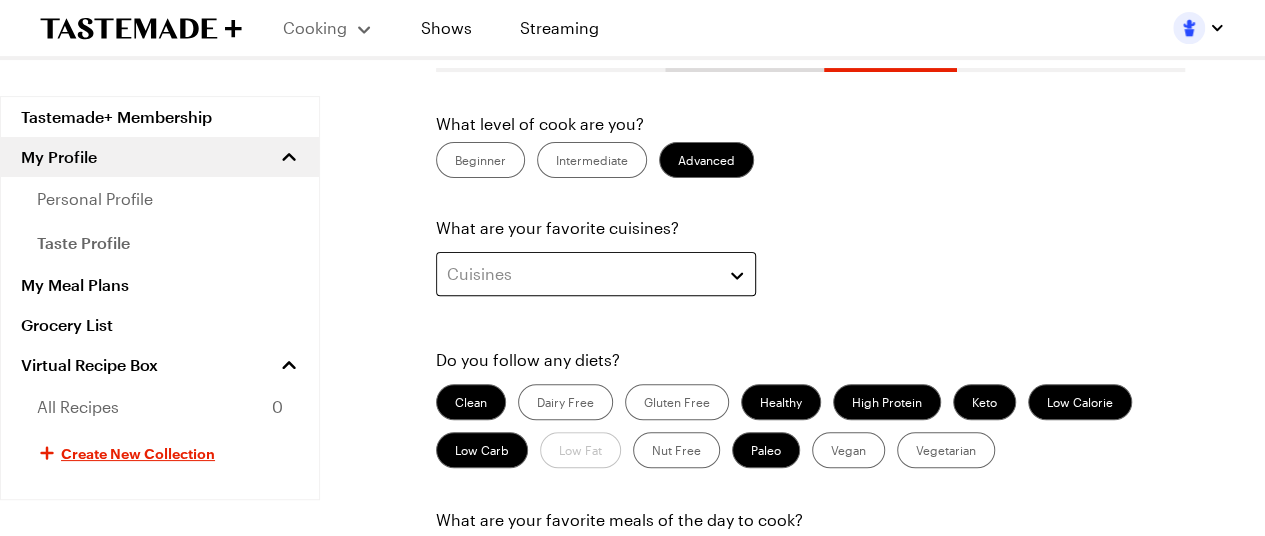 click on "Cuisines" at bounding box center (596, 274) 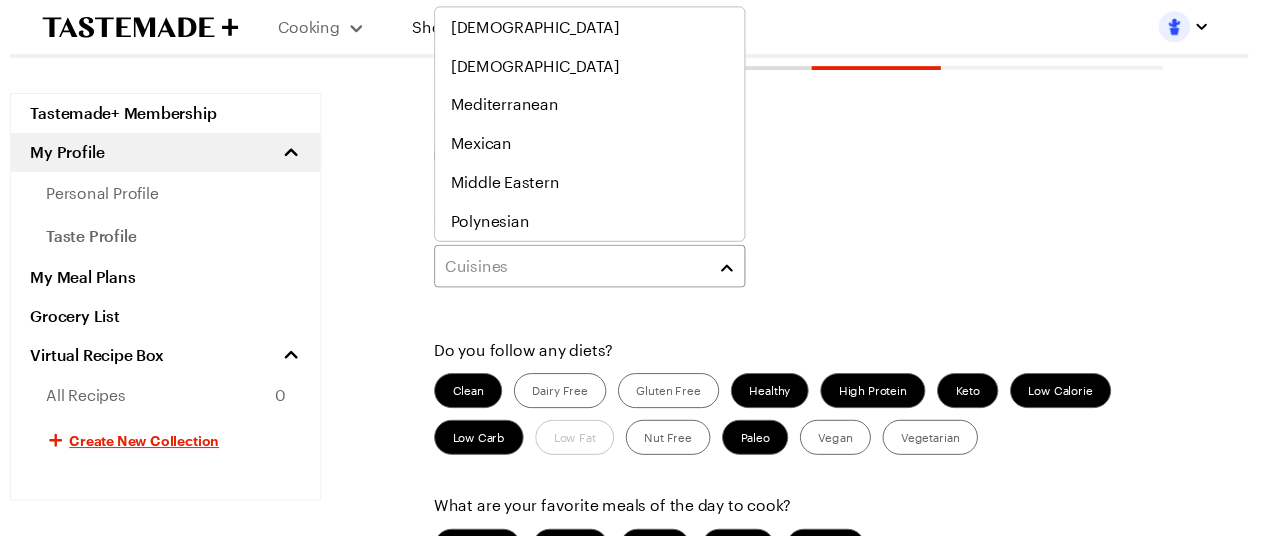 scroll, scrollTop: 1040, scrollLeft: 0, axis: vertical 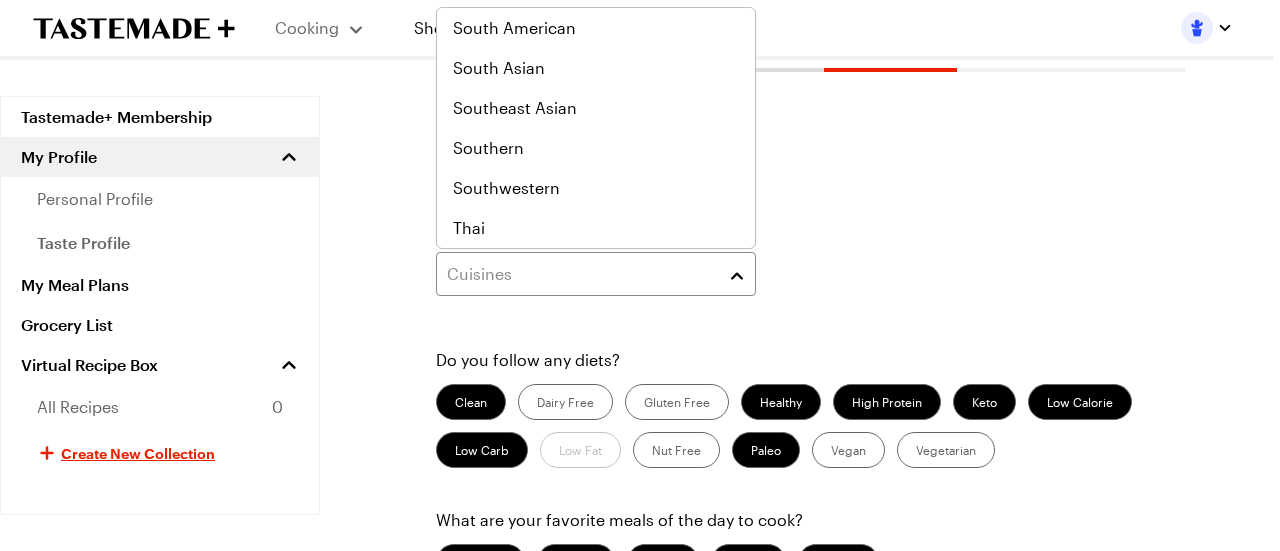 click on "Cuisines" at bounding box center [810, 280] 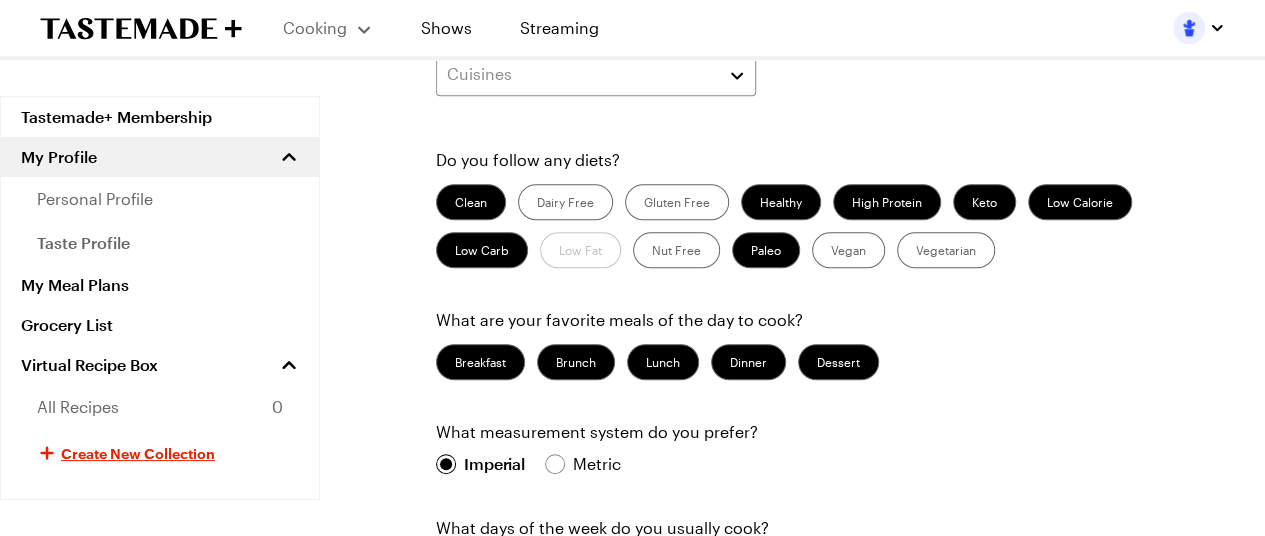 scroll, scrollTop: 900, scrollLeft: 0, axis: vertical 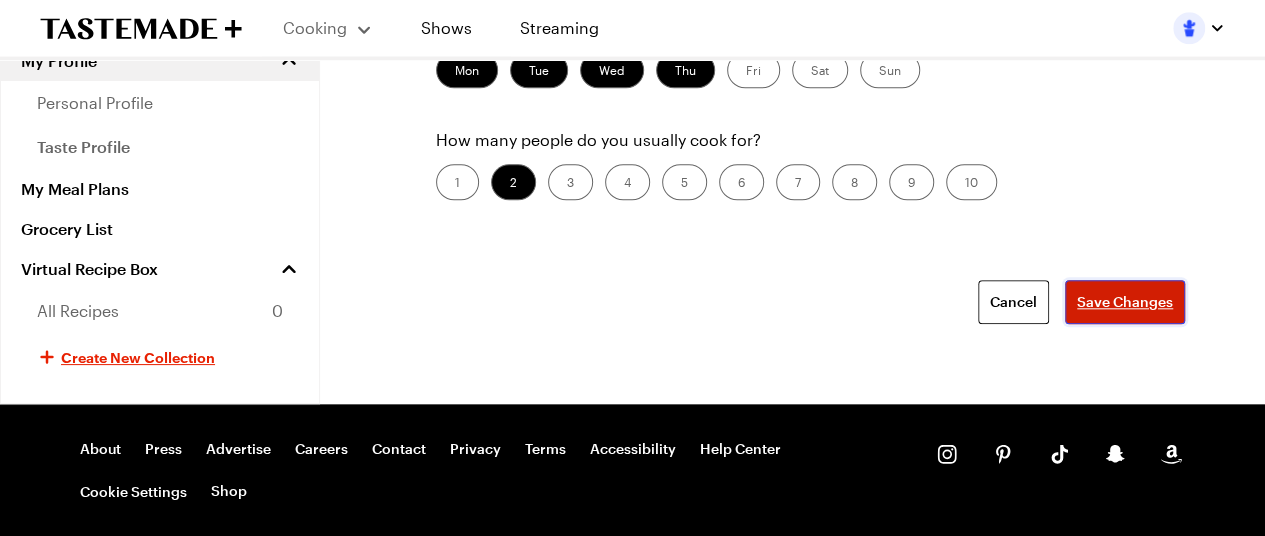 click on "Save Changes" at bounding box center (1125, 302) 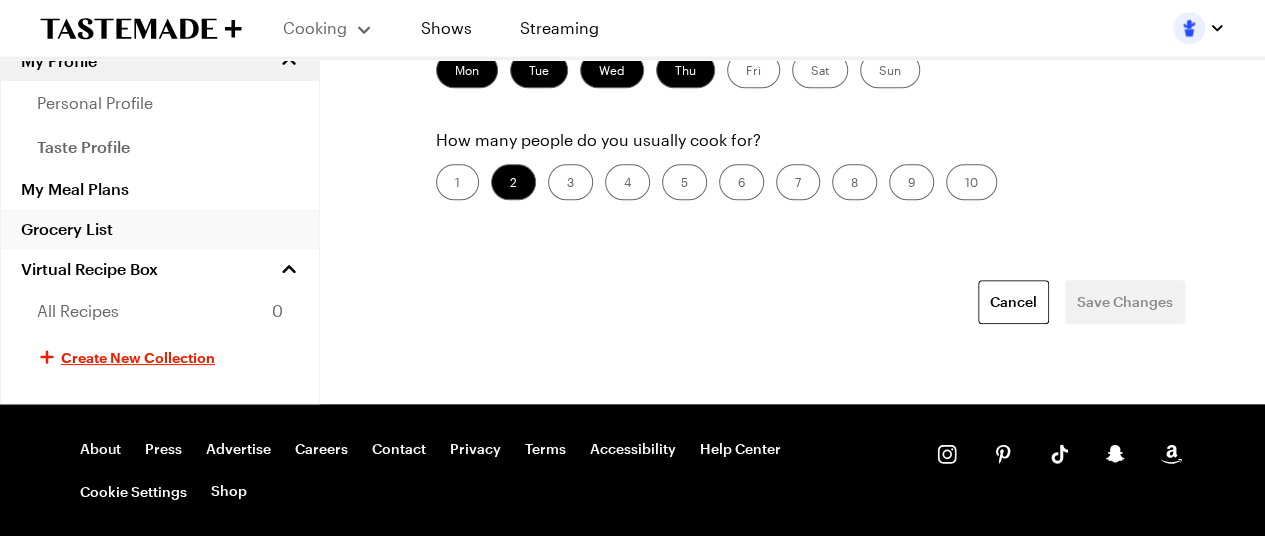 scroll, scrollTop: 500, scrollLeft: 0, axis: vertical 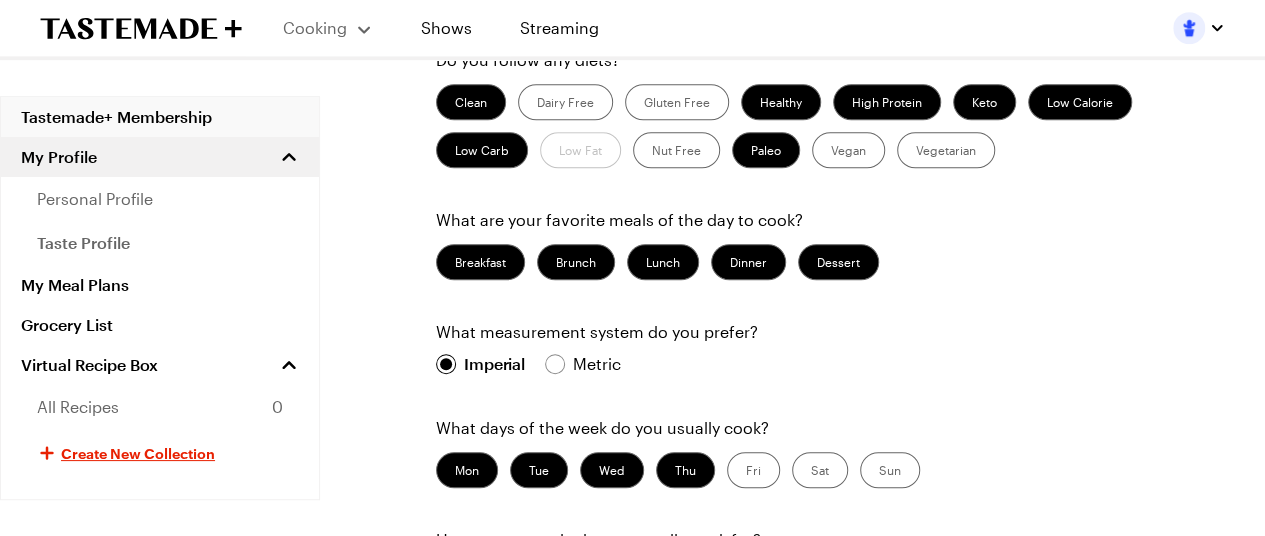 click on "Tastemade+ Membership" at bounding box center [160, 117] 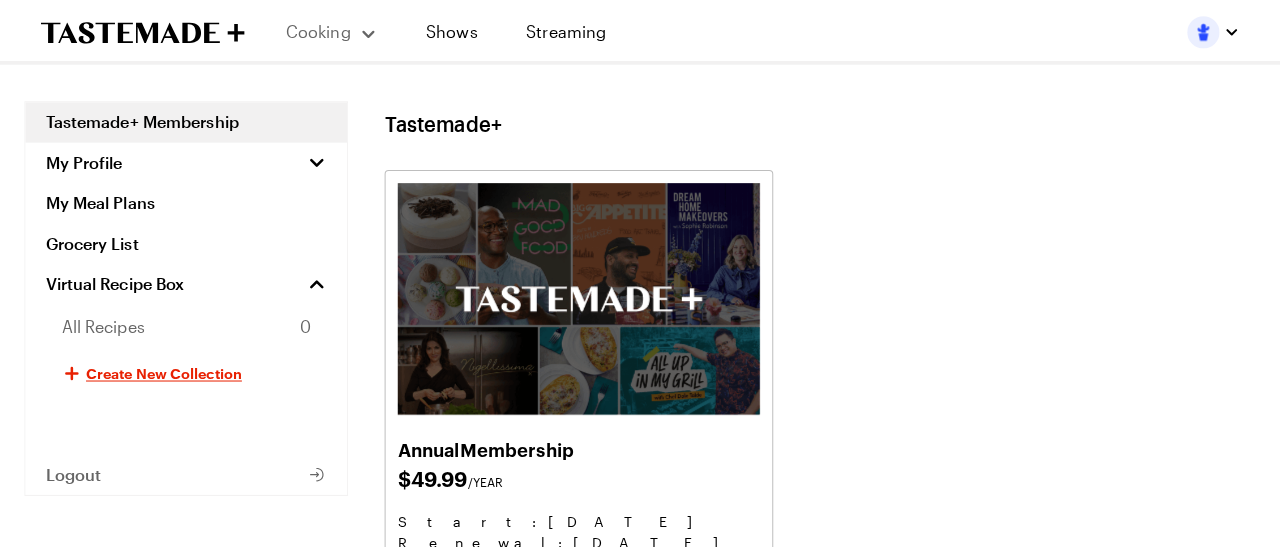scroll, scrollTop: 200, scrollLeft: 0, axis: vertical 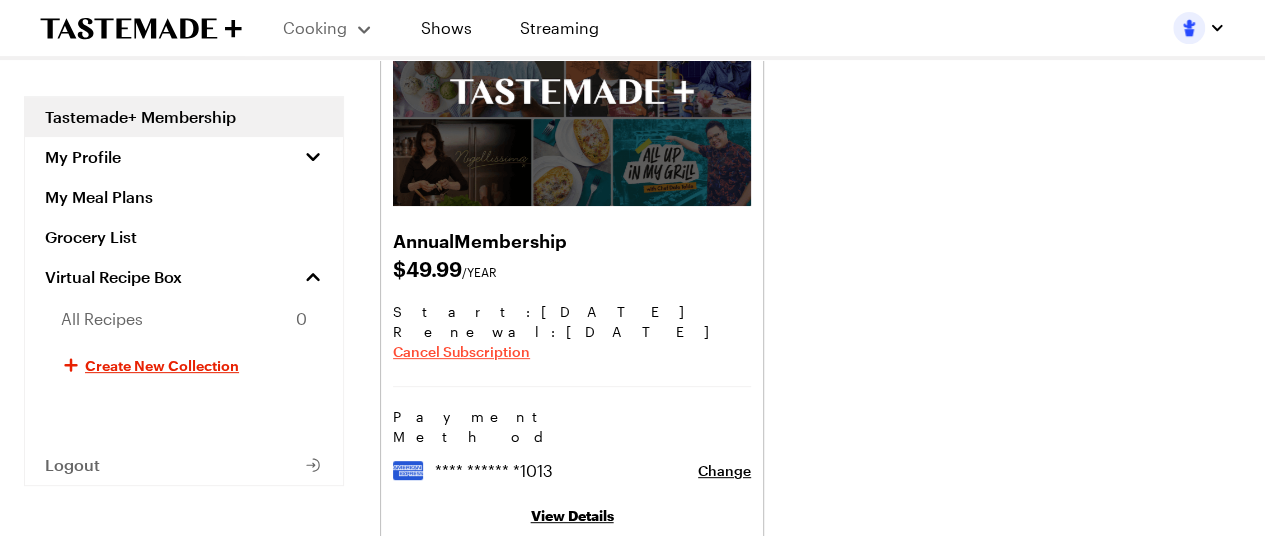 click on "Cancel Subscription" at bounding box center [461, 352] 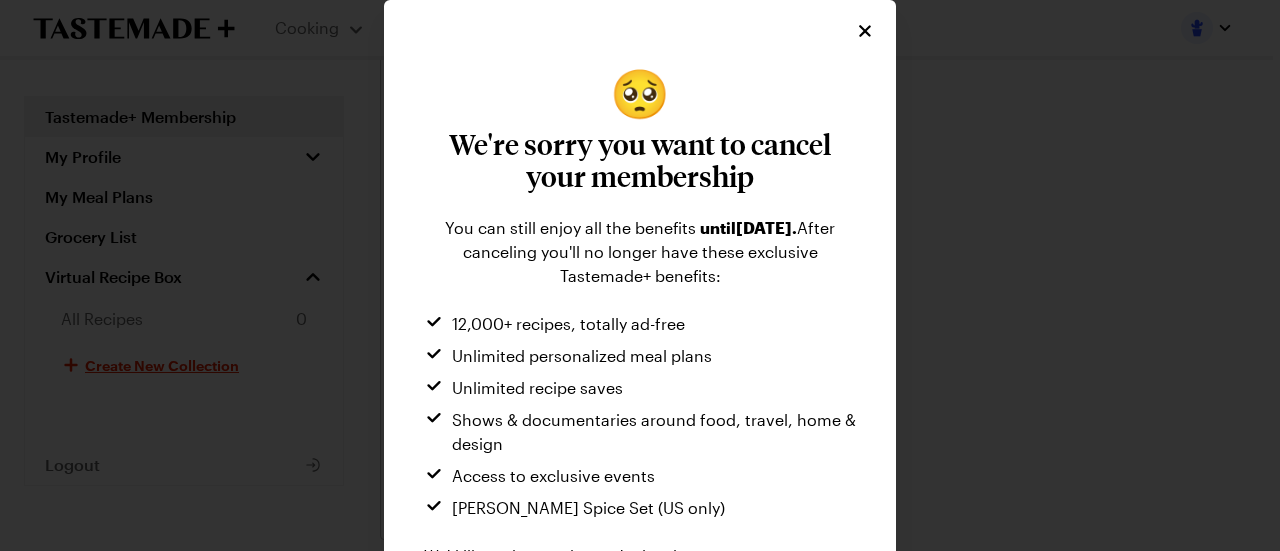 scroll, scrollTop: 180, scrollLeft: 0, axis: vertical 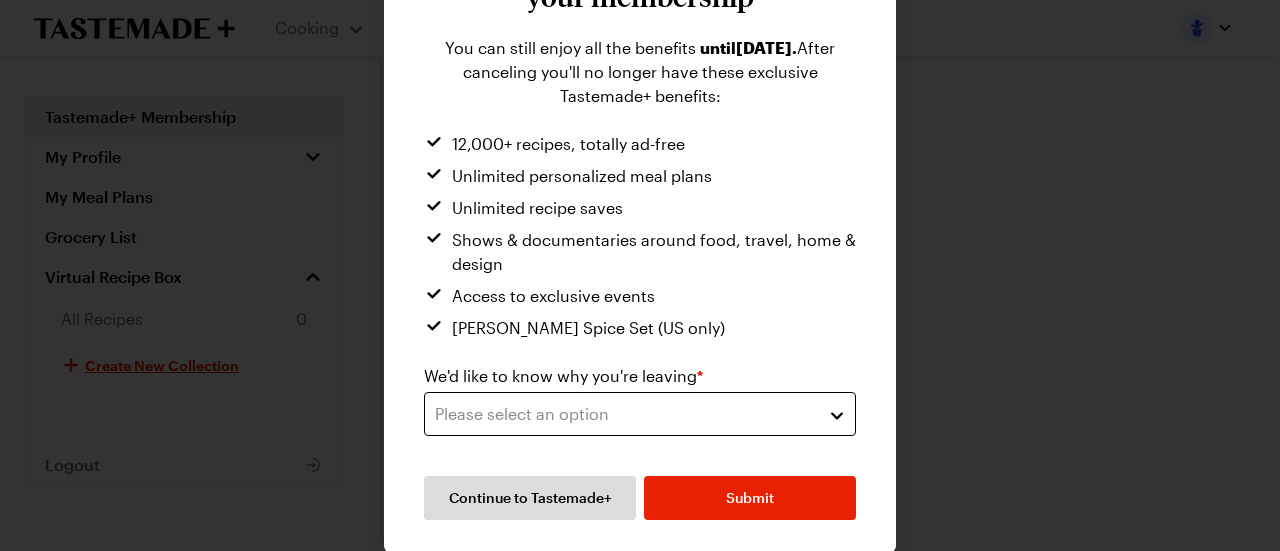 click on "Please select an option" at bounding box center [640, 414] 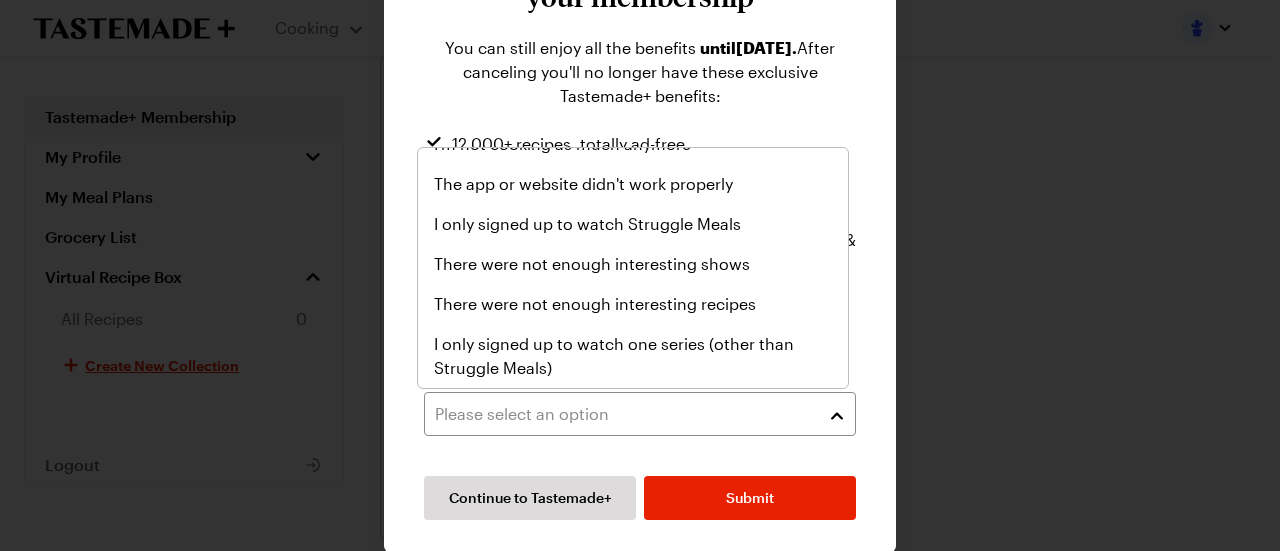 scroll, scrollTop: 232, scrollLeft: 0, axis: vertical 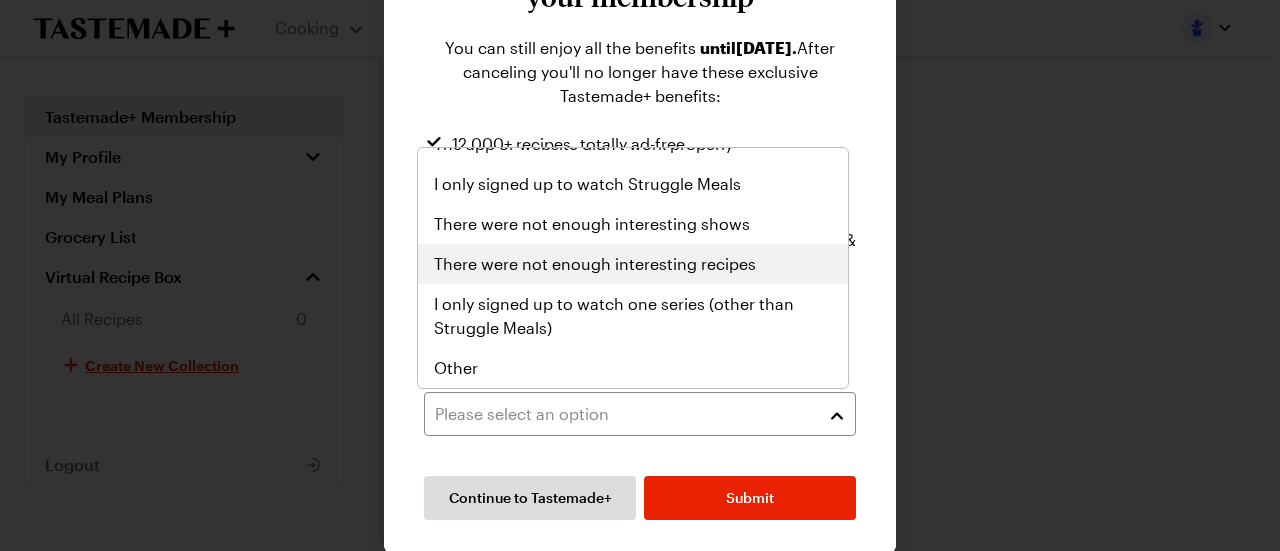 click on "There were not enough interesting recipes" at bounding box center (595, 264) 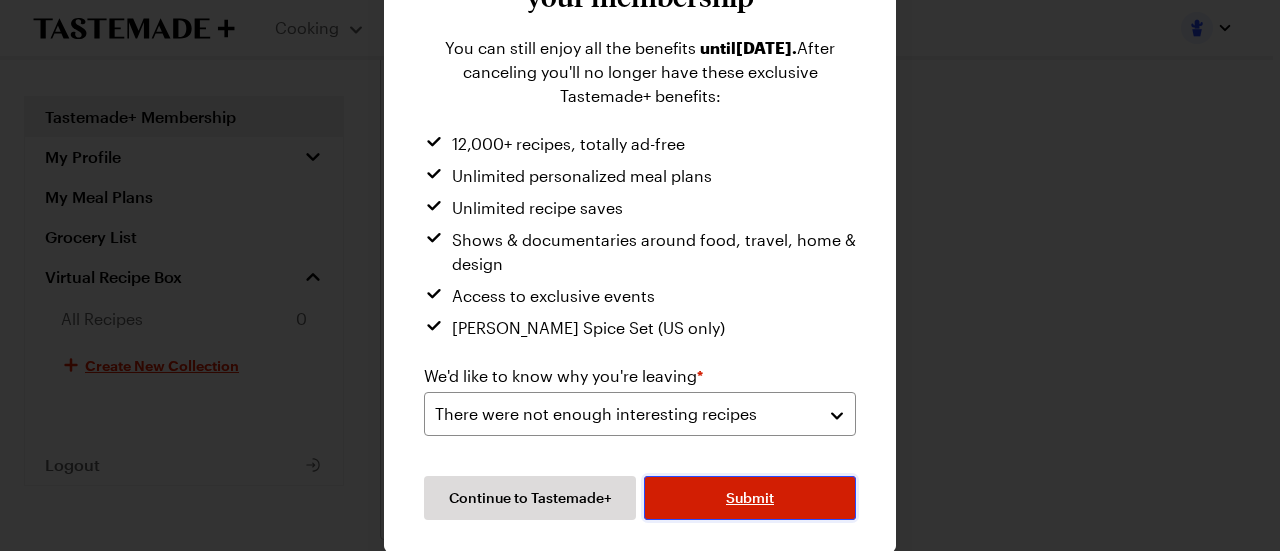 click on "Submit" at bounding box center [750, 498] 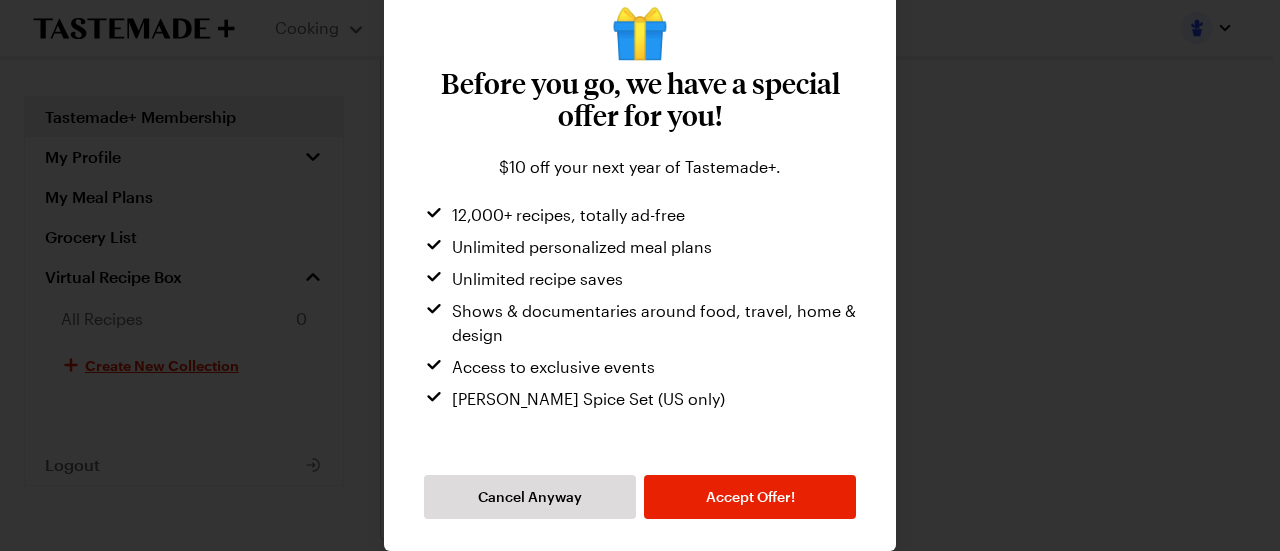 scroll, scrollTop: 60, scrollLeft: 0, axis: vertical 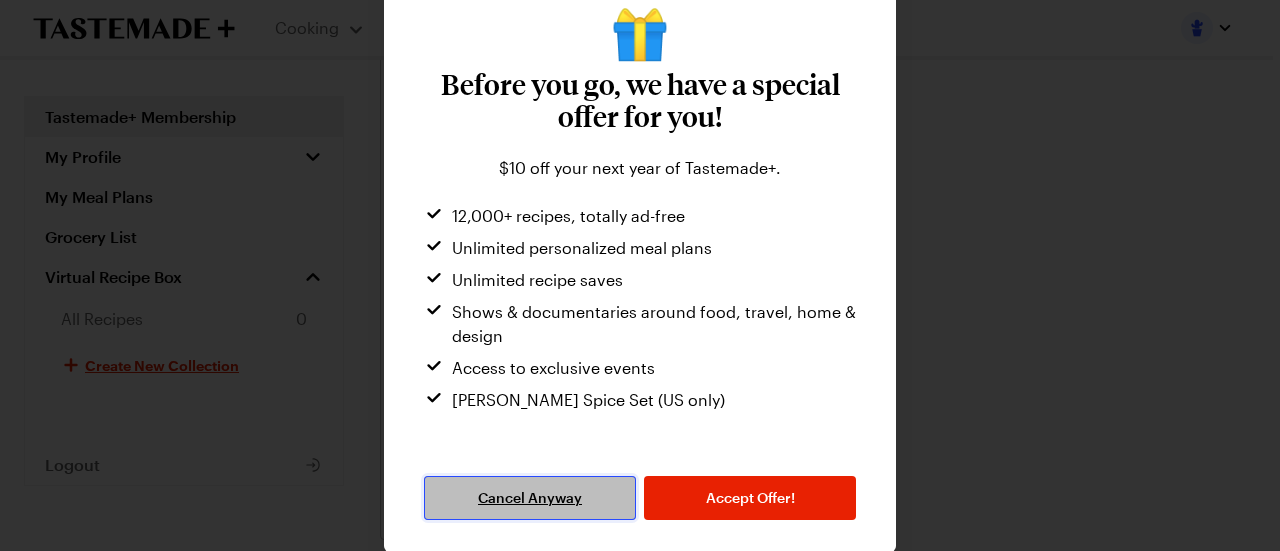 click on "Cancel Anyway" at bounding box center (530, 498) 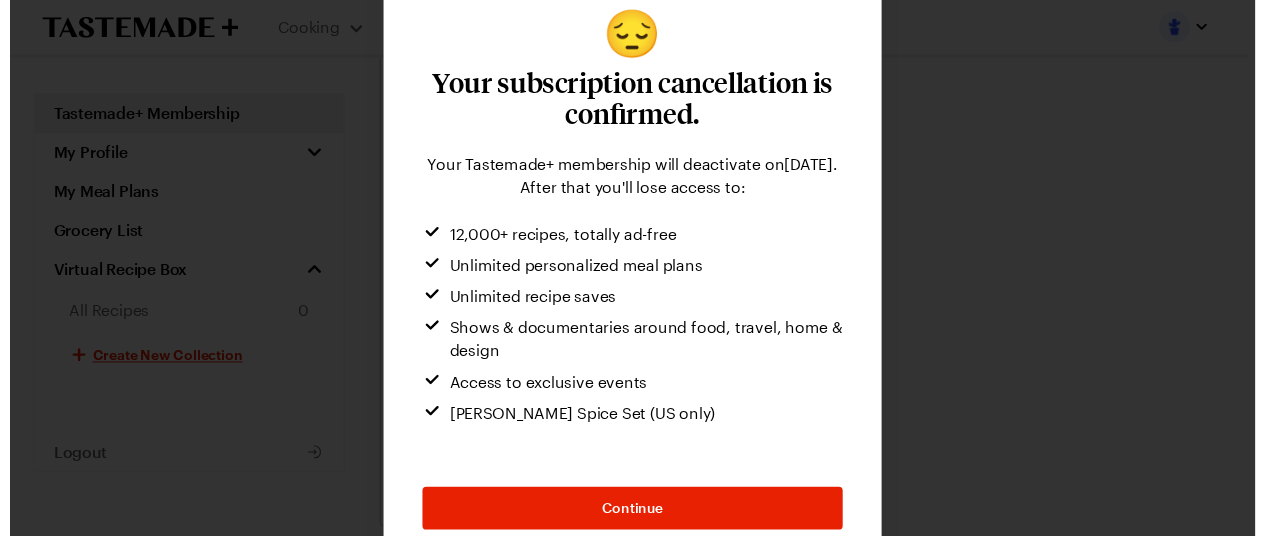 scroll, scrollTop: 124, scrollLeft: 0, axis: vertical 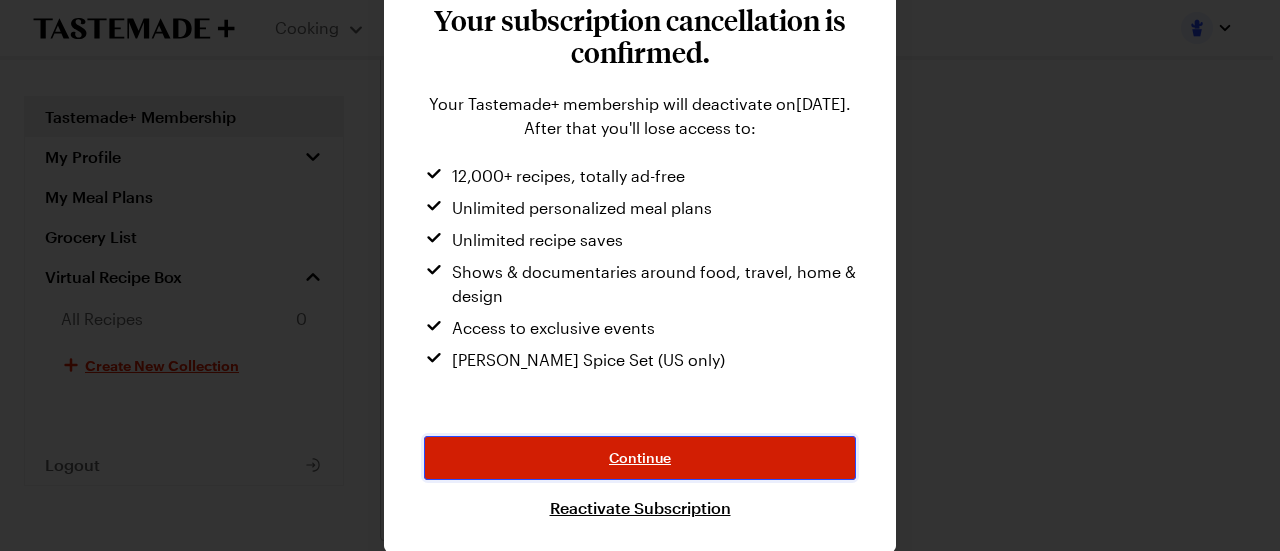 click on "Continue" at bounding box center (640, 458) 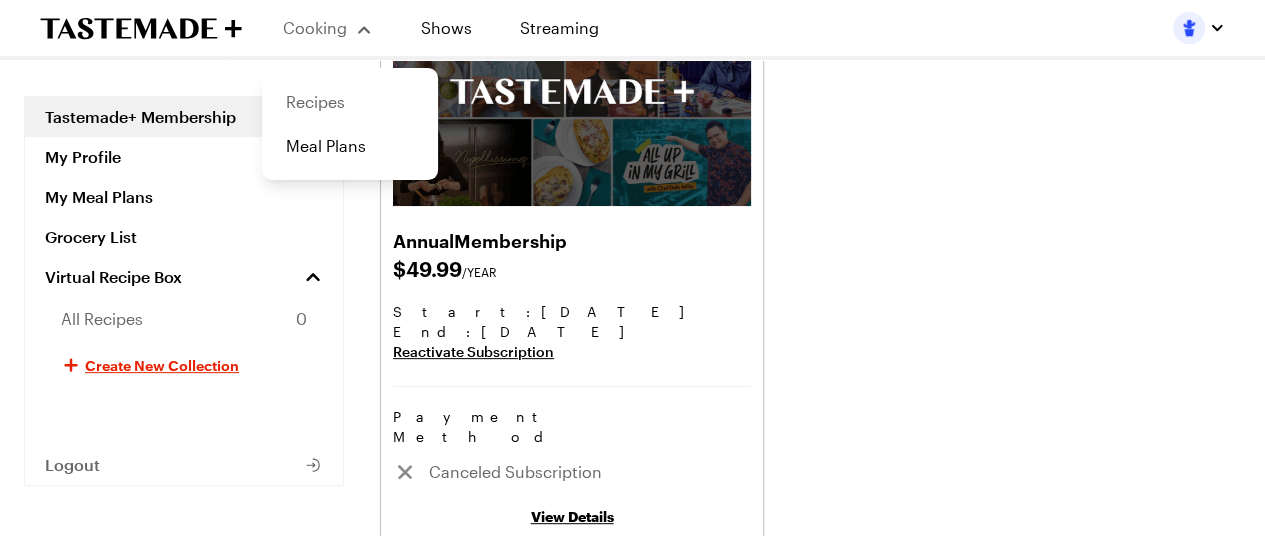 click on "Recipes" at bounding box center [350, 102] 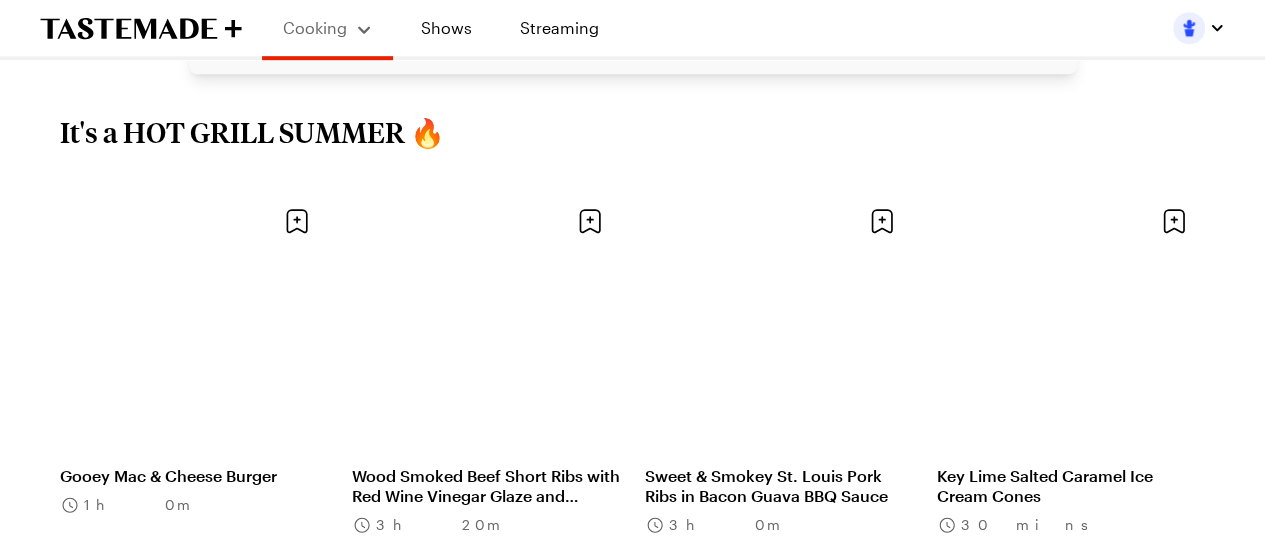 scroll, scrollTop: 200, scrollLeft: 0, axis: vertical 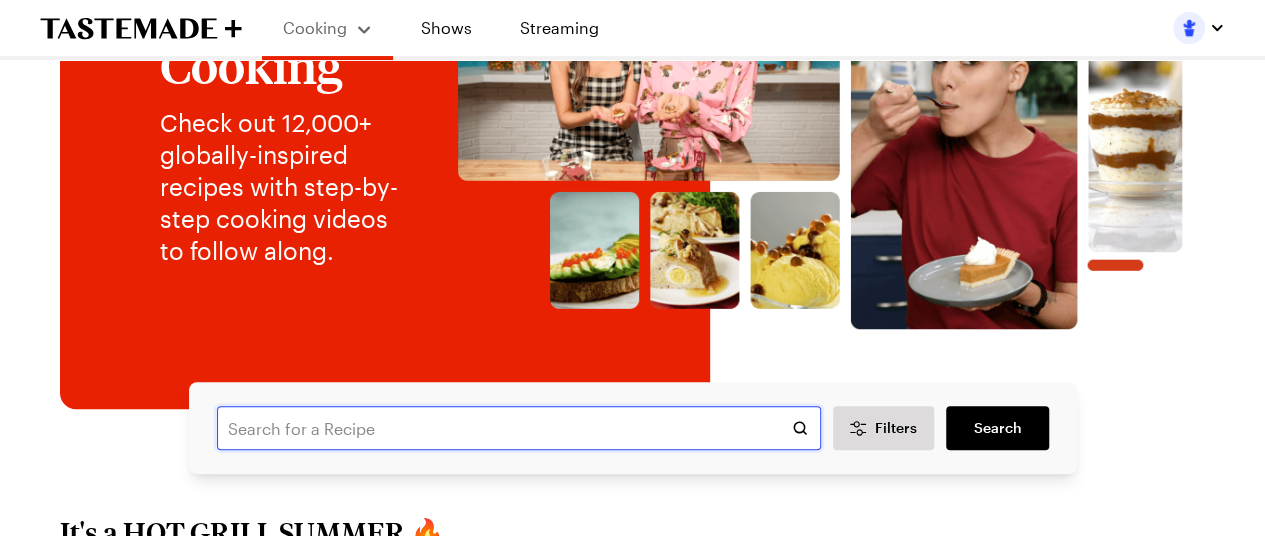 click at bounding box center [519, 428] 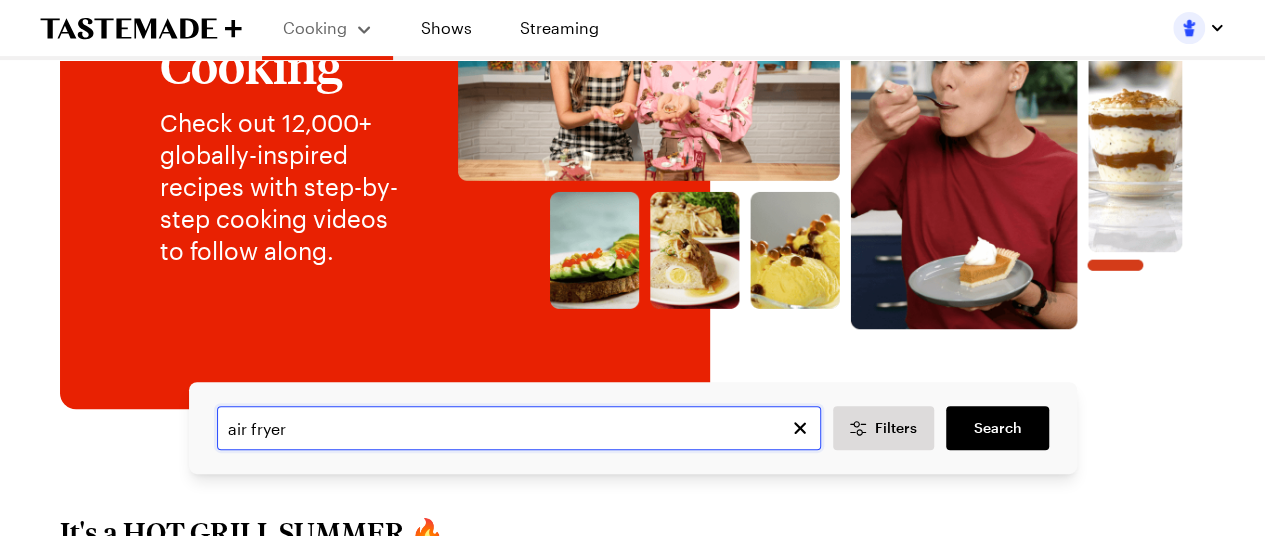 type on "air fryer" 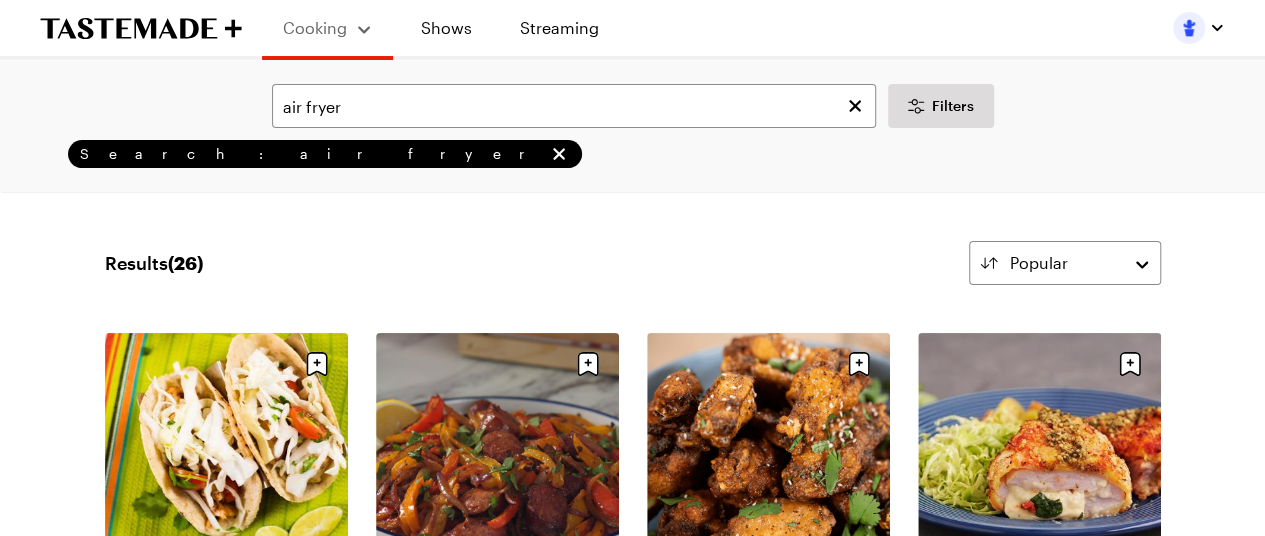 scroll, scrollTop: 200, scrollLeft: 0, axis: vertical 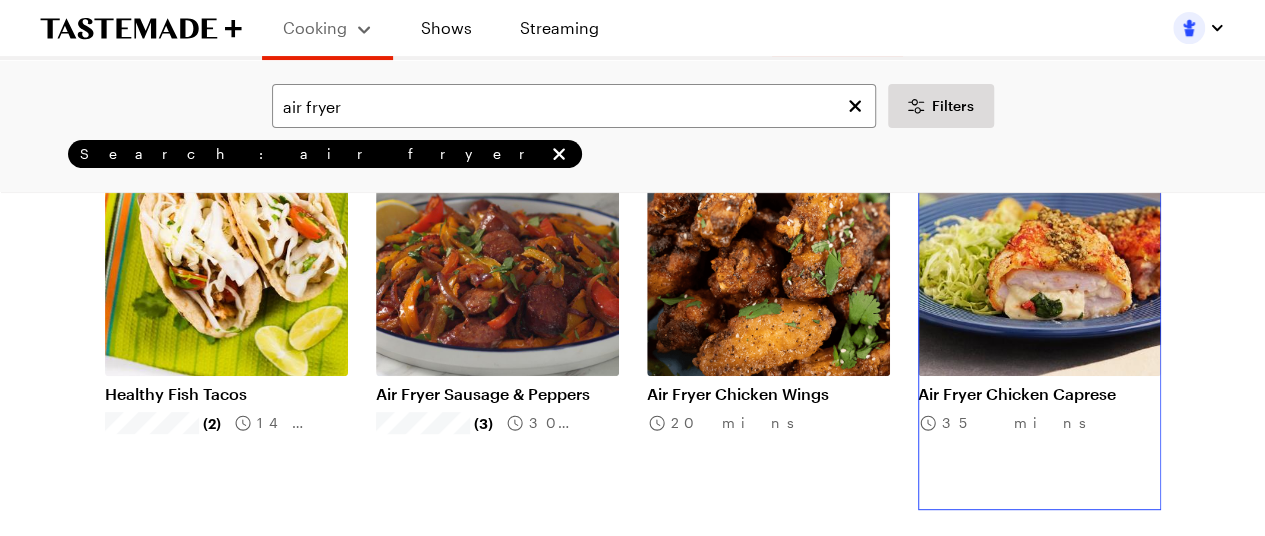 click on "Air Fryer Chicken Caprese" at bounding box center (1039, 394) 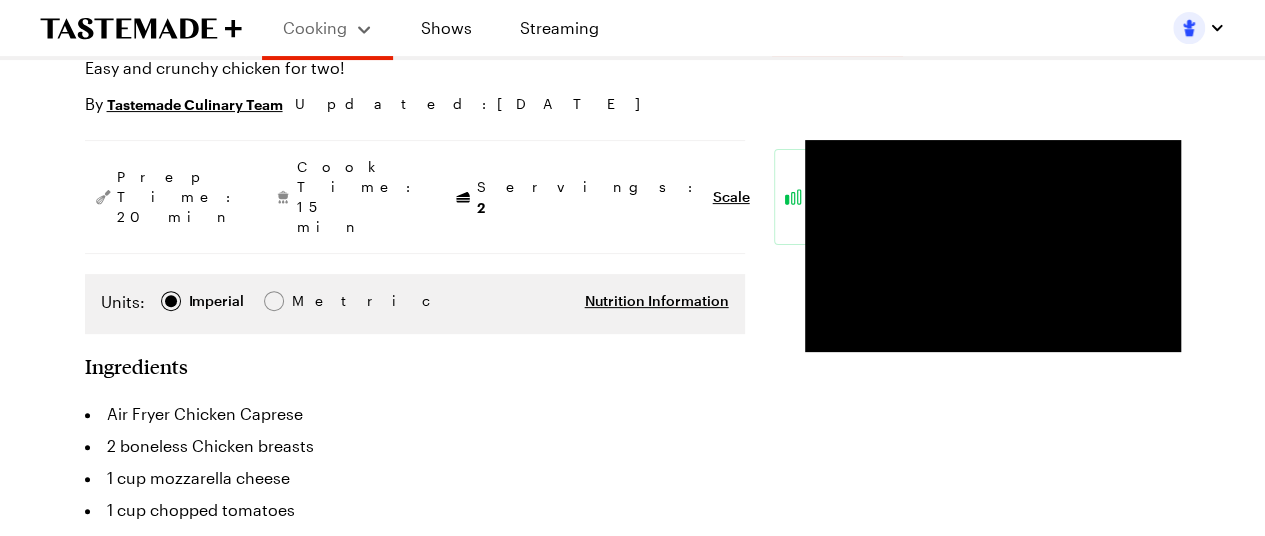 scroll, scrollTop: 100, scrollLeft: 0, axis: vertical 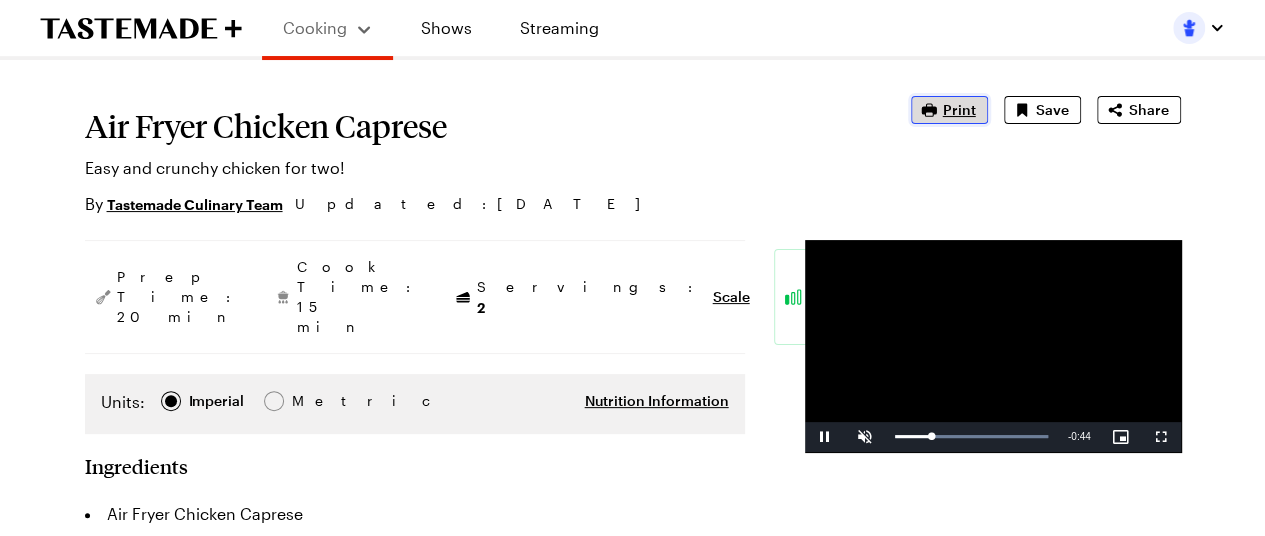 click on "Print" at bounding box center (959, 110) 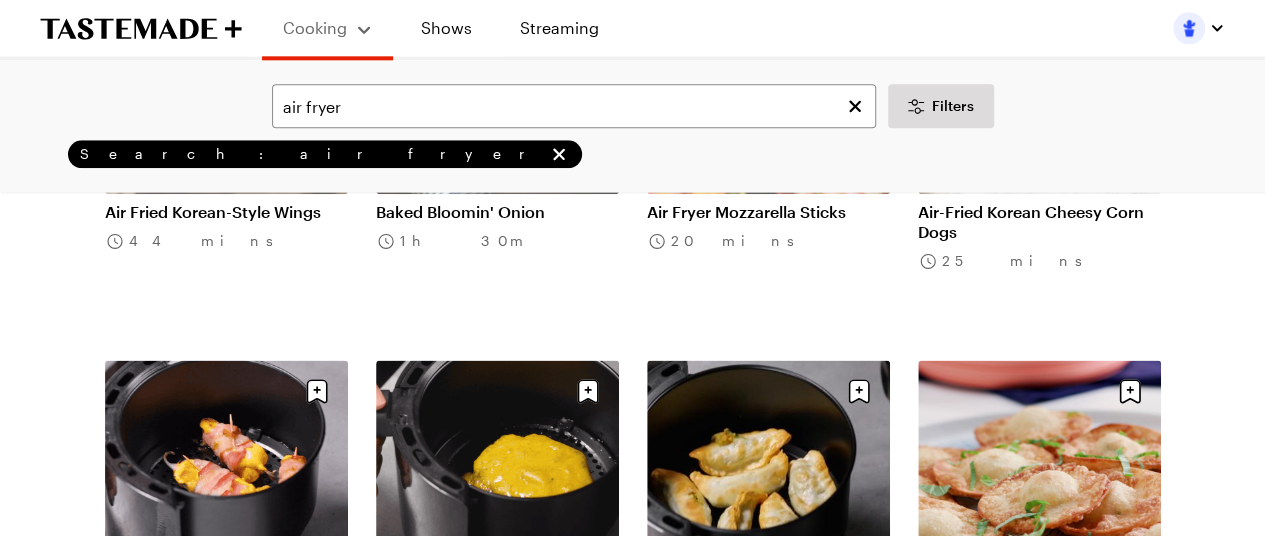 scroll, scrollTop: 1100, scrollLeft: 0, axis: vertical 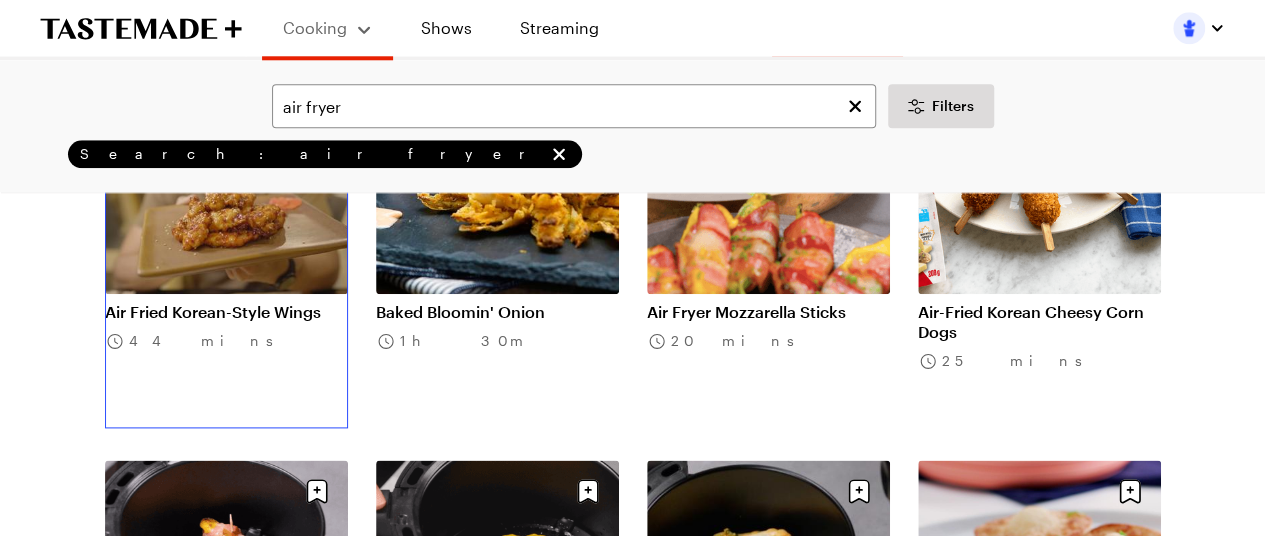 click on "Air Fried Korean-Style Wings" at bounding box center [226, 312] 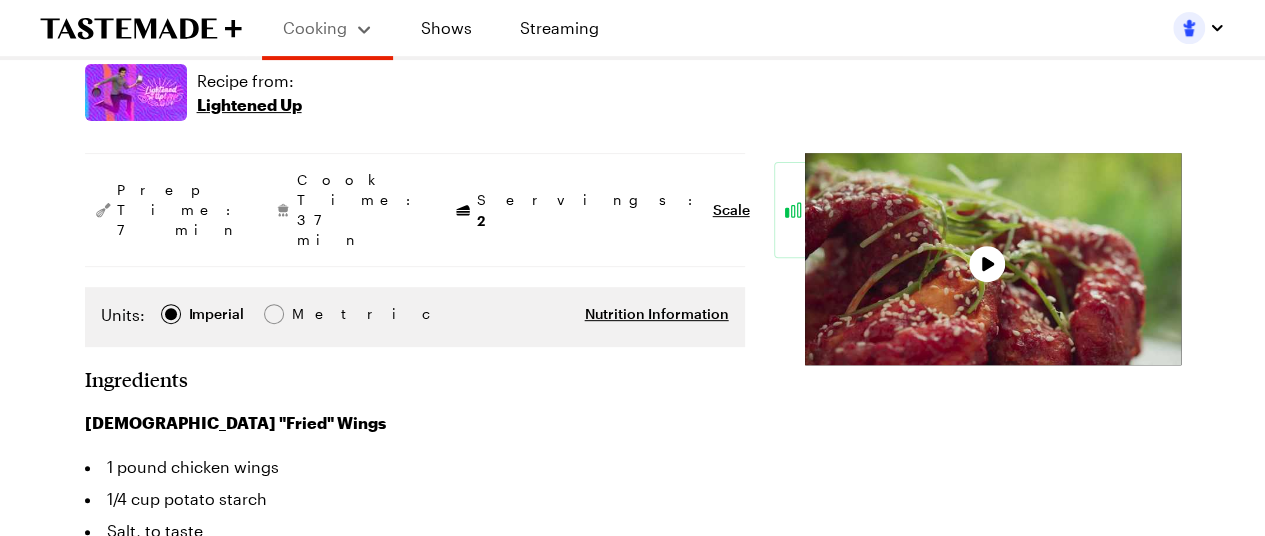scroll, scrollTop: 400, scrollLeft: 0, axis: vertical 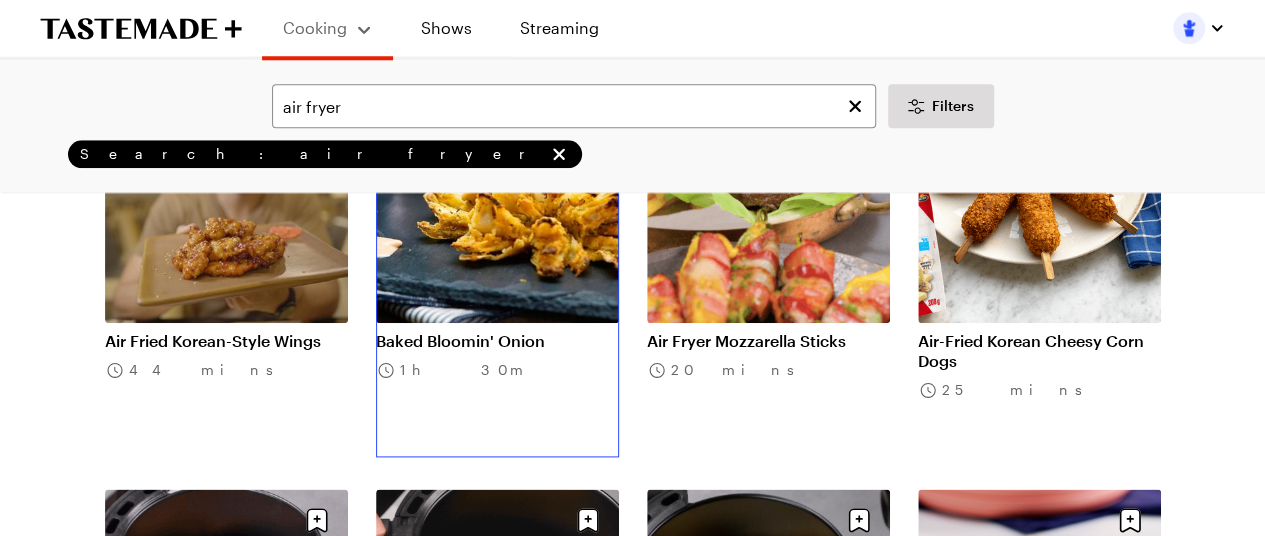 click on "Baked Bloomin' Onion" at bounding box center [497, 341] 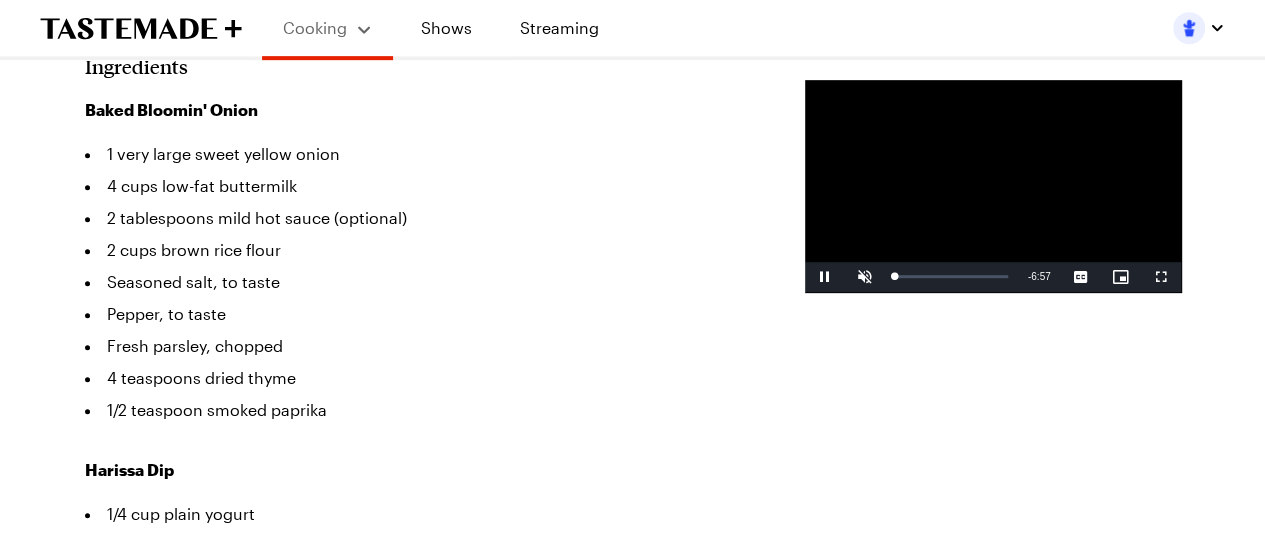 scroll, scrollTop: 0, scrollLeft: 0, axis: both 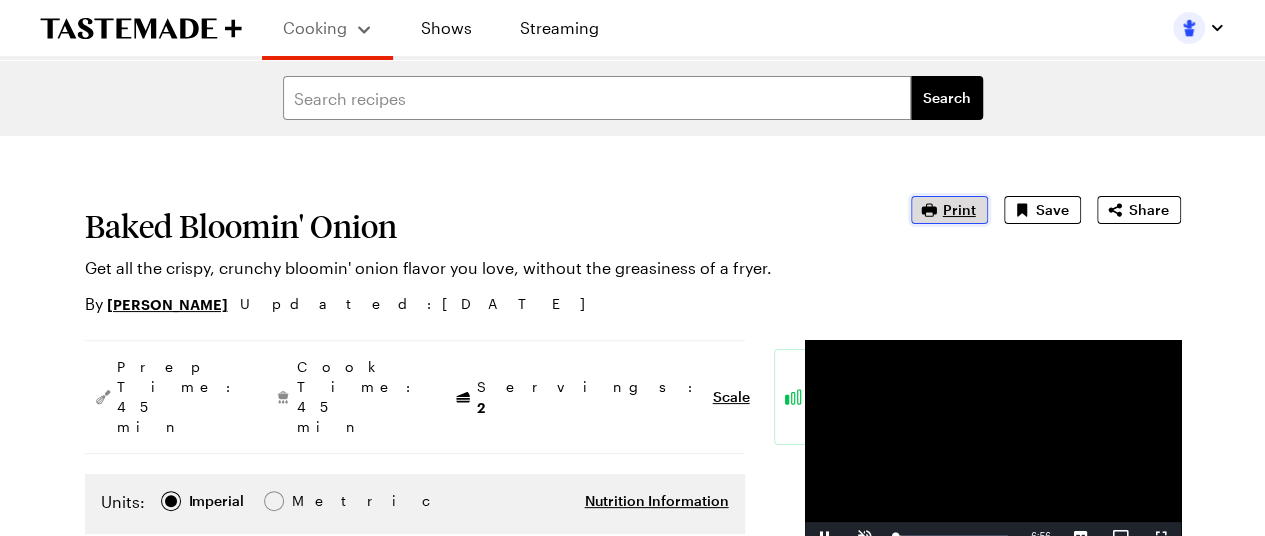 click on "Print" at bounding box center (959, 210) 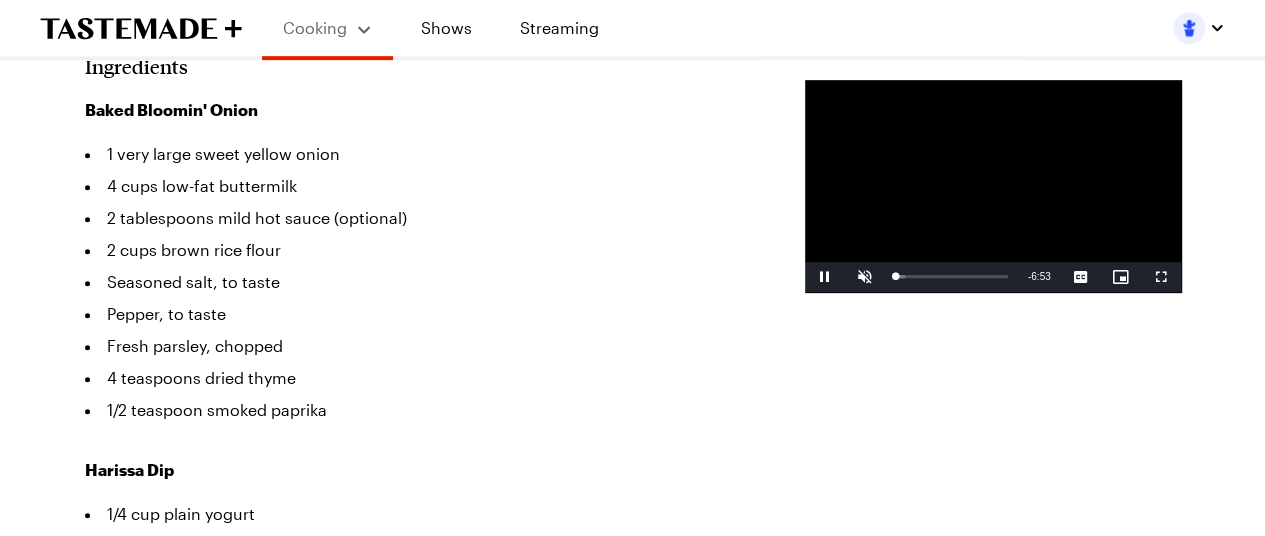 scroll, scrollTop: 100, scrollLeft: 0, axis: vertical 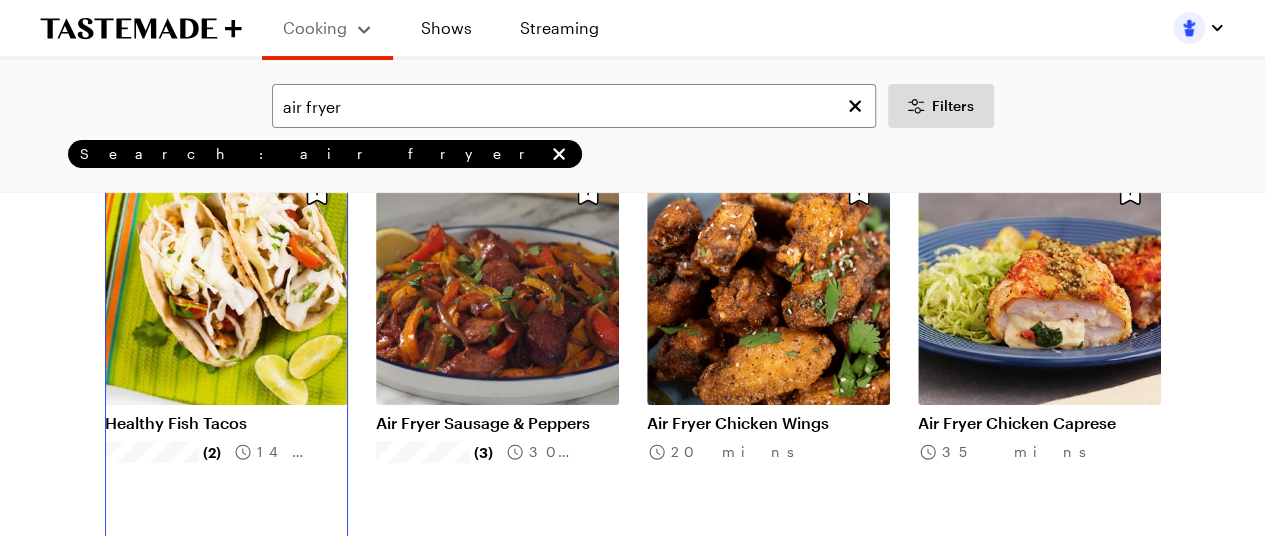 click on "Healthy Fish Tacos" at bounding box center (226, 423) 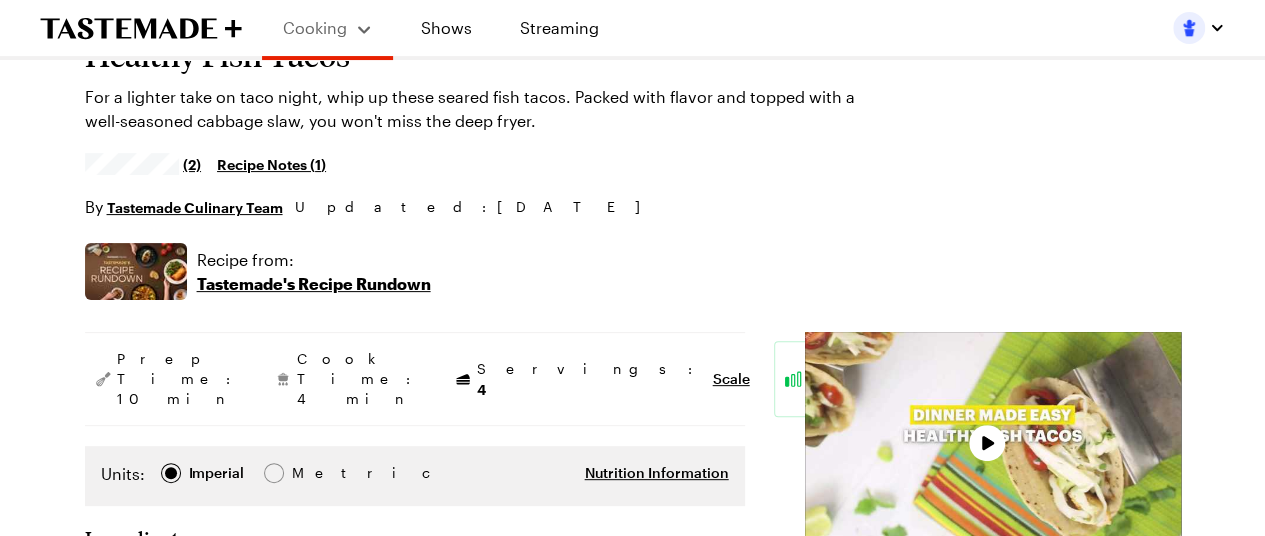 scroll, scrollTop: 0, scrollLeft: 0, axis: both 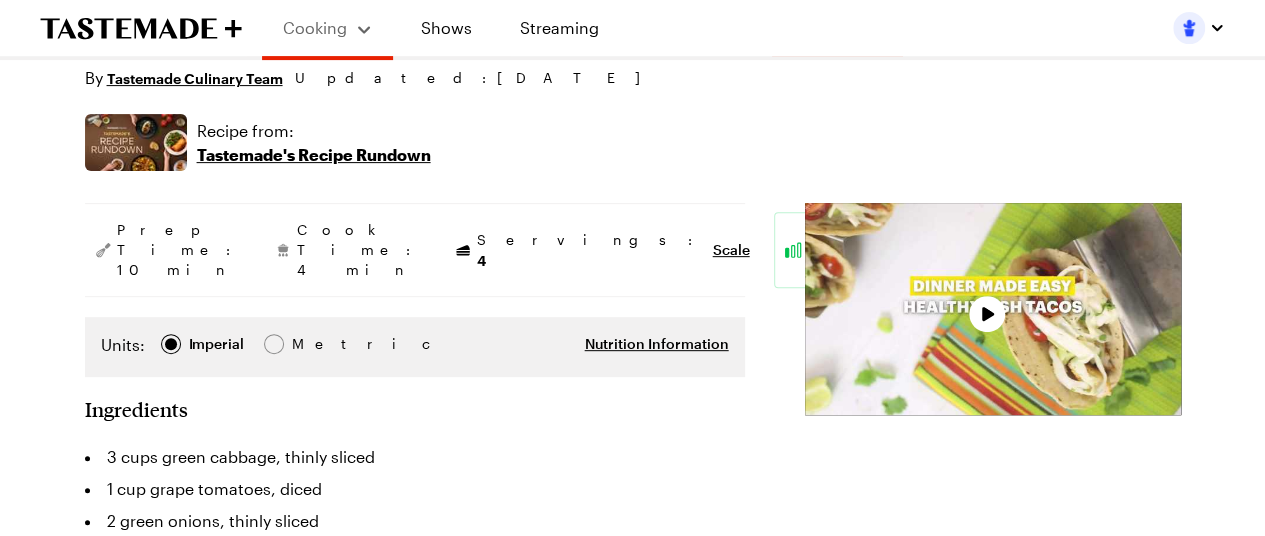 type on "x" 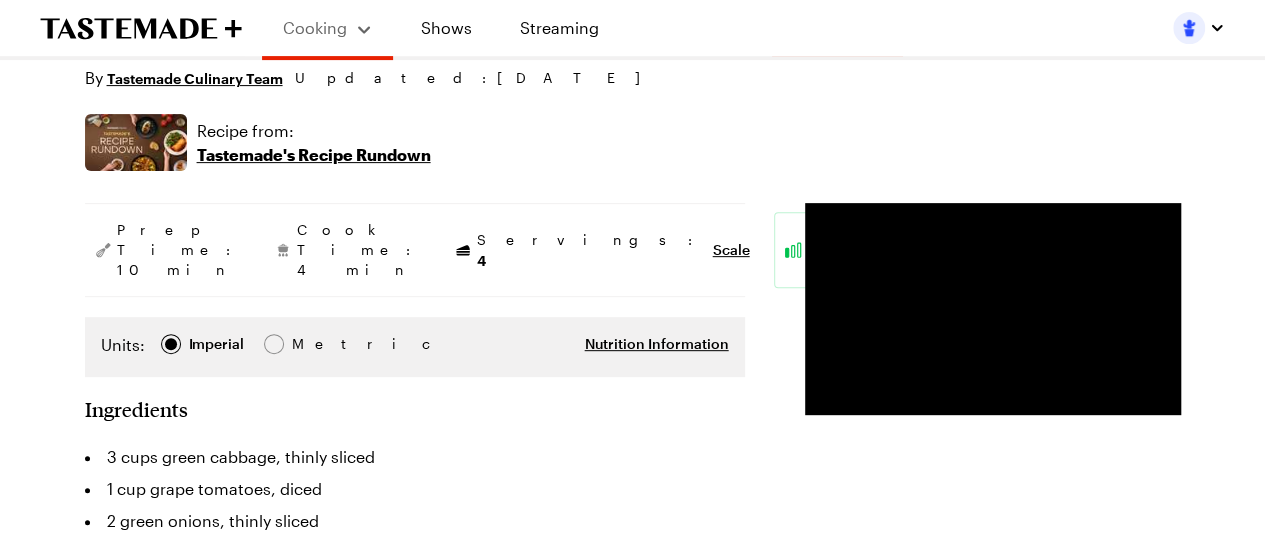 scroll, scrollTop: 0, scrollLeft: 0, axis: both 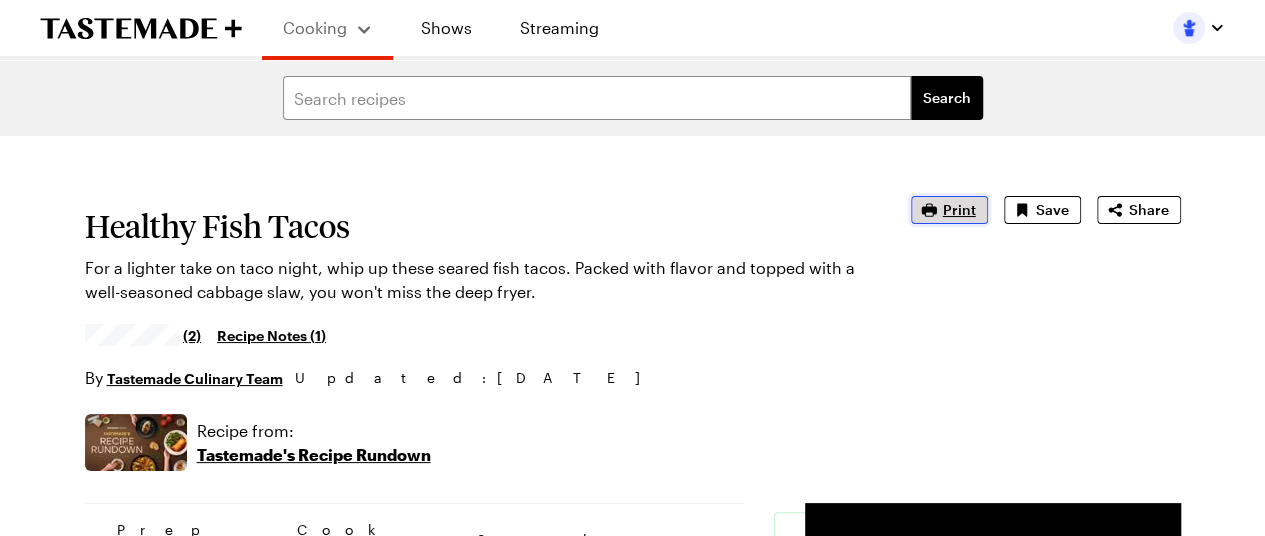 click on "Print" at bounding box center [959, 210] 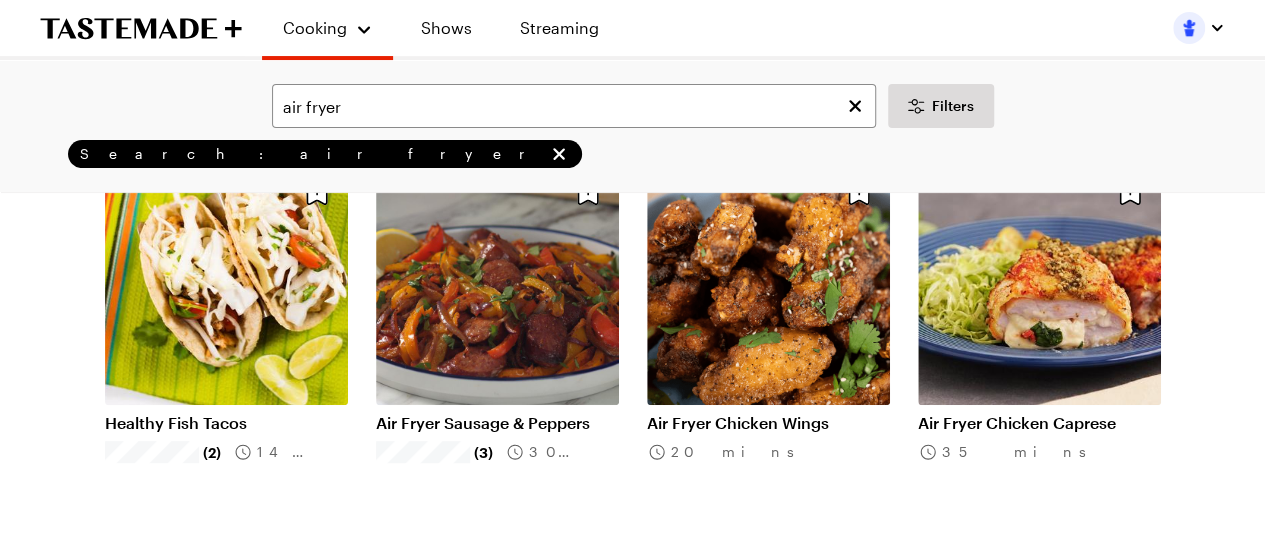 scroll, scrollTop: 0, scrollLeft: 0, axis: both 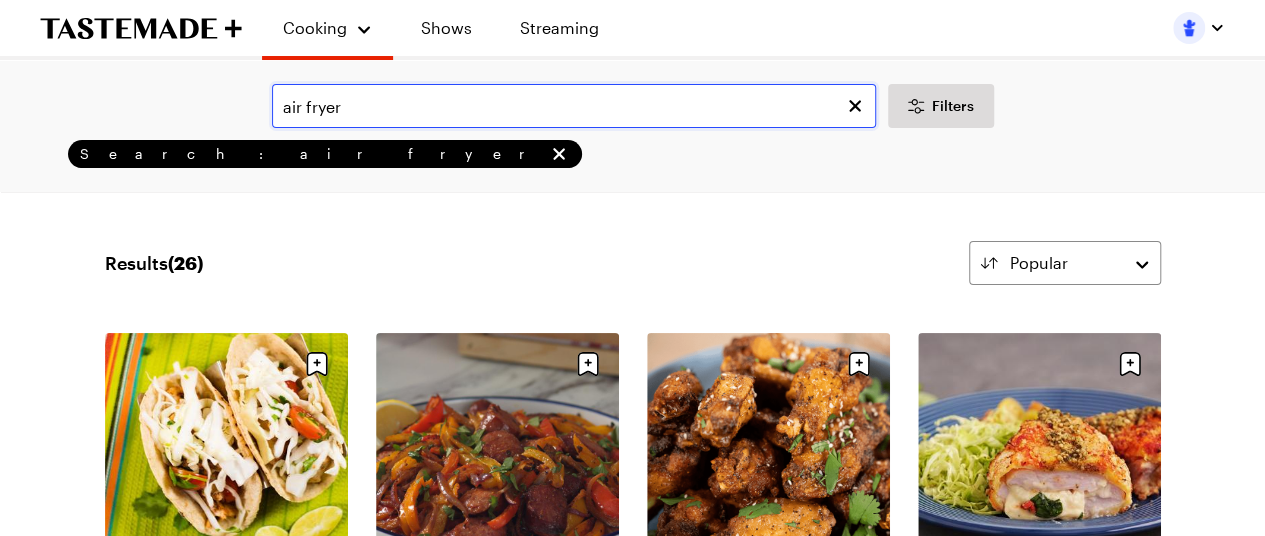 click on "air fryer" at bounding box center (574, 106) 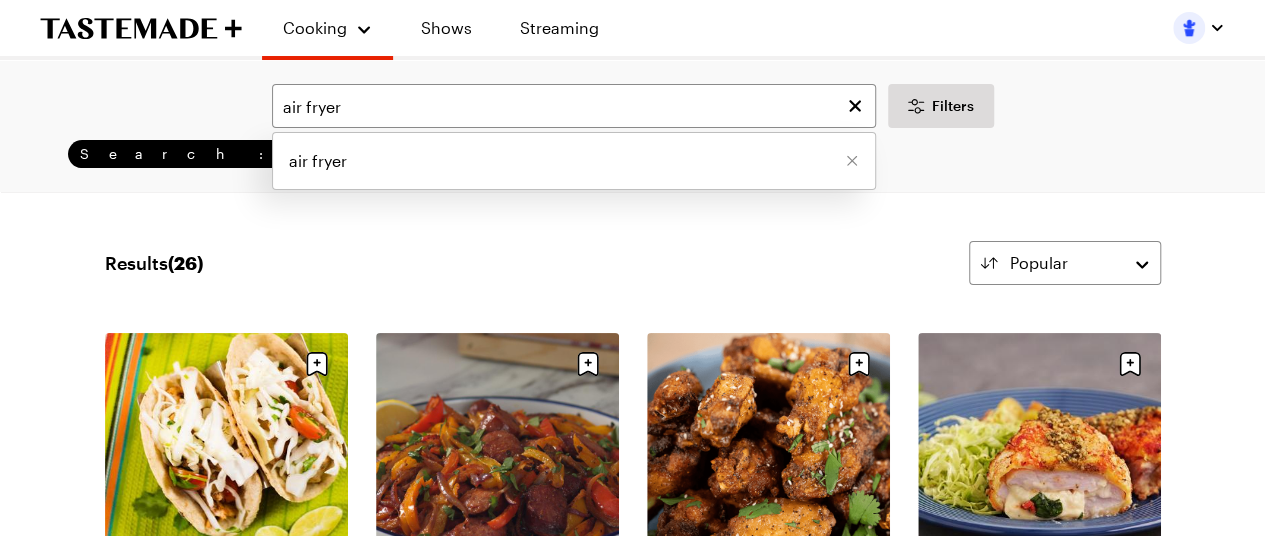 click 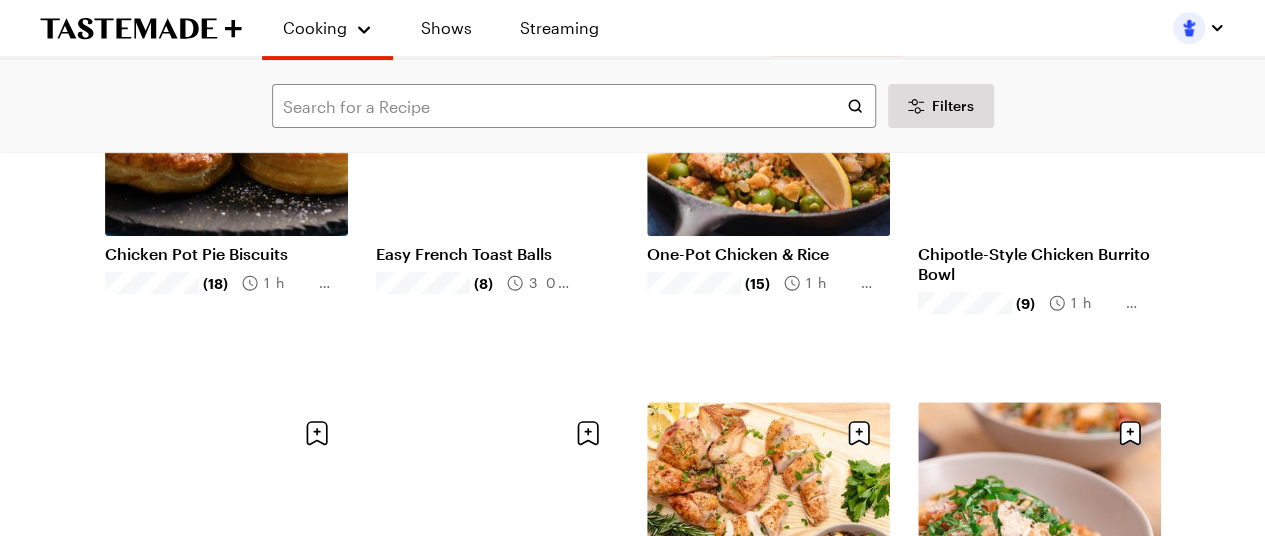 scroll, scrollTop: 100, scrollLeft: 0, axis: vertical 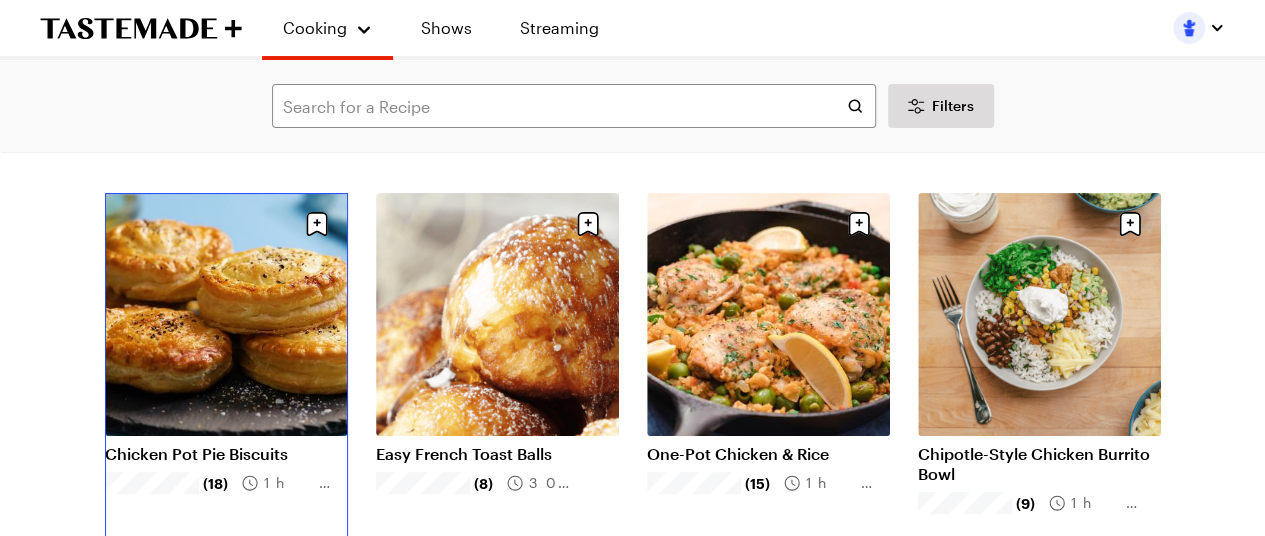 click on "Chicken Pot Pie Biscuits" at bounding box center [226, 454] 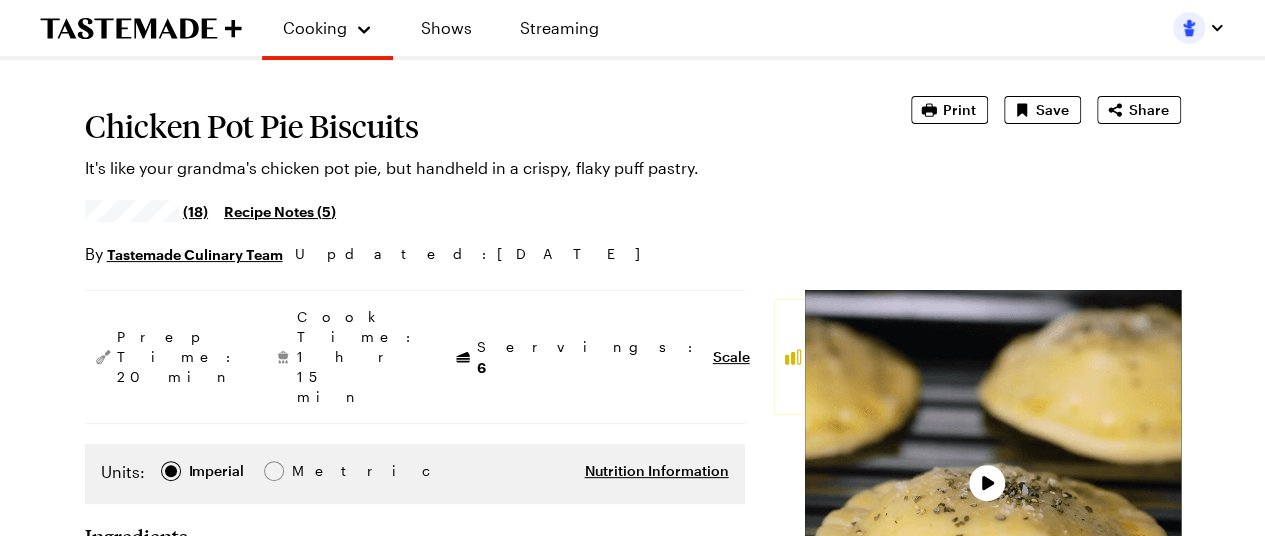 scroll, scrollTop: 0, scrollLeft: 0, axis: both 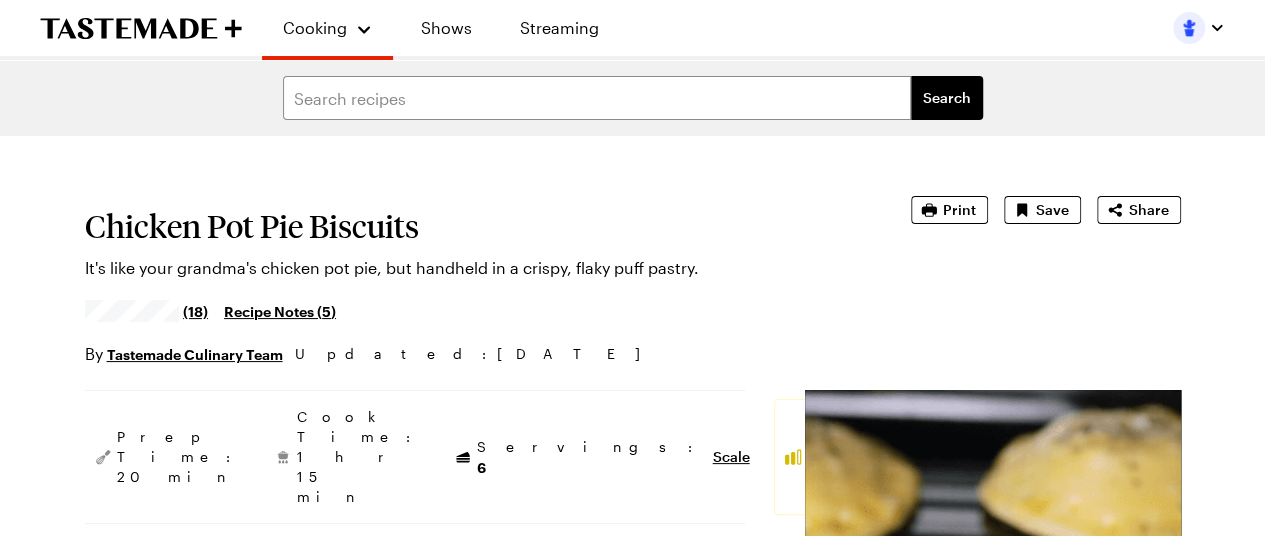 type on "x" 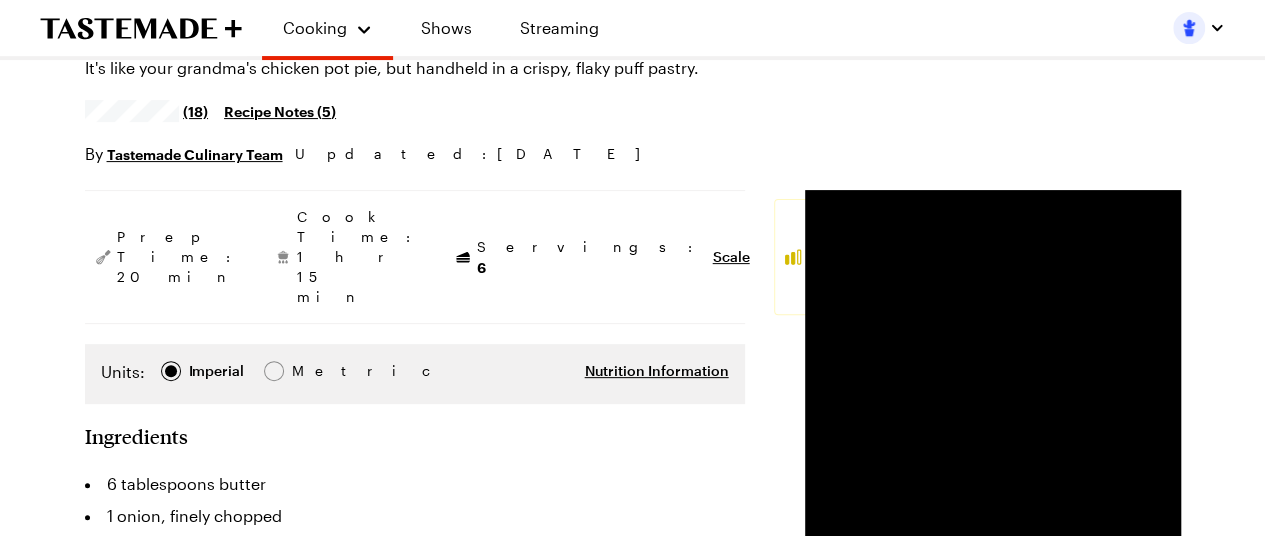 scroll, scrollTop: 0, scrollLeft: 0, axis: both 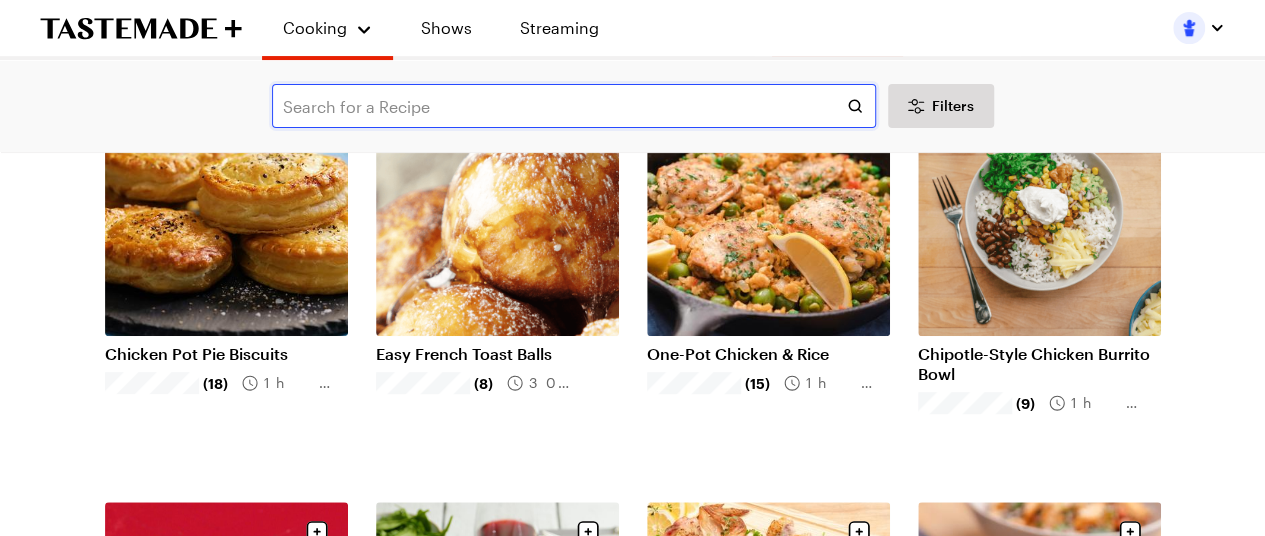 click at bounding box center [574, 106] 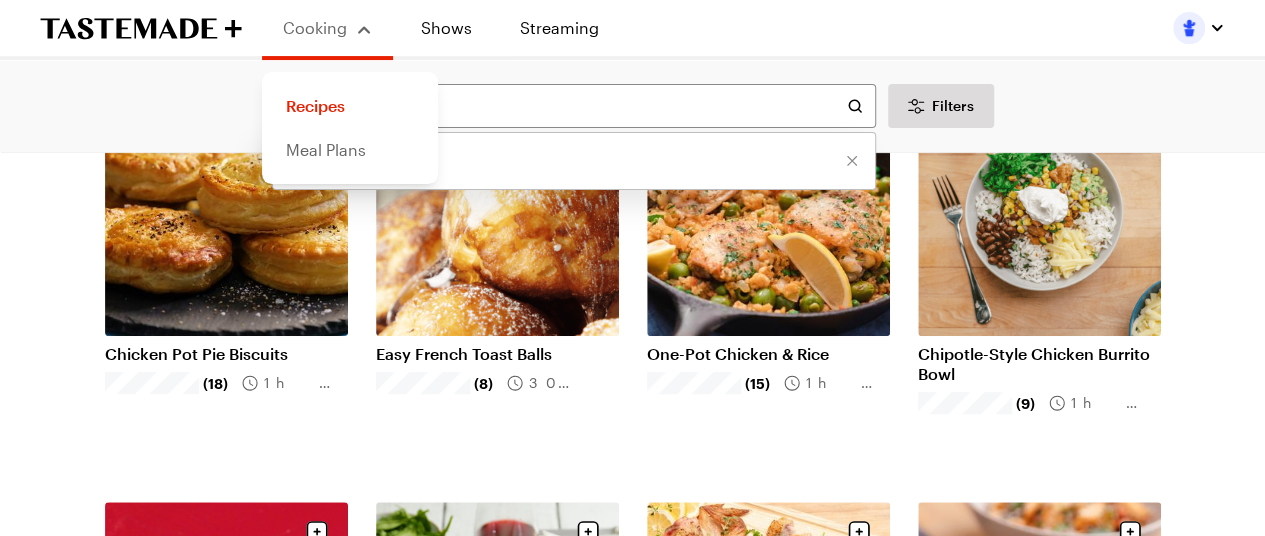 click on "Meal Plans" at bounding box center [350, 150] 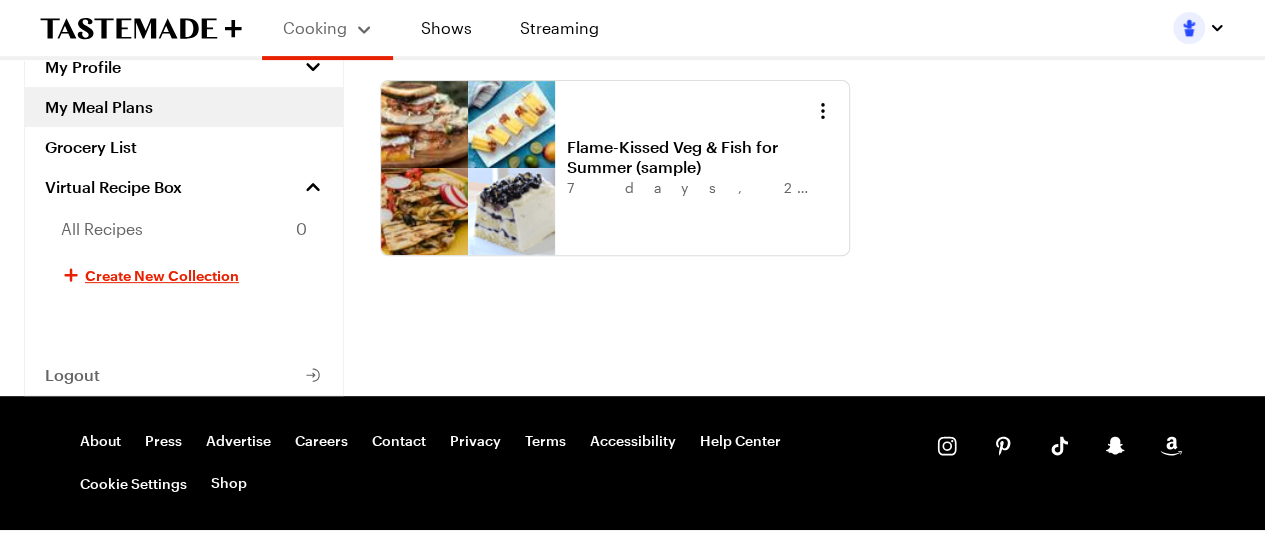 scroll, scrollTop: 0, scrollLeft: 0, axis: both 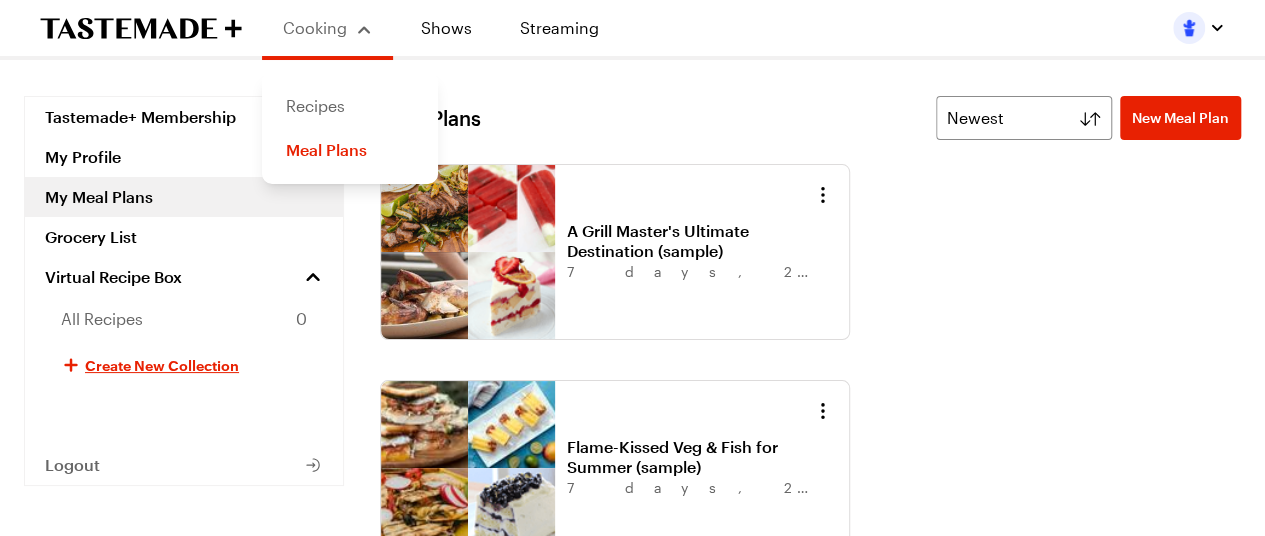 click on "Recipes" at bounding box center (350, 106) 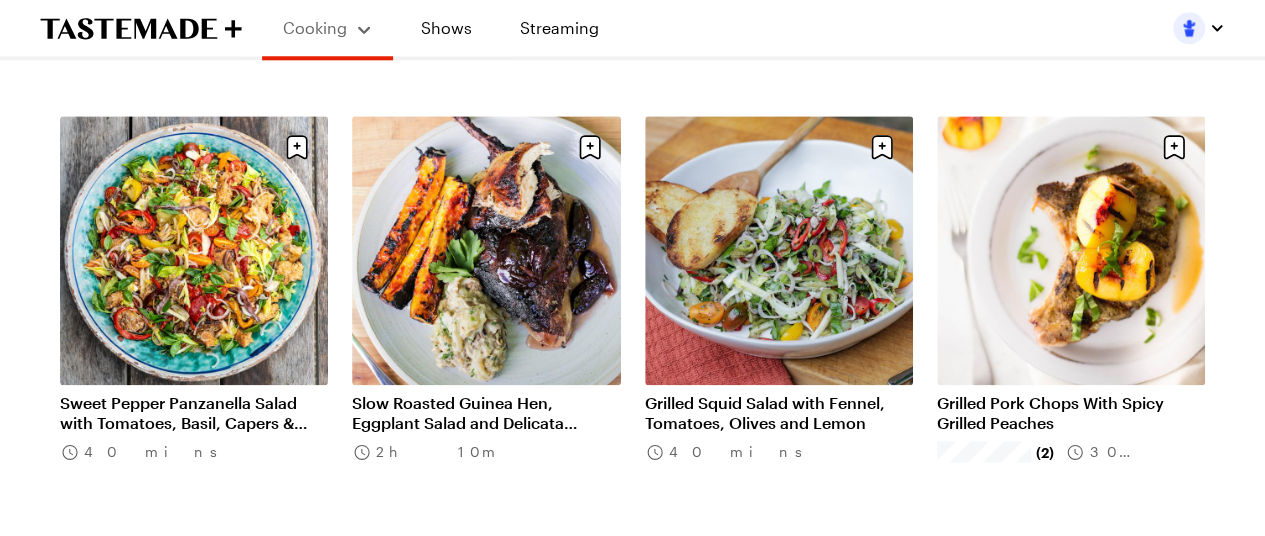 scroll, scrollTop: 500, scrollLeft: 0, axis: vertical 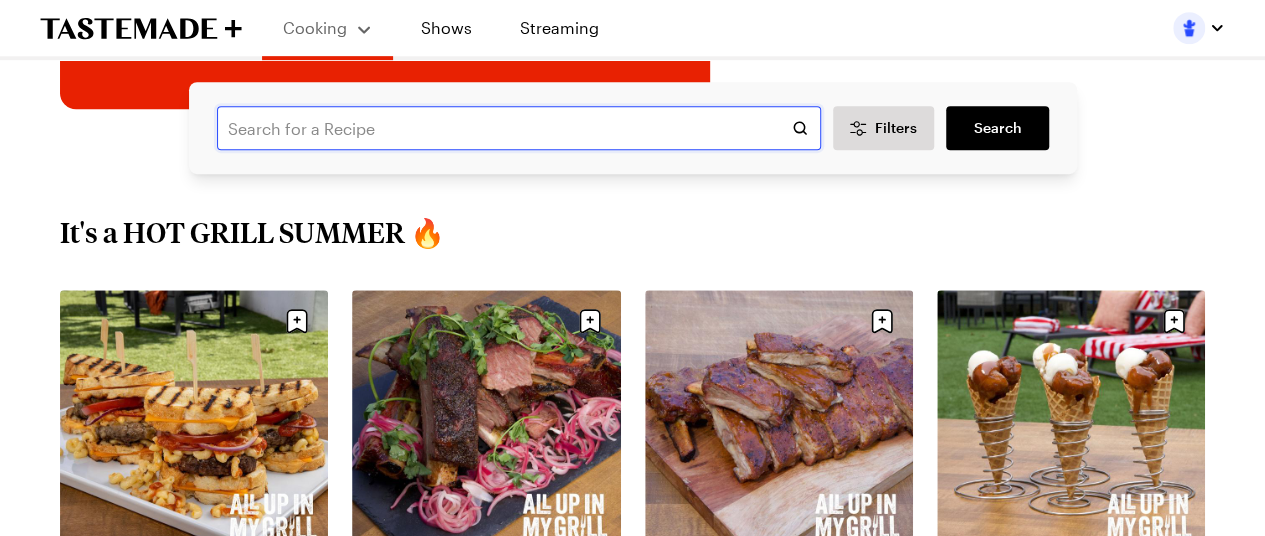 click at bounding box center (519, 128) 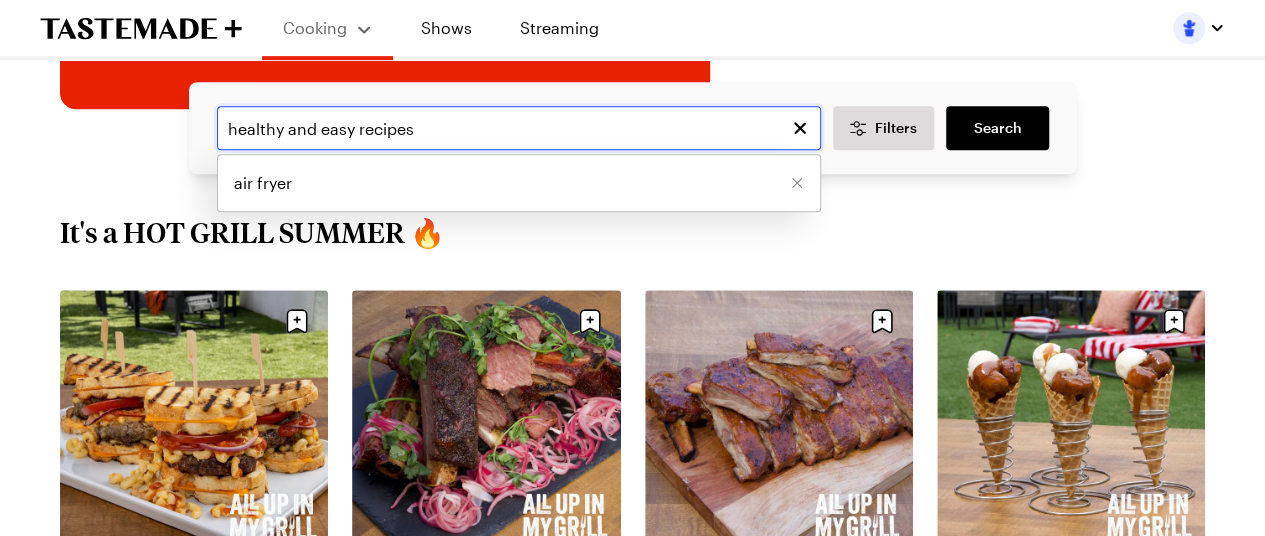 type on "healthy and easy recipes" 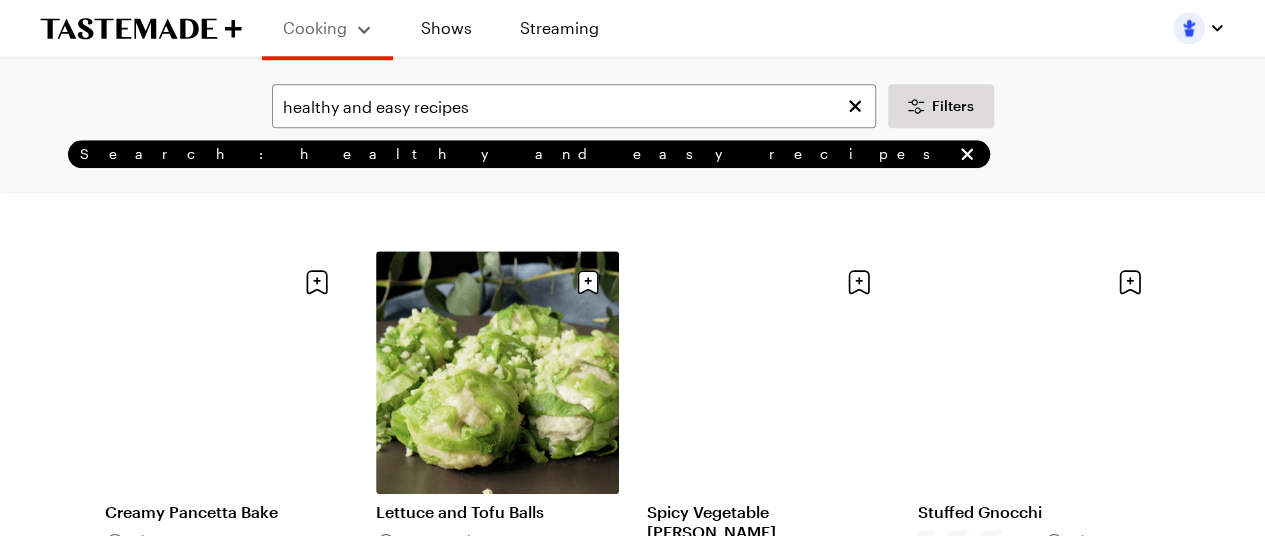 scroll, scrollTop: 400, scrollLeft: 0, axis: vertical 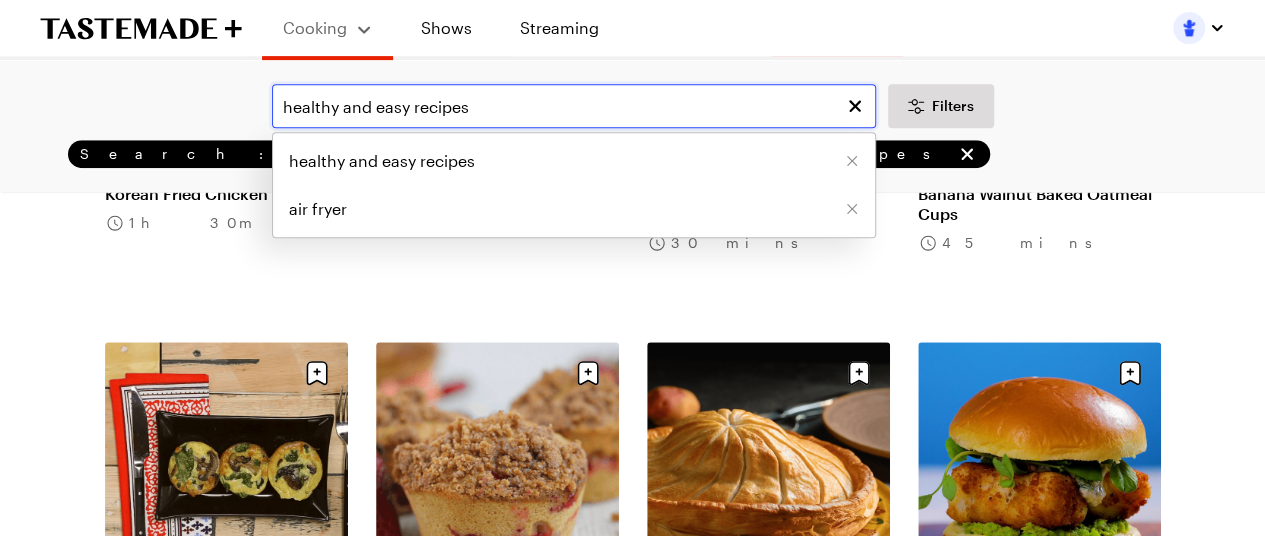 drag, startPoint x: 412, startPoint y: 103, endPoint x: 343, endPoint y: 104, distance: 69.00725 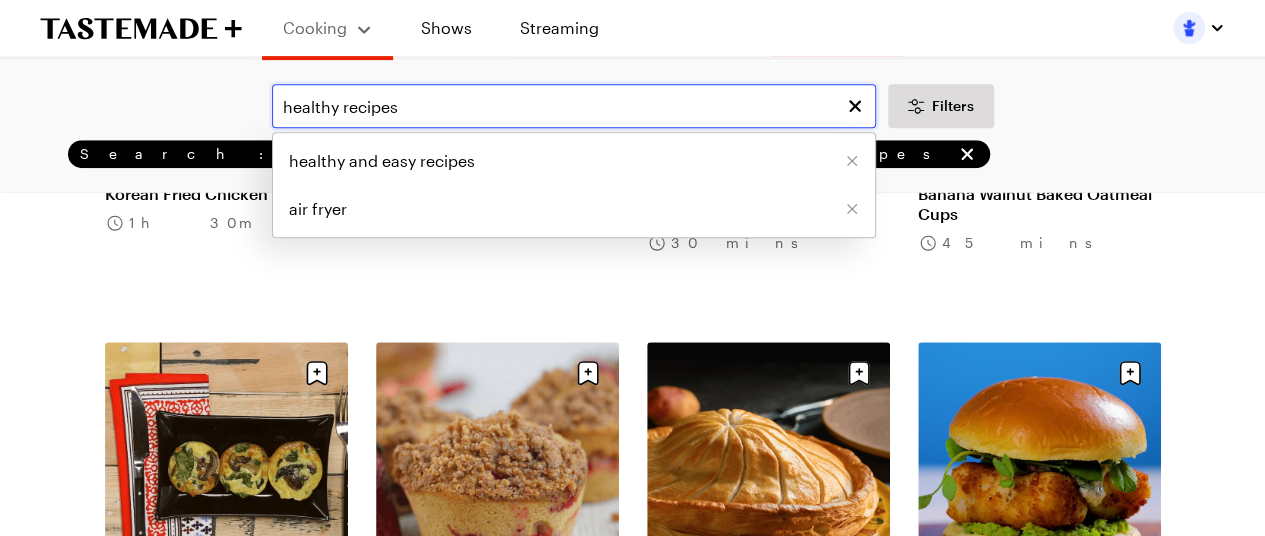 type on "healthy recipes" 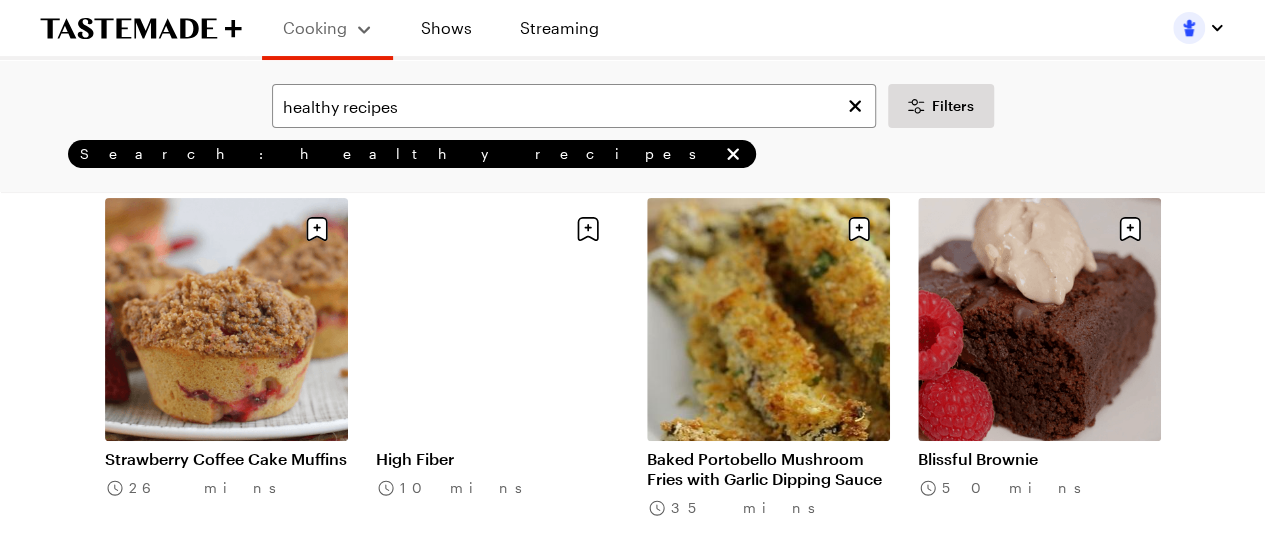 scroll, scrollTop: 0, scrollLeft: 0, axis: both 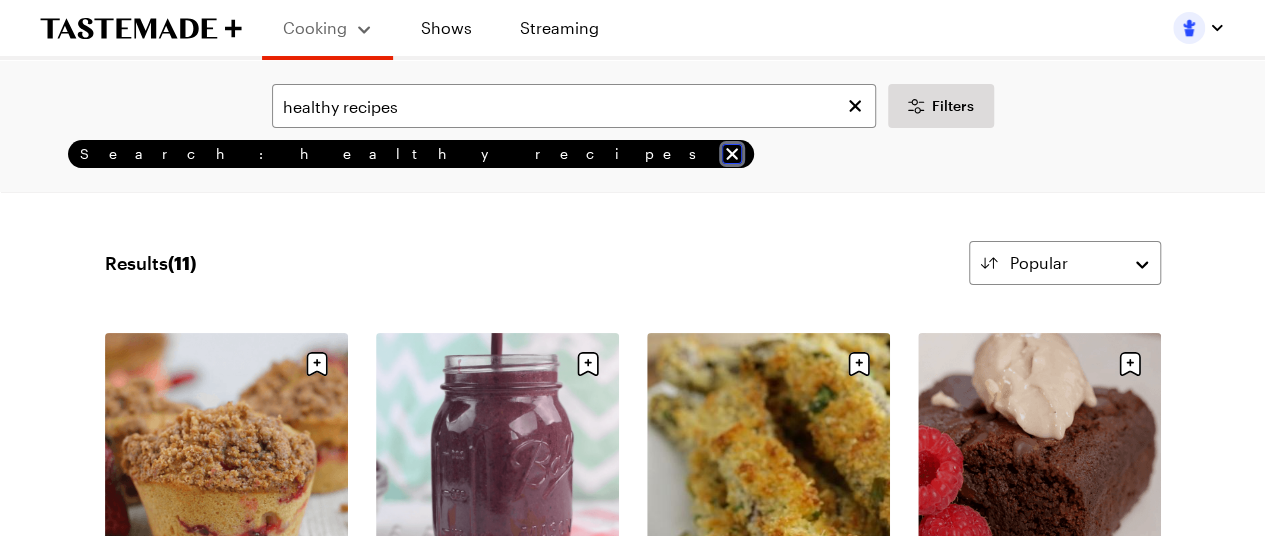 click 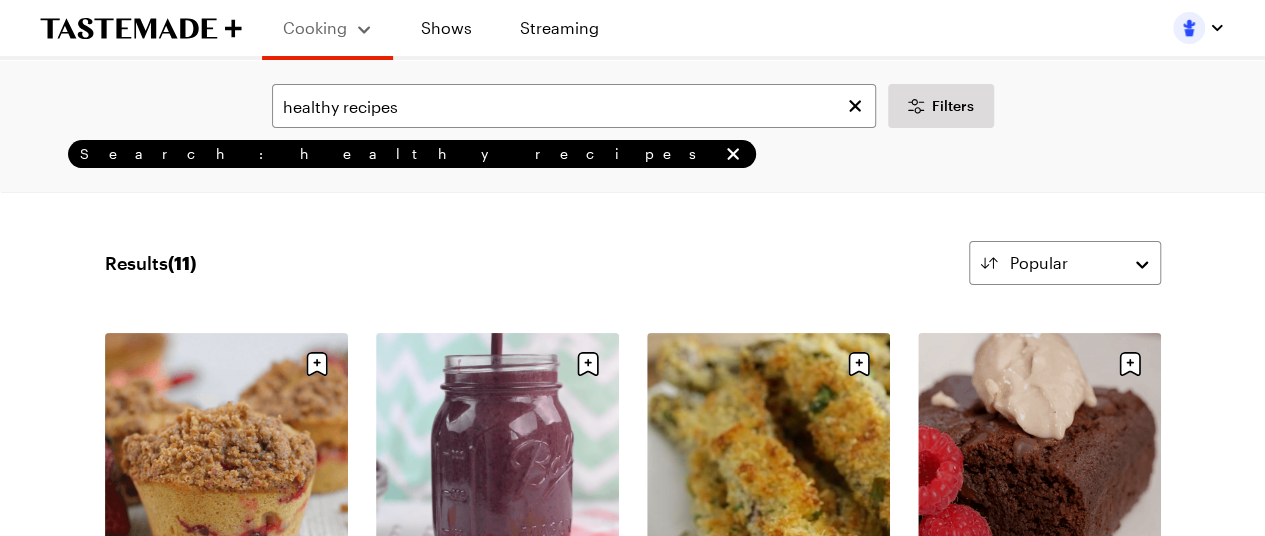 type 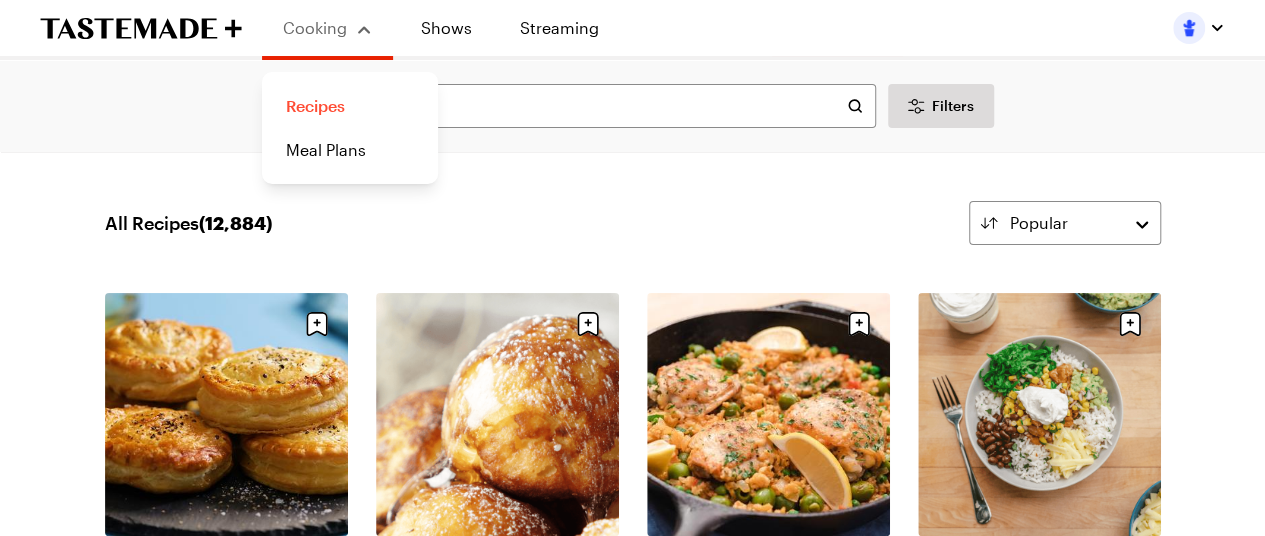 click on "Recipes" at bounding box center [350, 106] 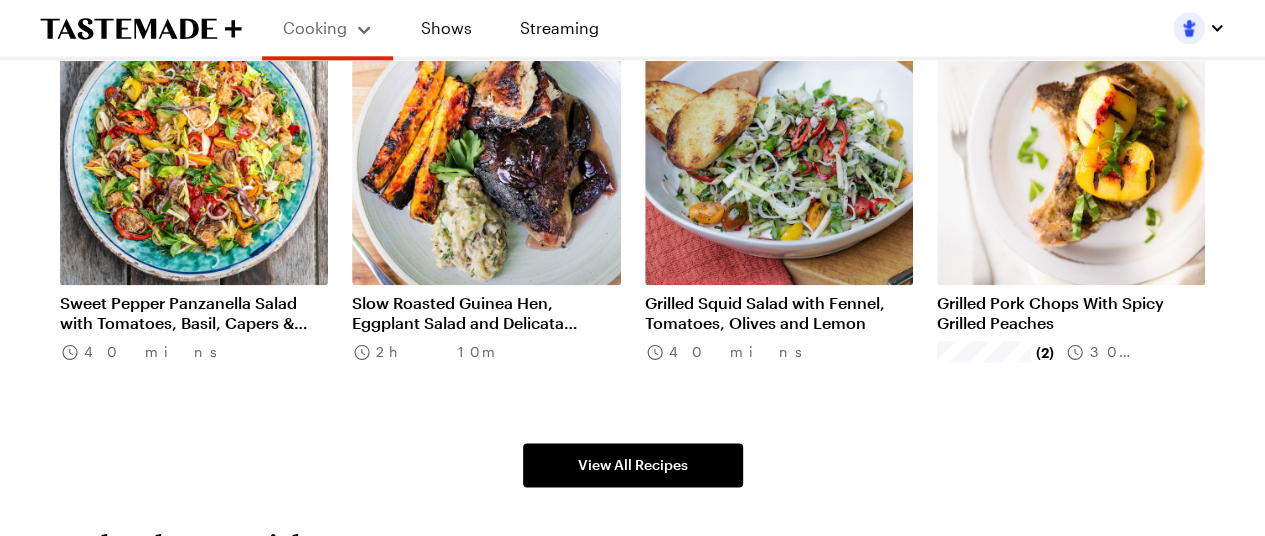 scroll, scrollTop: 1400, scrollLeft: 0, axis: vertical 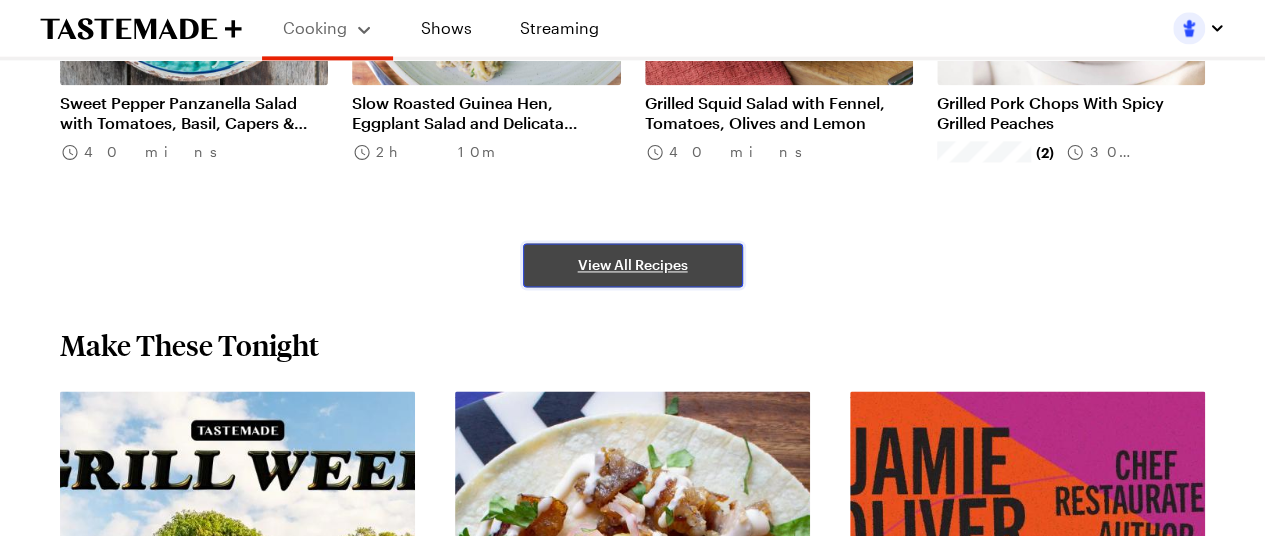 click on "View All Recipes" at bounding box center (633, 265) 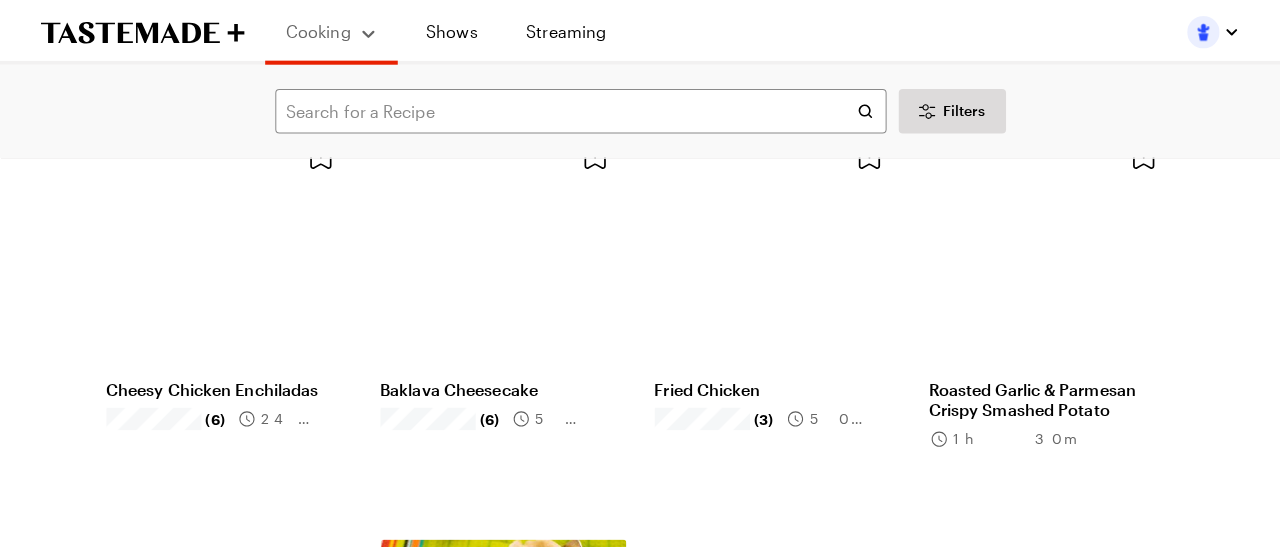 scroll, scrollTop: 0, scrollLeft: 0, axis: both 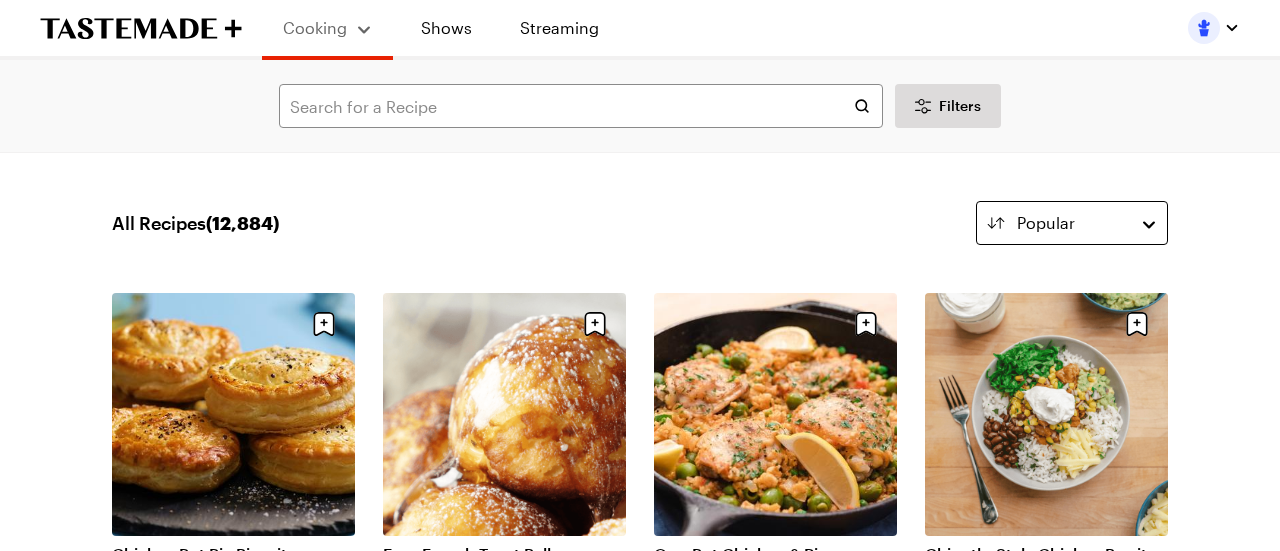click on "Popular" at bounding box center [1072, 223] 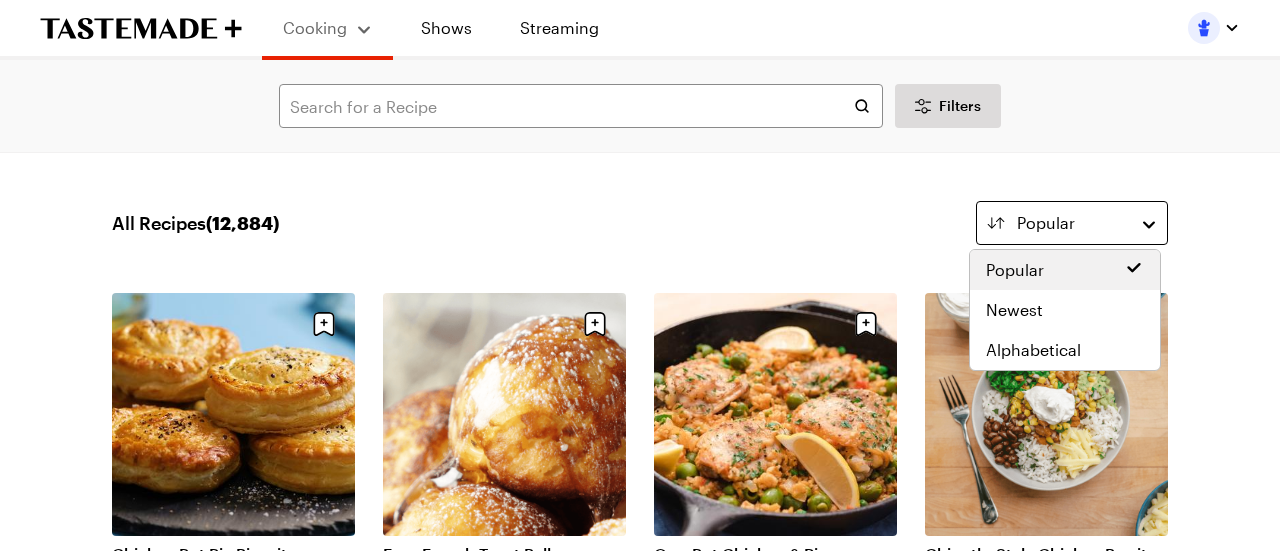 click on "Popular" at bounding box center [1072, 223] 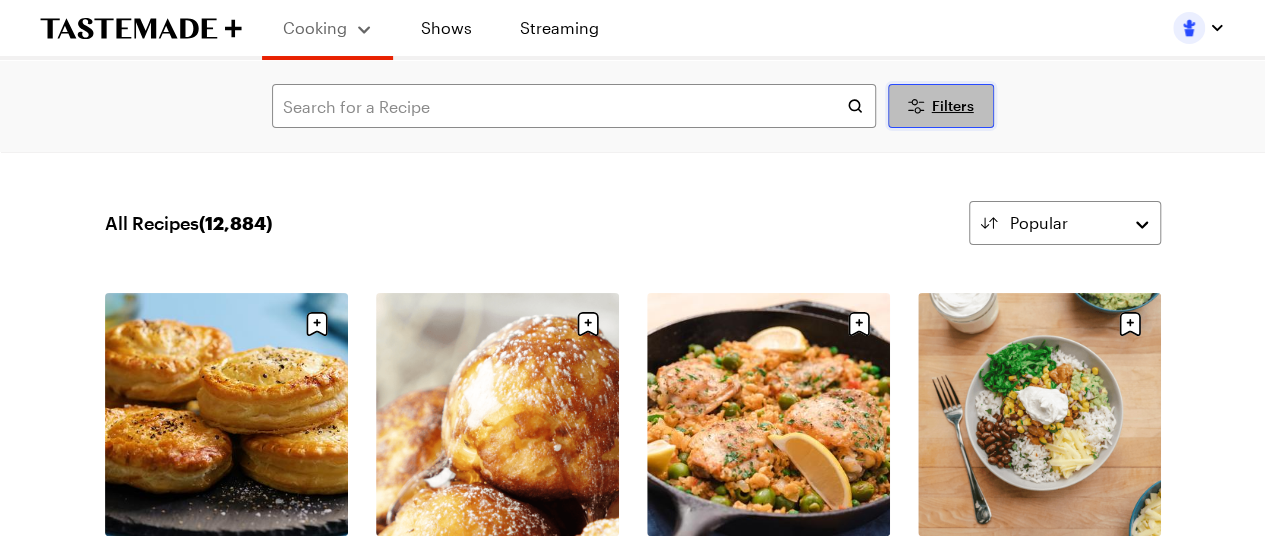 click on "Filters" at bounding box center (953, 106) 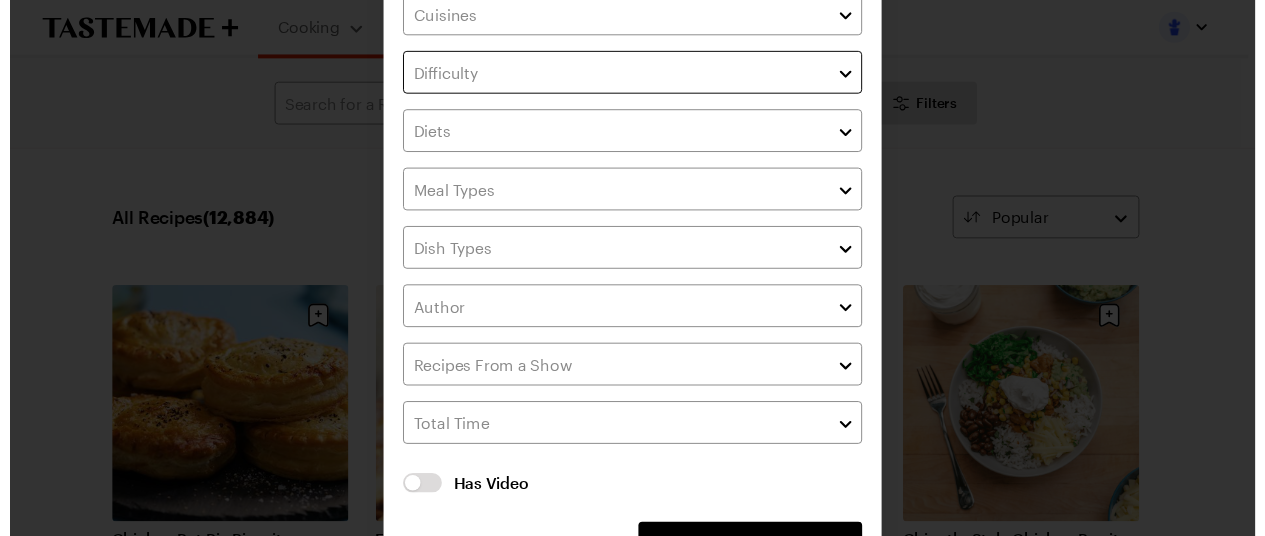 scroll, scrollTop: 160, scrollLeft: 0, axis: vertical 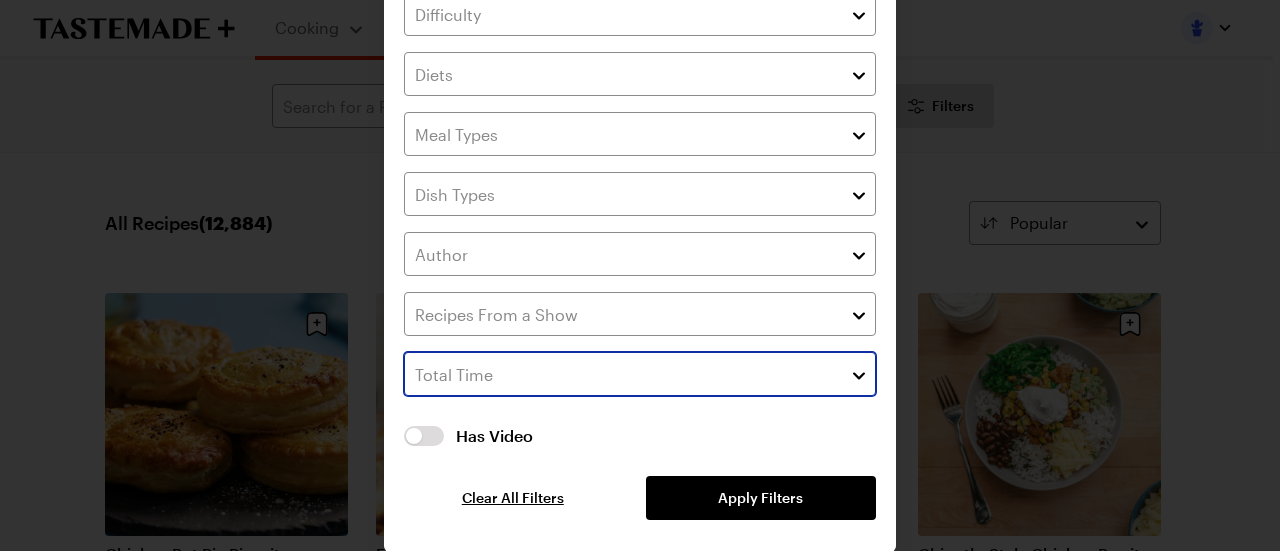 click at bounding box center (859, 374) 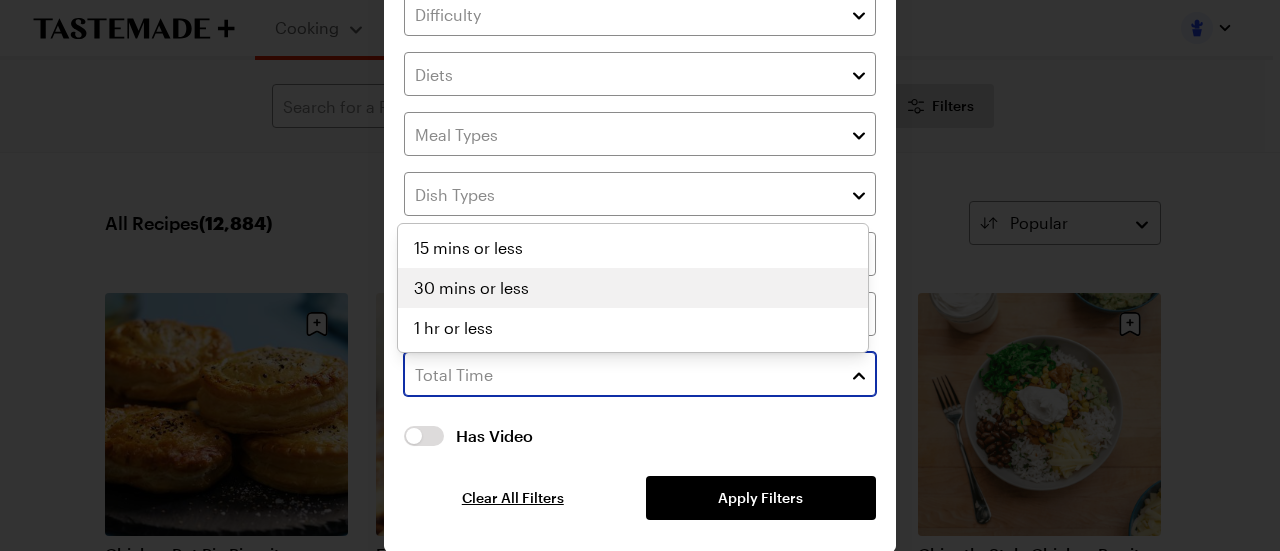 click on "30 mins or less" at bounding box center (633, 288) 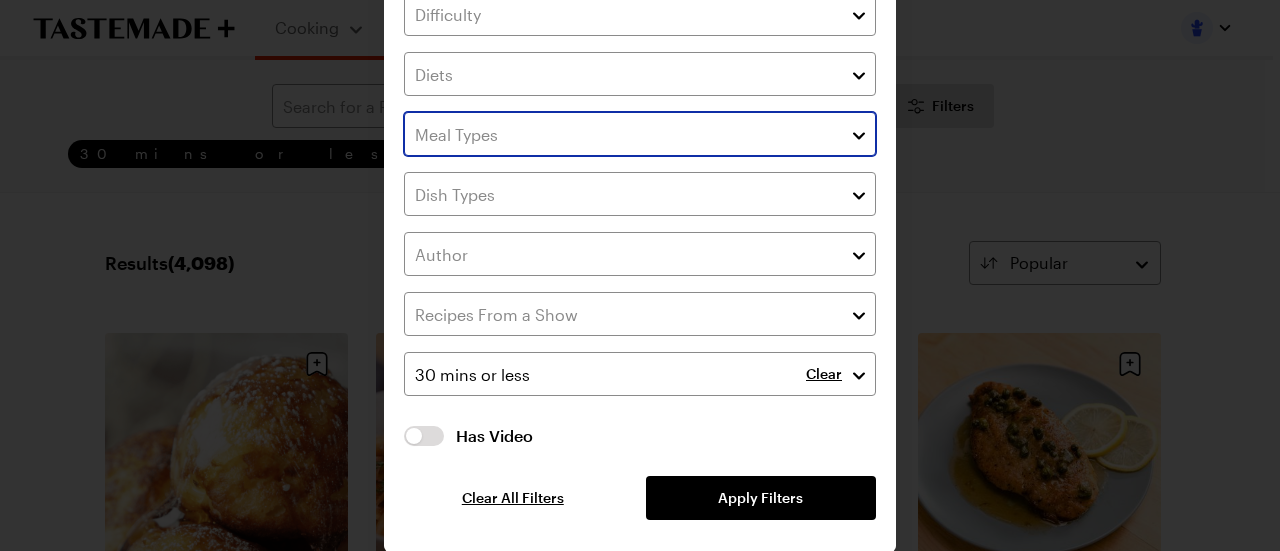 click at bounding box center (859, 134) 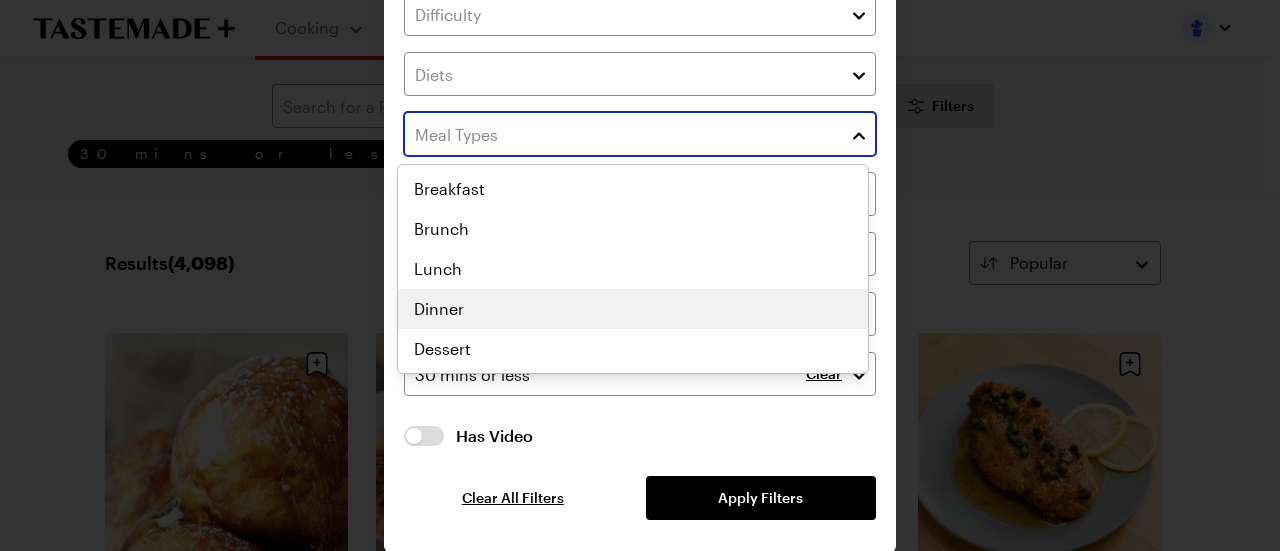 click on "Breakfast Brunch Lunch Dinner Dessert" at bounding box center [633, 269] 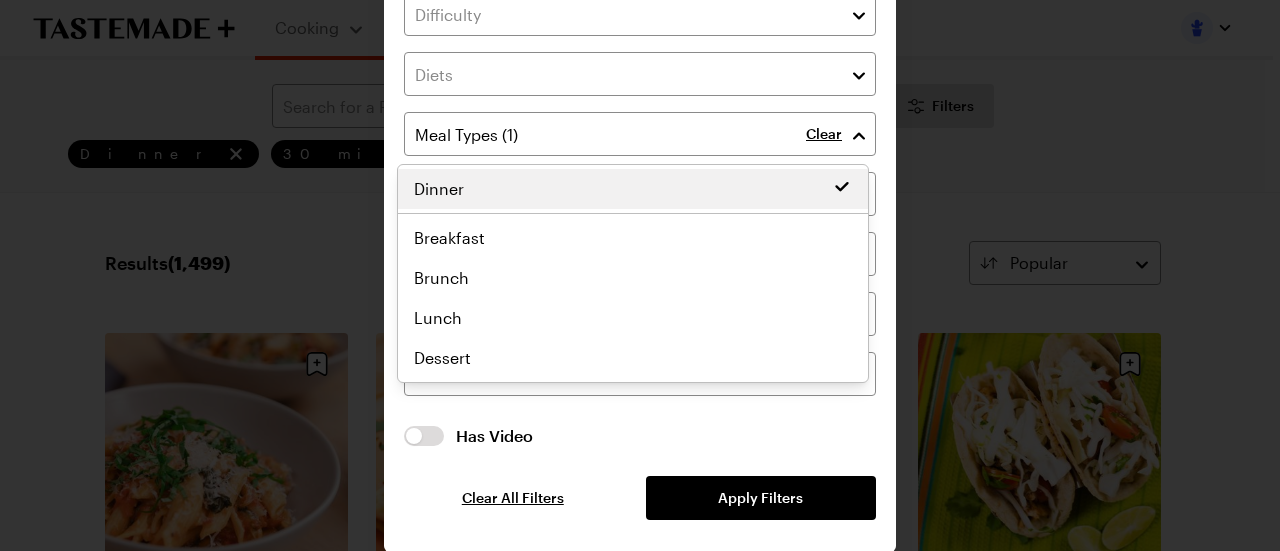 click on "Clear Clear Has Video Has Video Clear All Filters Apply Filters" at bounding box center (640, 226) 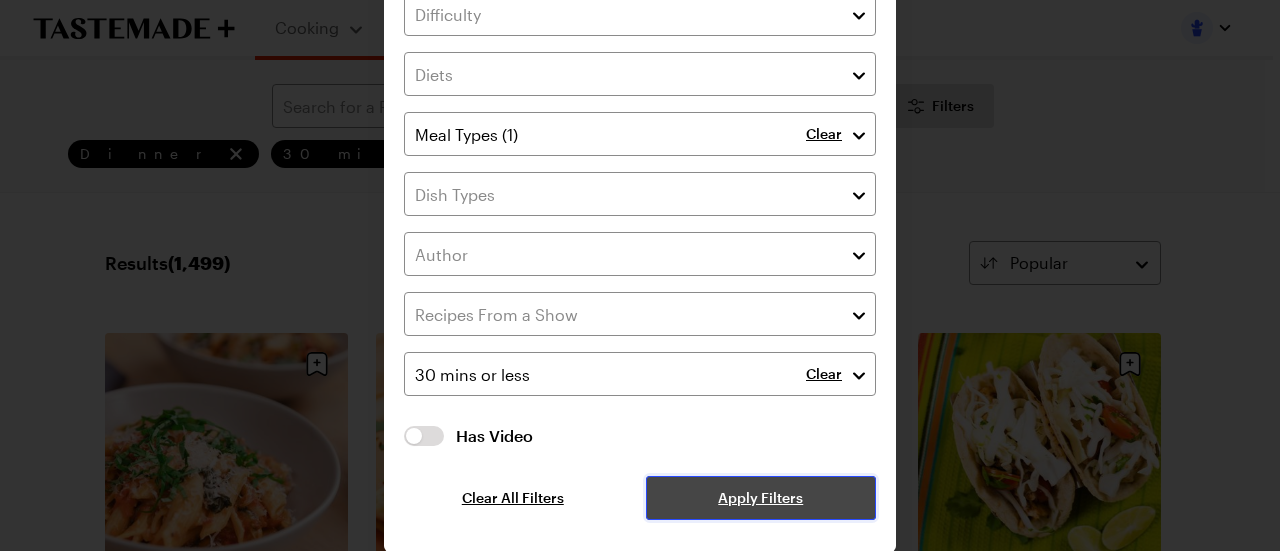 click on "Apply Filters" at bounding box center [760, 498] 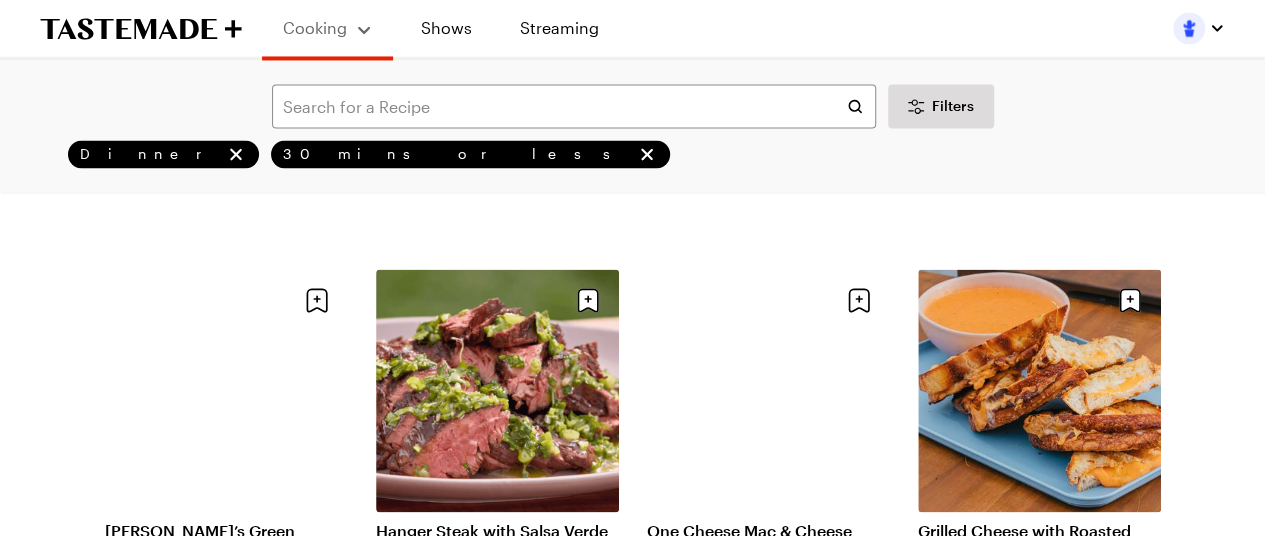 scroll, scrollTop: 1800, scrollLeft: 0, axis: vertical 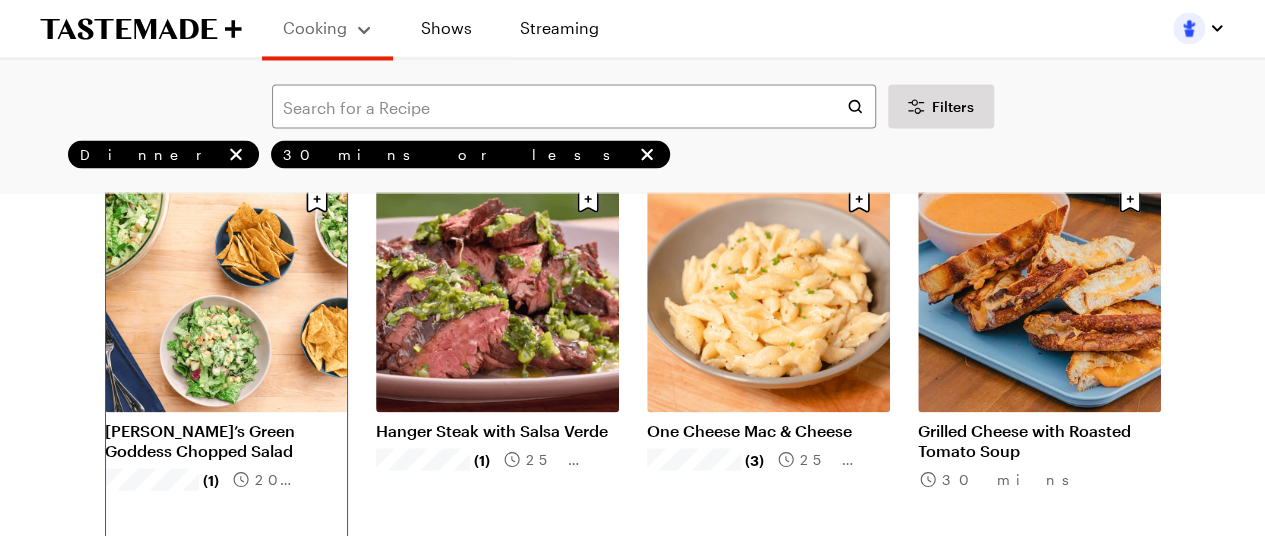 click on "[PERSON_NAME]’s Green Goddess Chopped Salad" at bounding box center (226, 440) 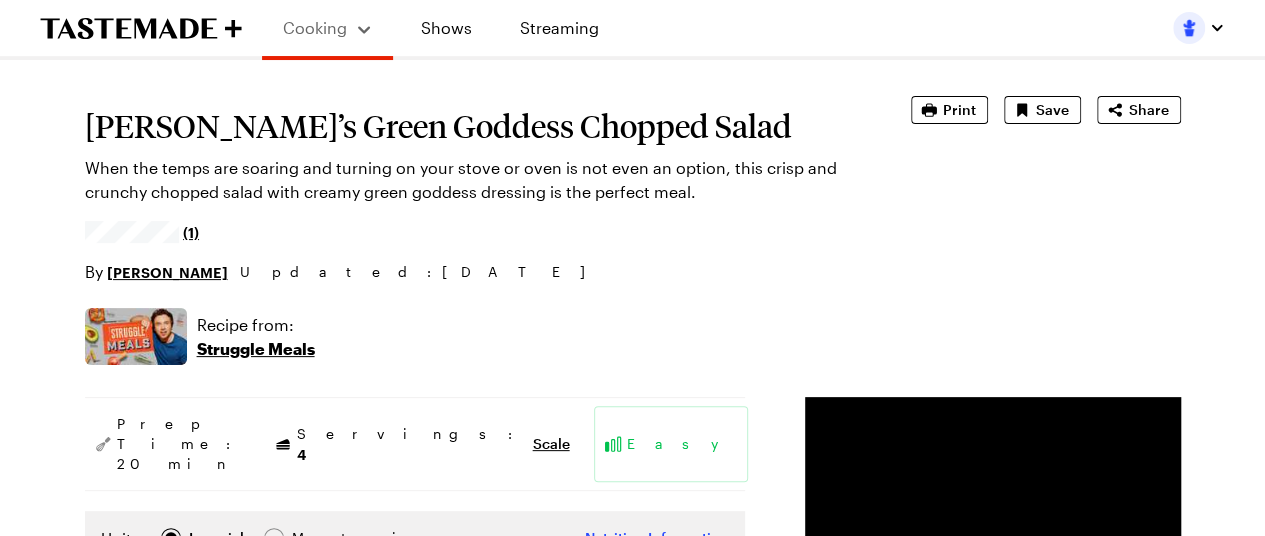 scroll, scrollTop: 0, scrollLeft: 0, axis: both 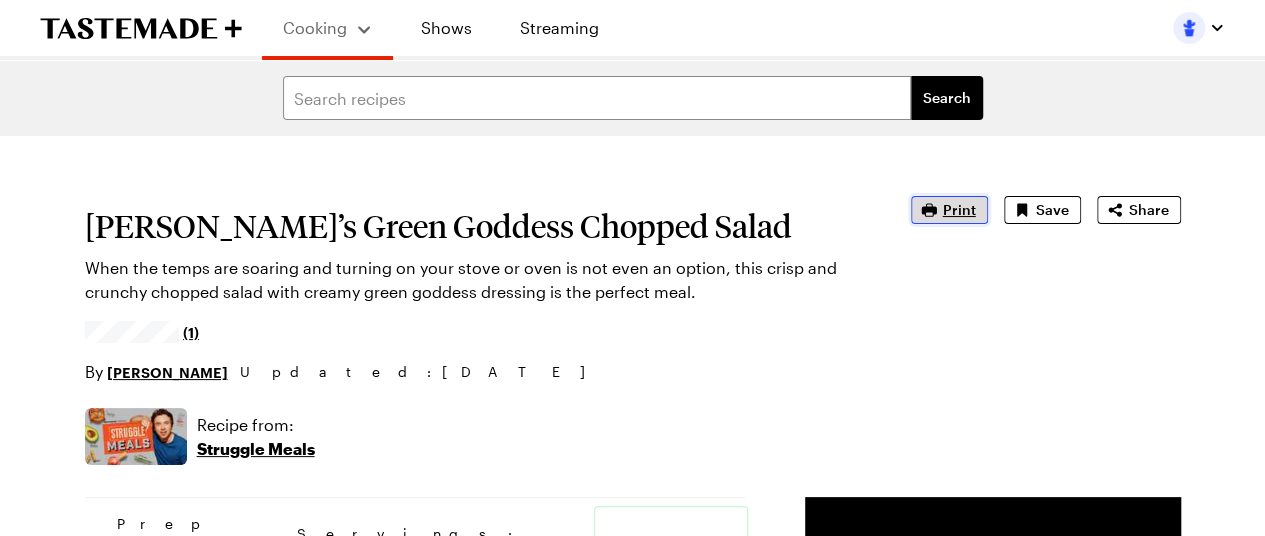 click on "Print" at bounding box center [959, 210] 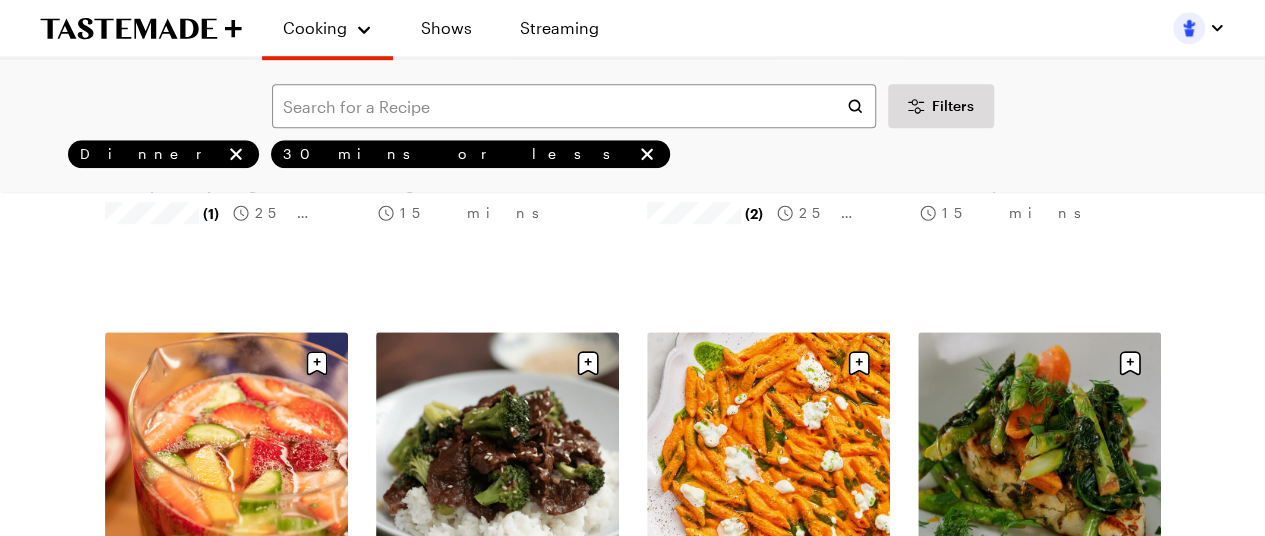 scroll, scrollTop: 4600, scrollLeft: 0, axis: vertical 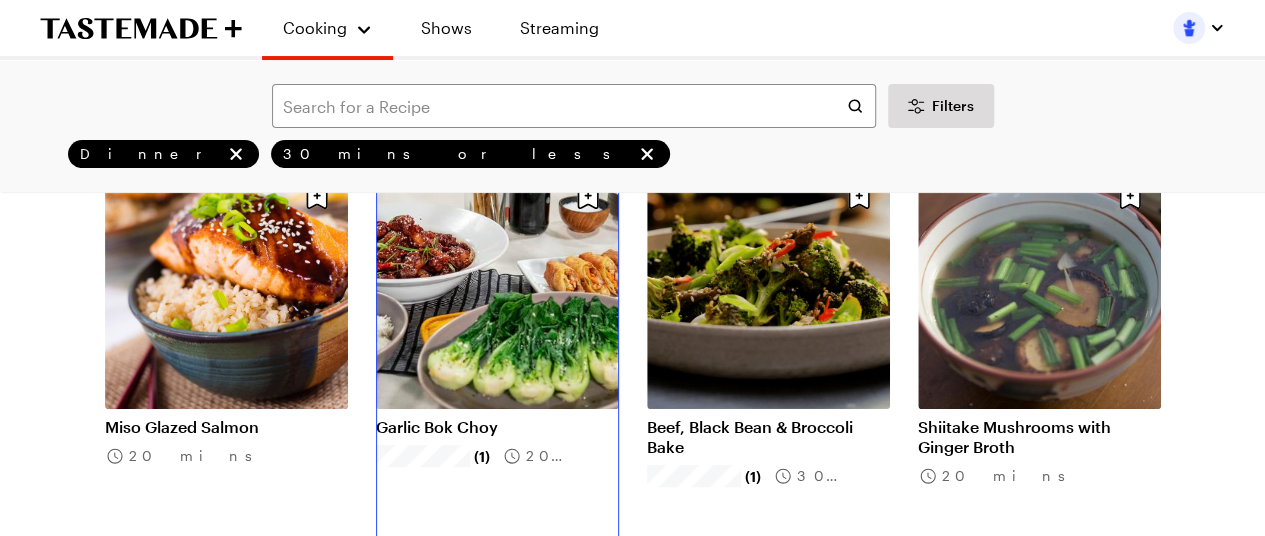 click on "Garlic Bok Choy" at bounding box center [497, 427] 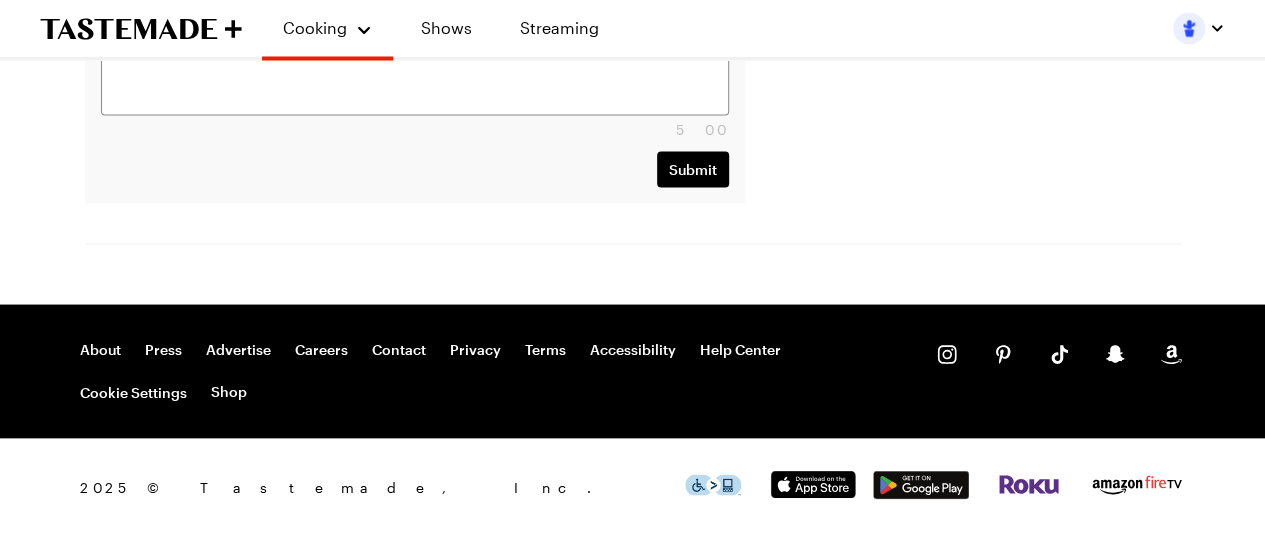 scroll, scrollTop: 0, scrollLeft: 0, axis: both 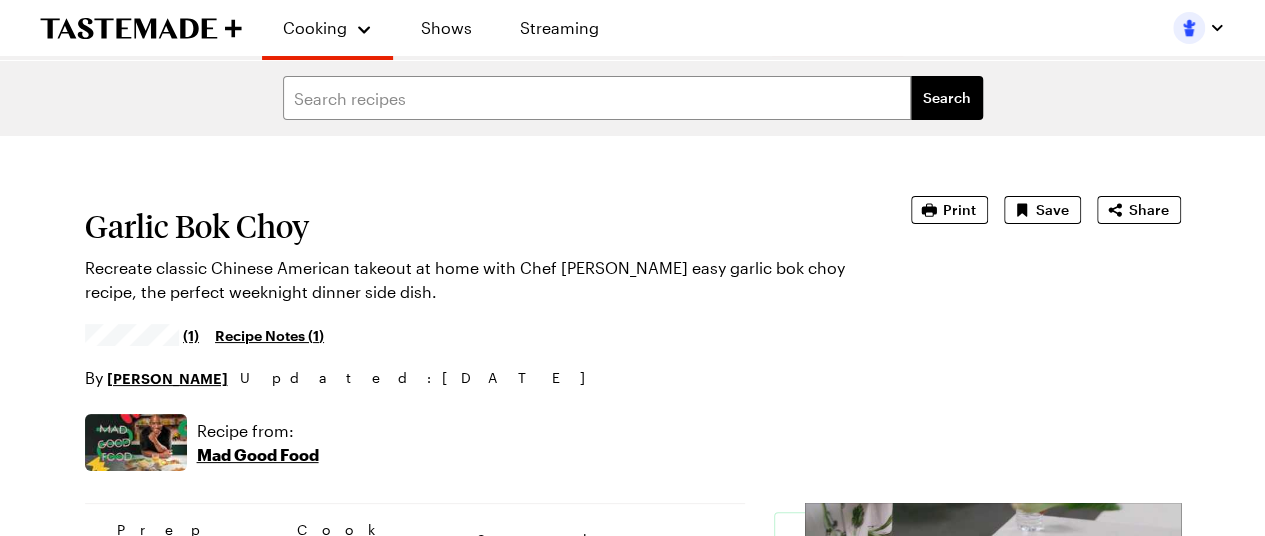 type on "x" 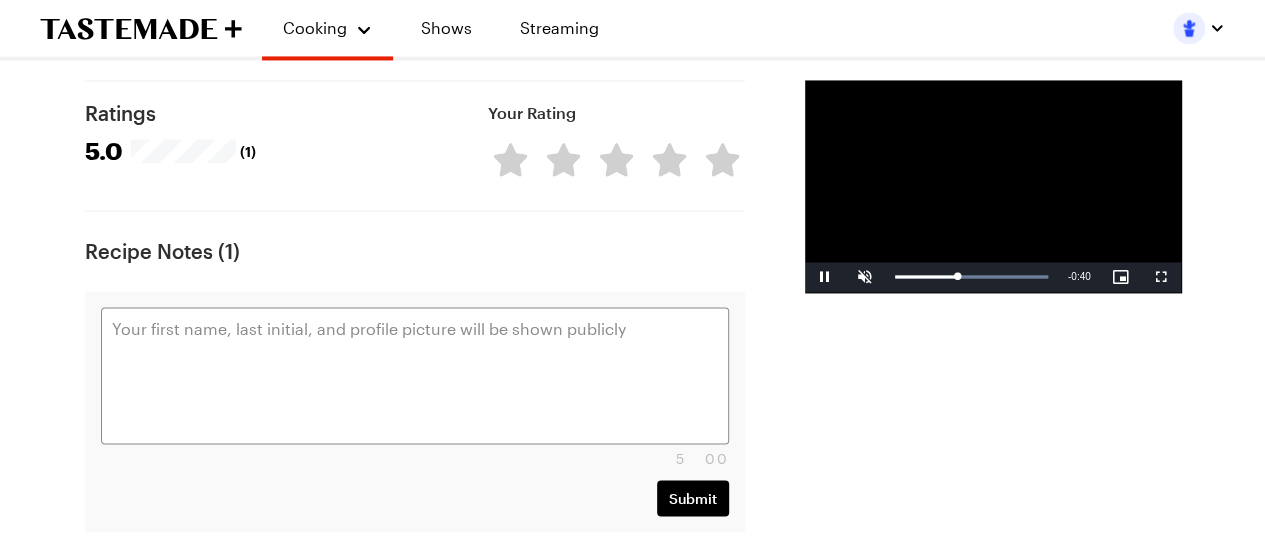 scroll, scrollTop: 1900, scrollLeft: 0, axis: vertical 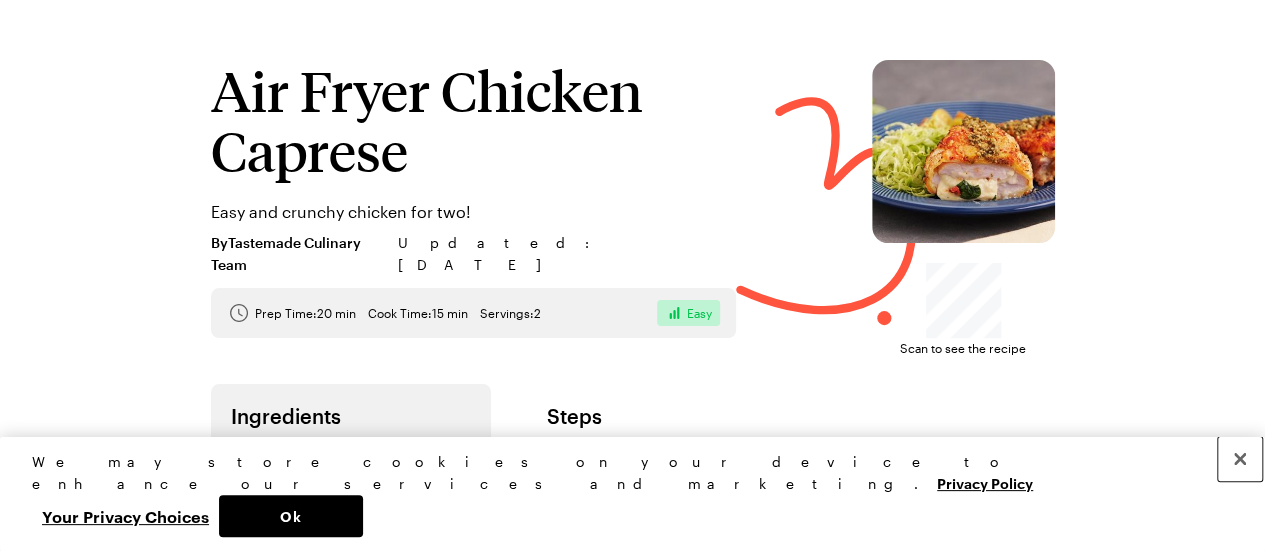 click at bounding box center [1240, 459] 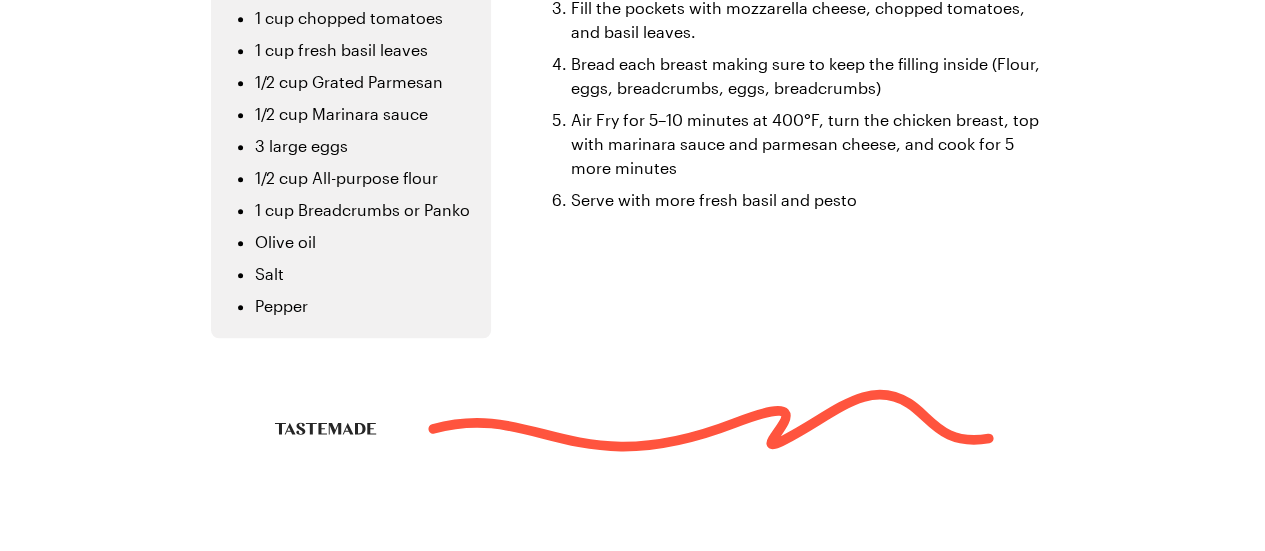 scroll, scrollTop: 38, scrollLeft: 0, axis: vertical 